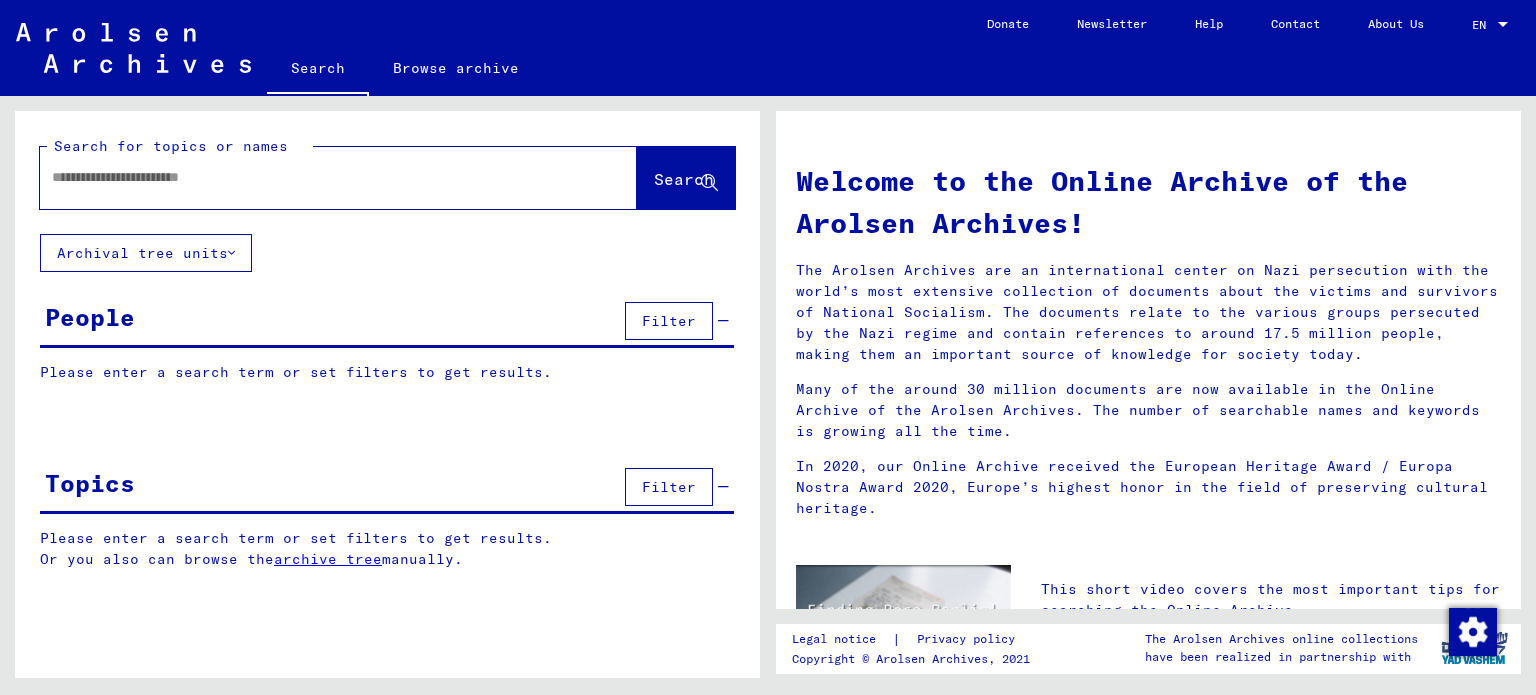scroll, scrollTop: 0, scrollLeft: 0, axis: both 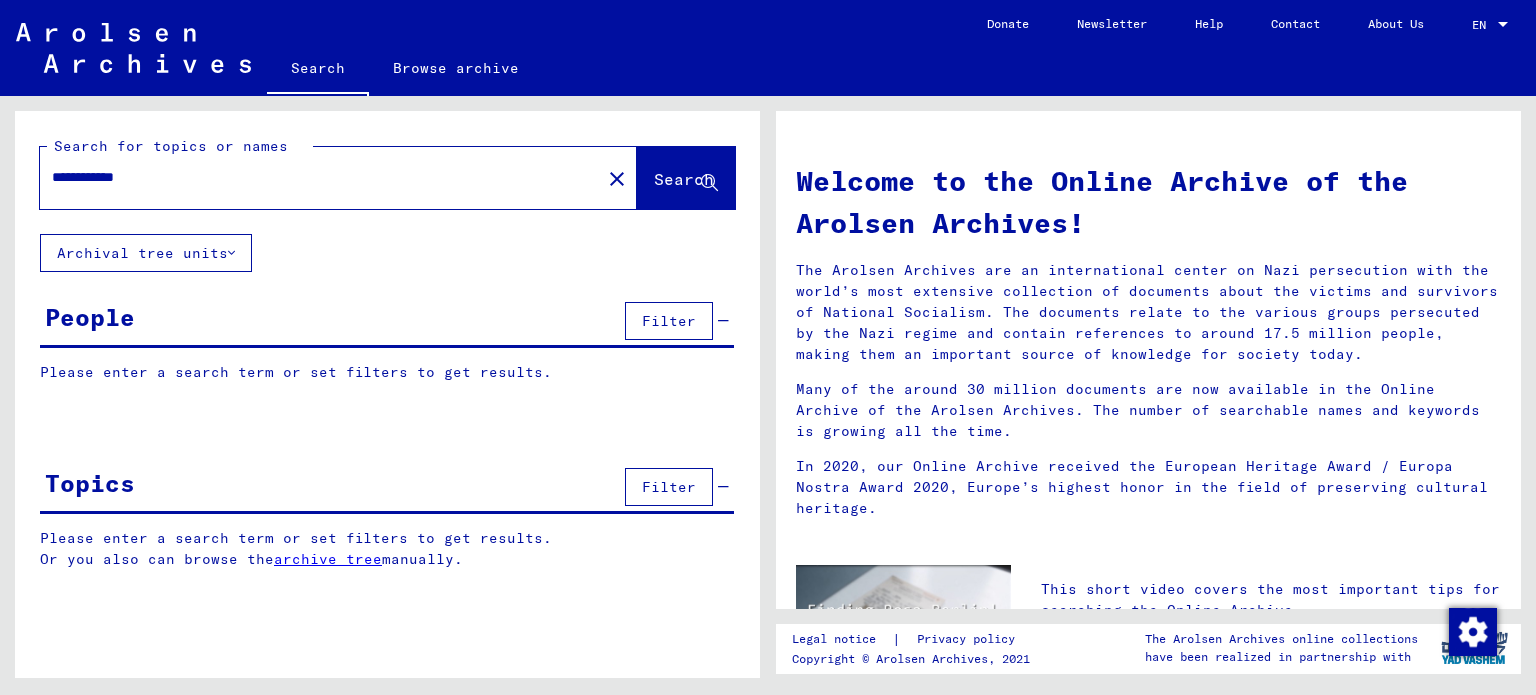 type on "**********" 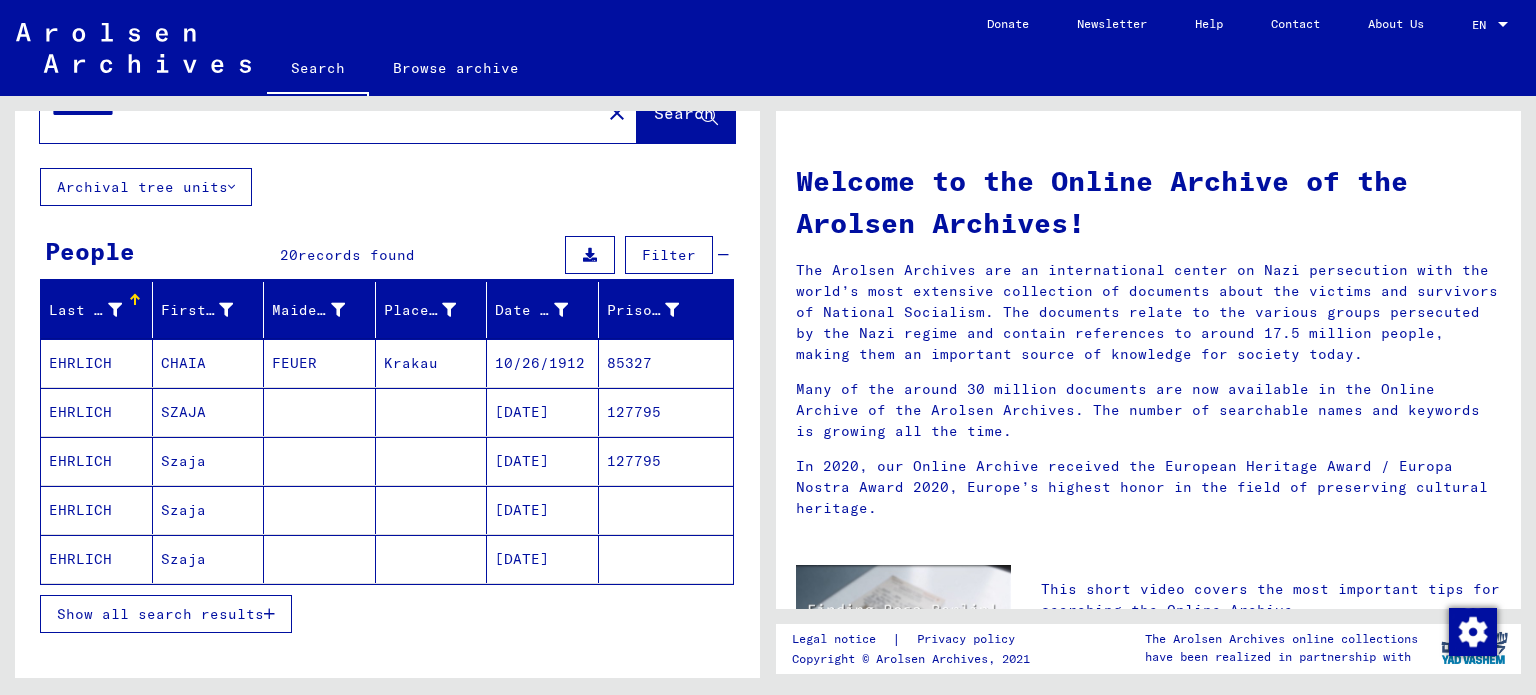 scroll, scrollTop: 100, scrollLeft: 0, axis: vertical 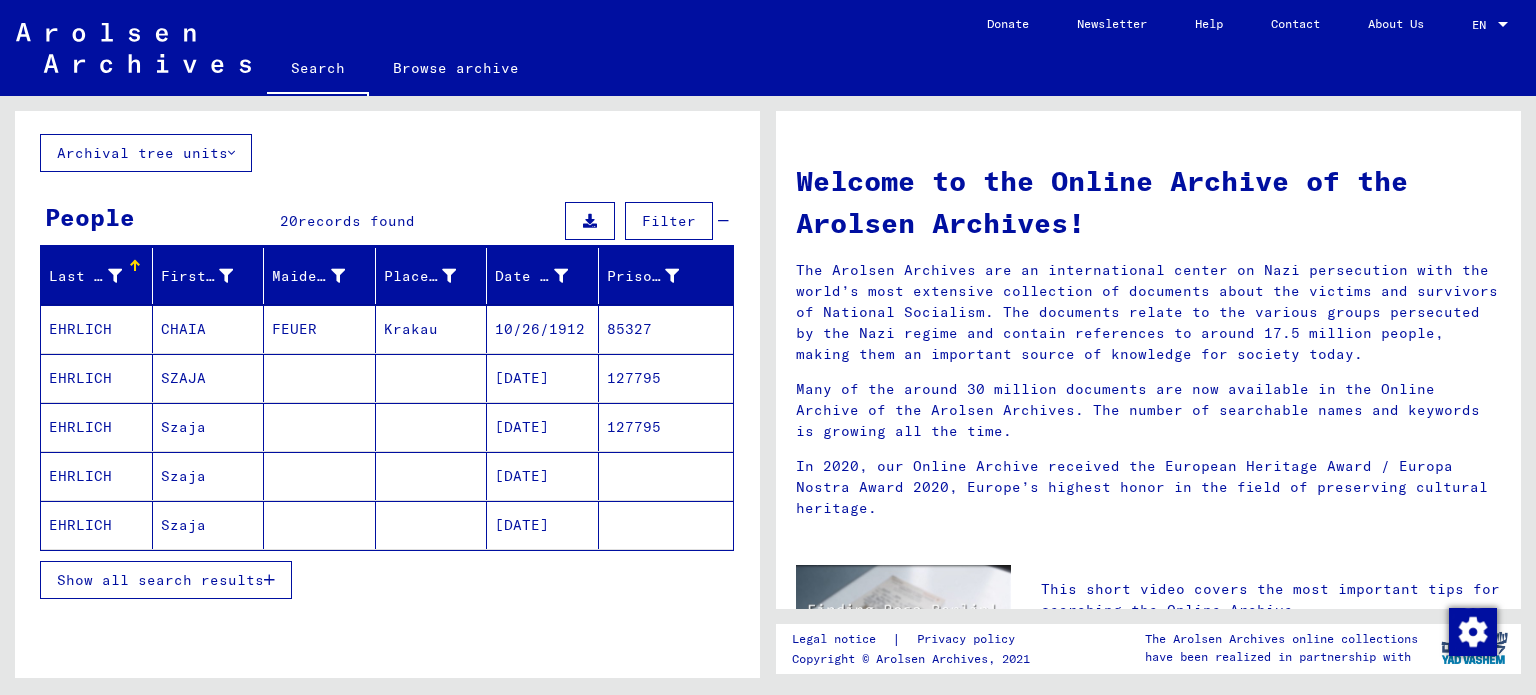 click on "[DATE]" at bounding box center (543, 427) 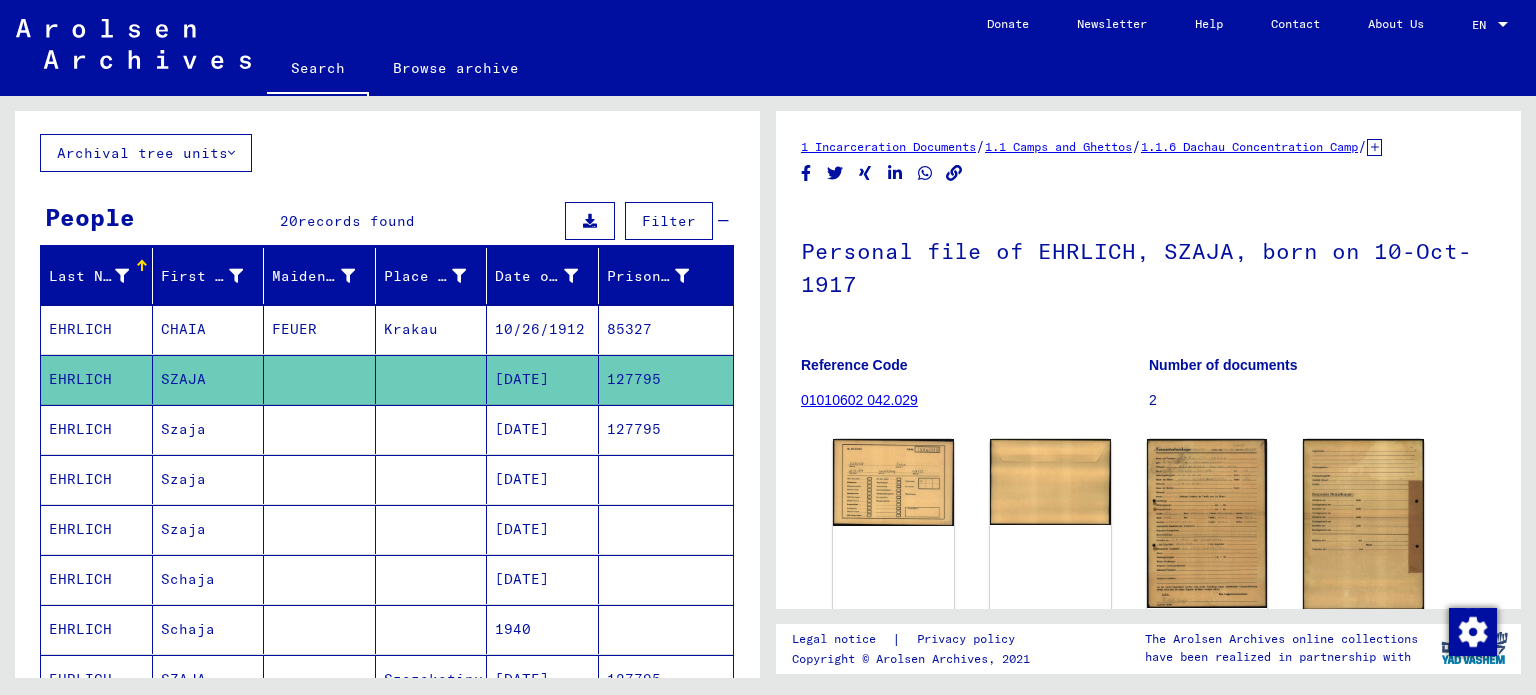 scroll, scrollTop: 100, scrollLeft: 0, axis: vertical 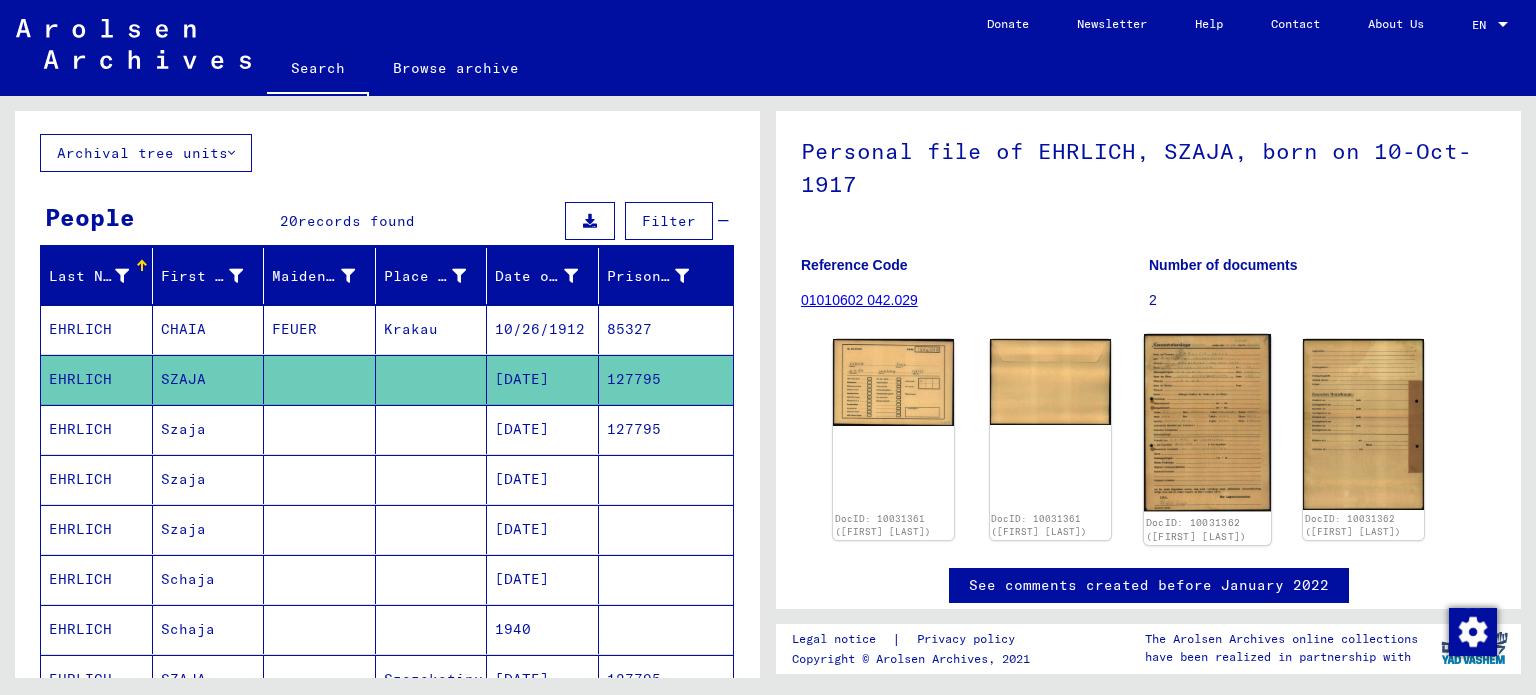 click 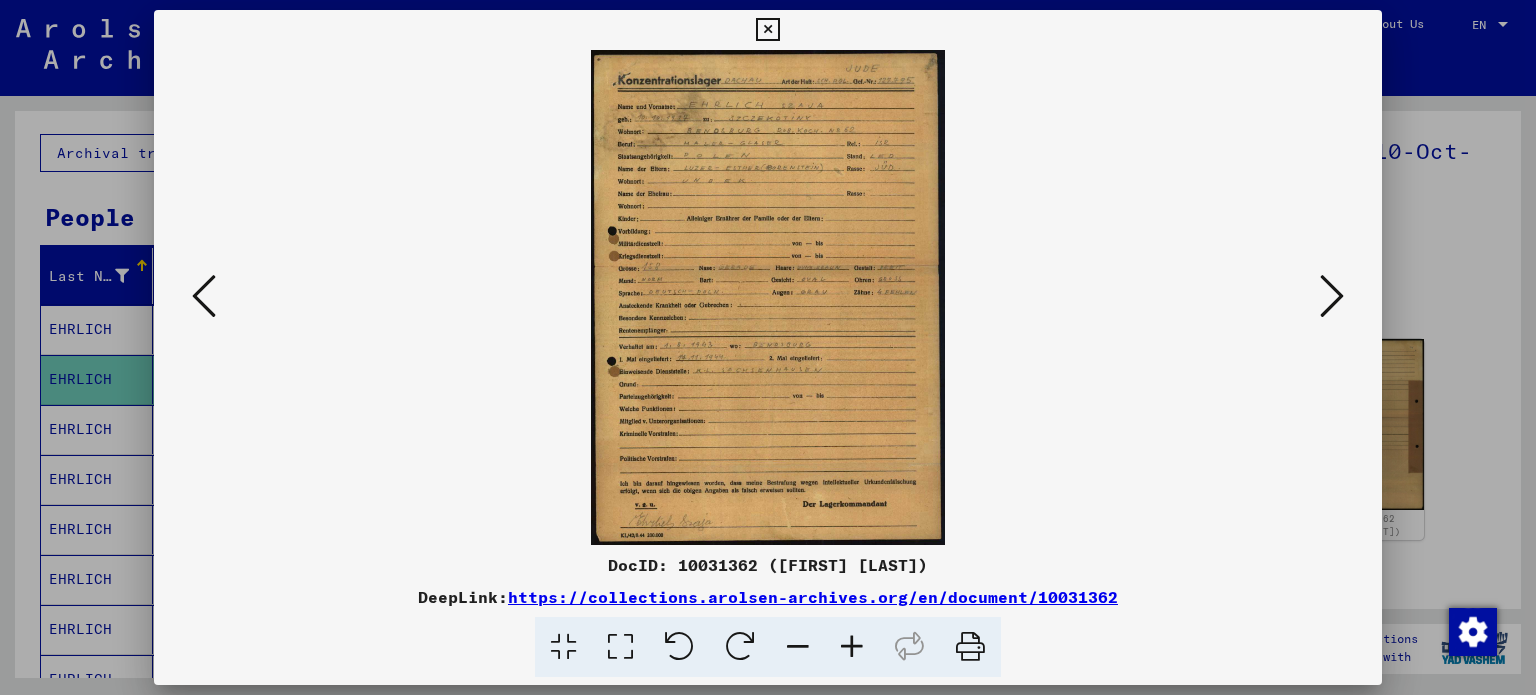 click at bounding box center [852, 647] 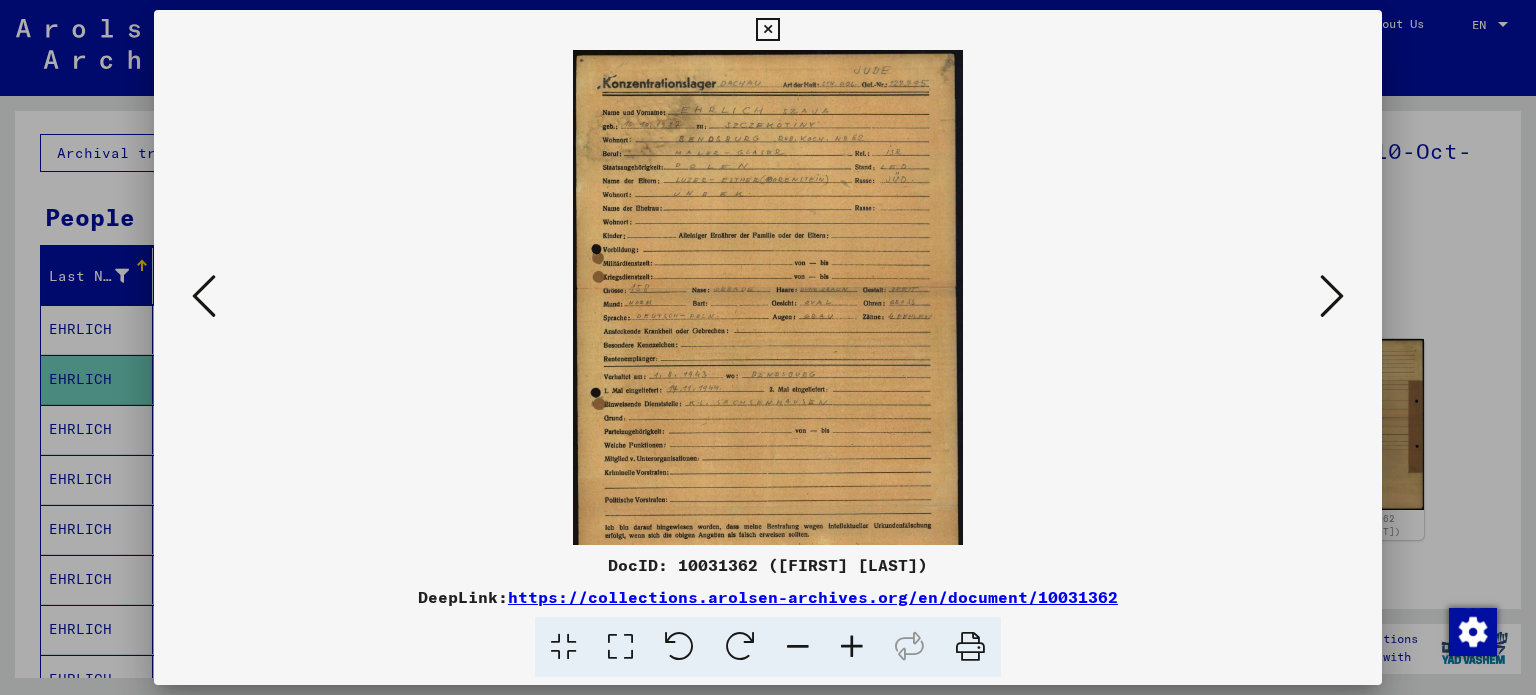 click at bounding box center (852, 647) 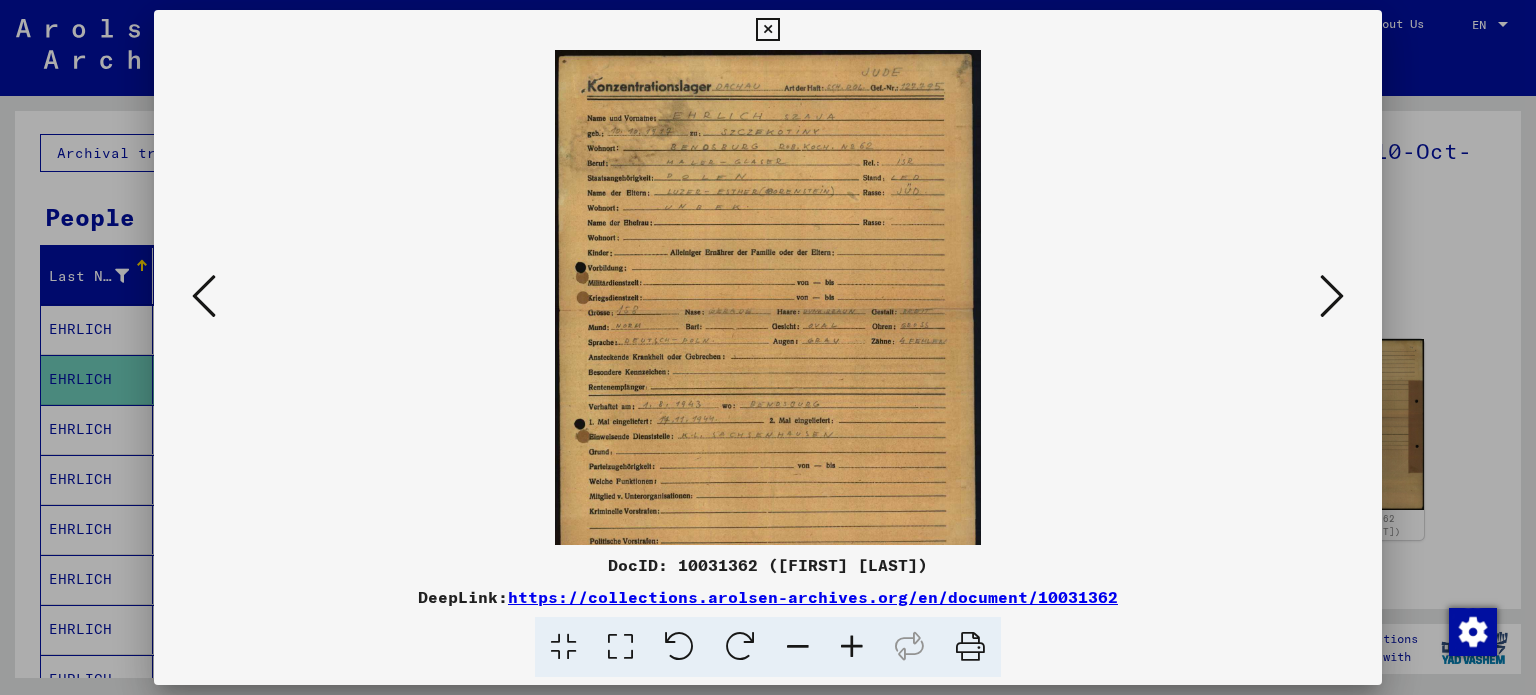 click at bounding box center (852, 647) 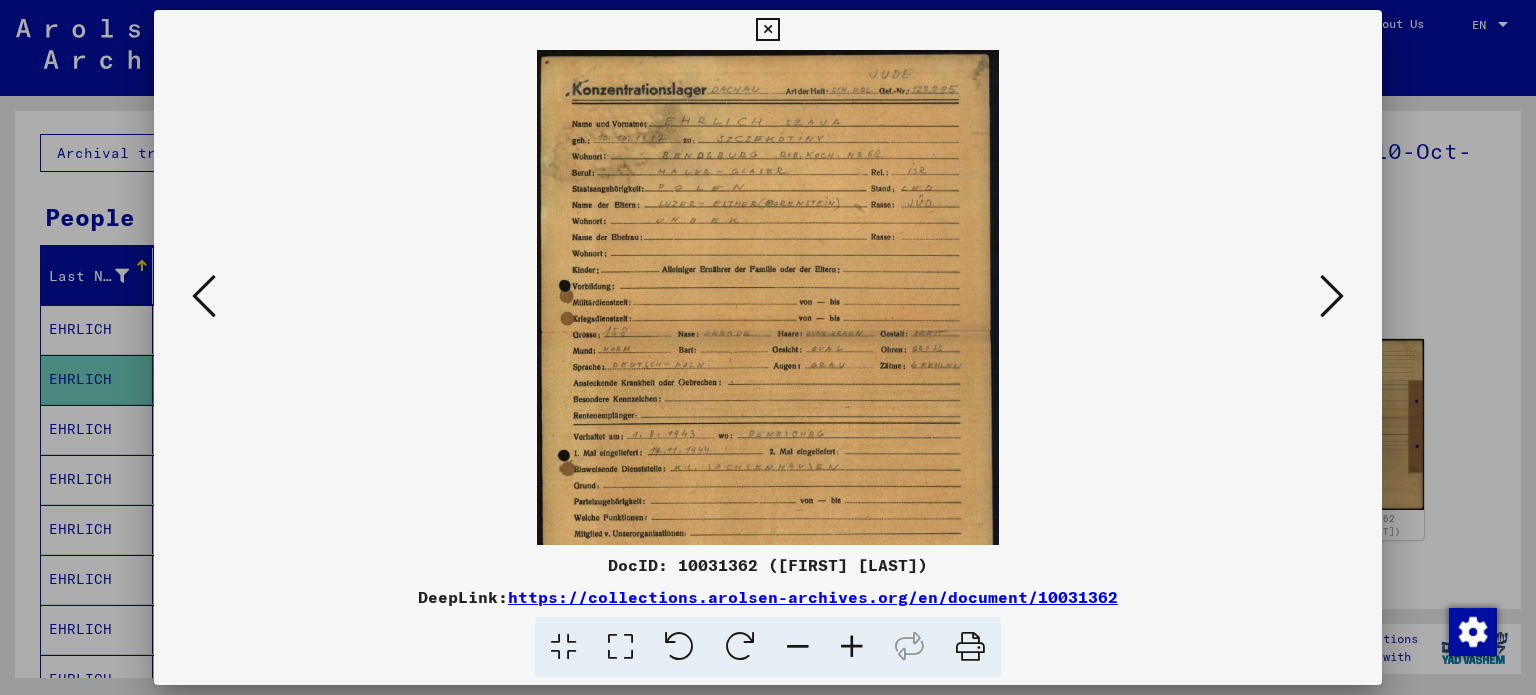 click at bounding box center (852, 647) 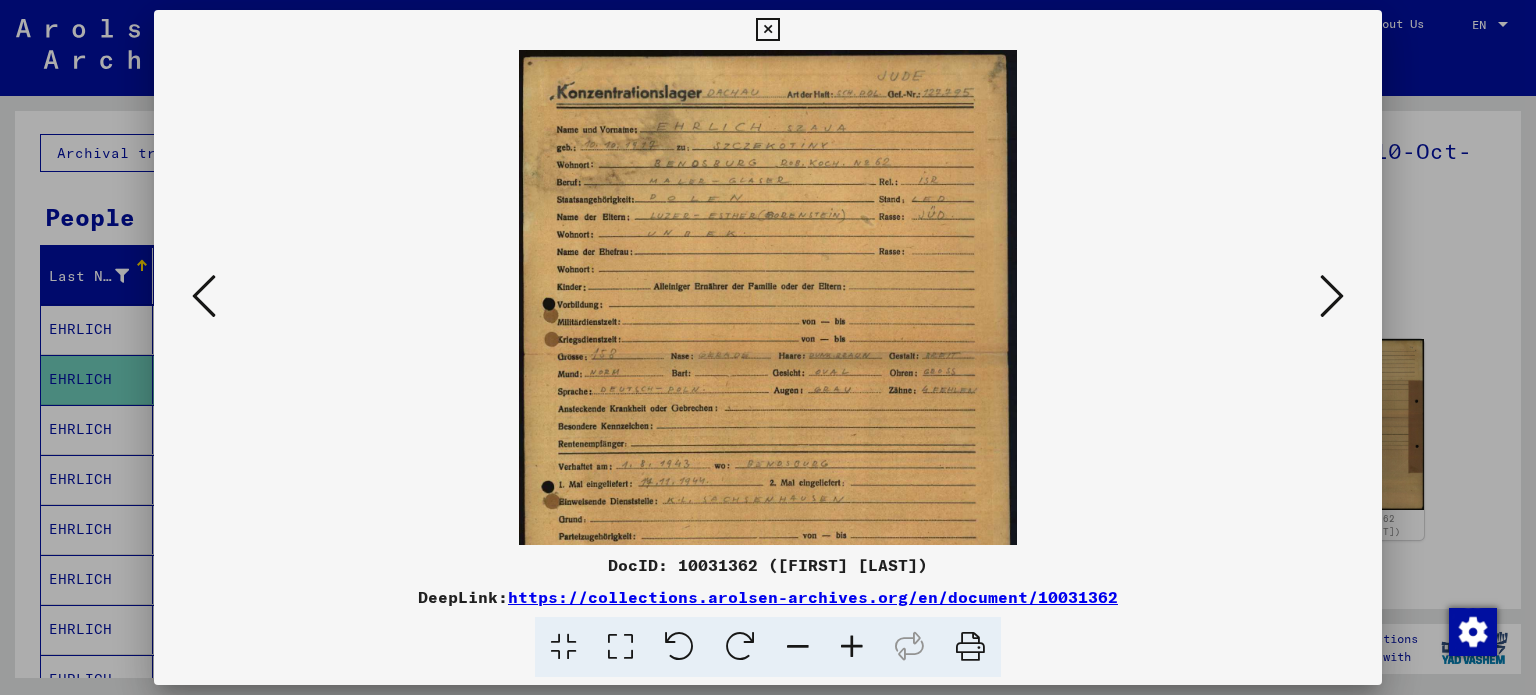 click at bounding box center (852, 647) 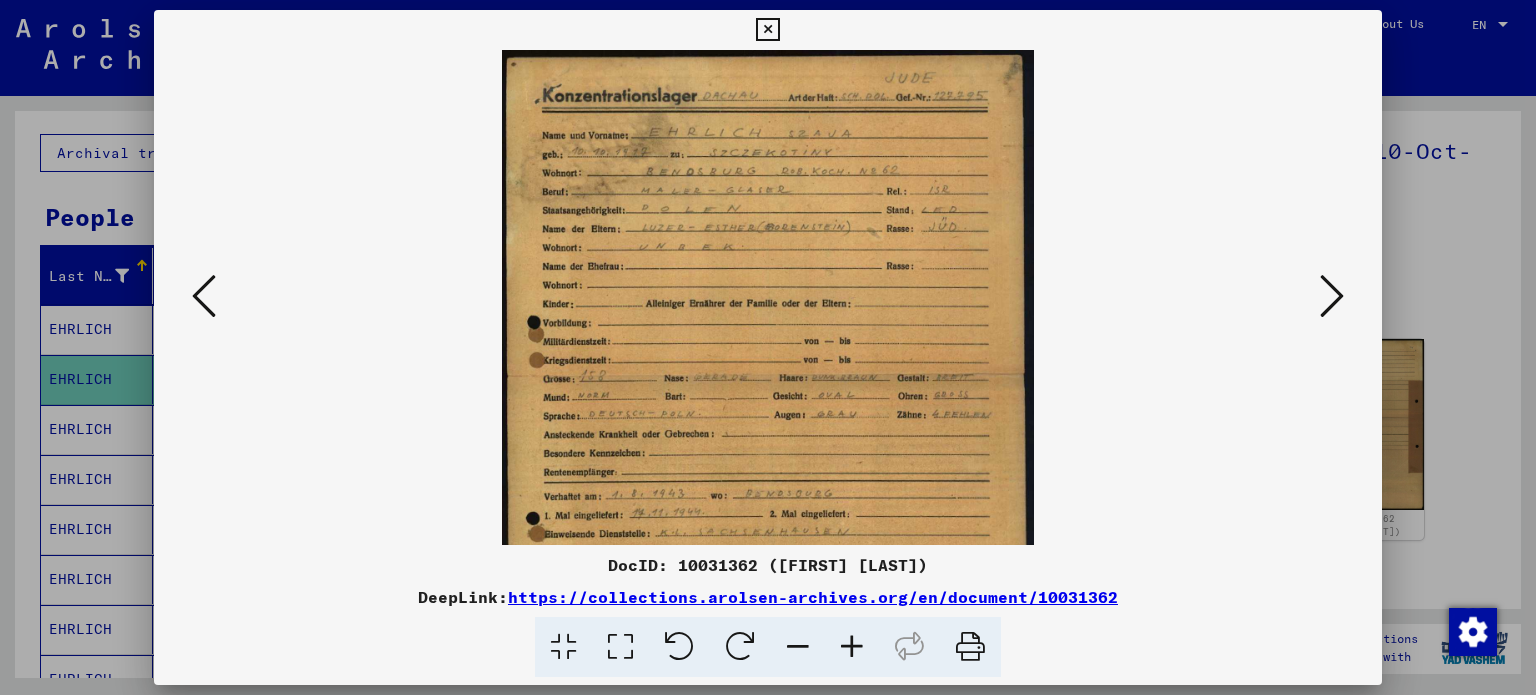 click at bounding box center (852, 647) 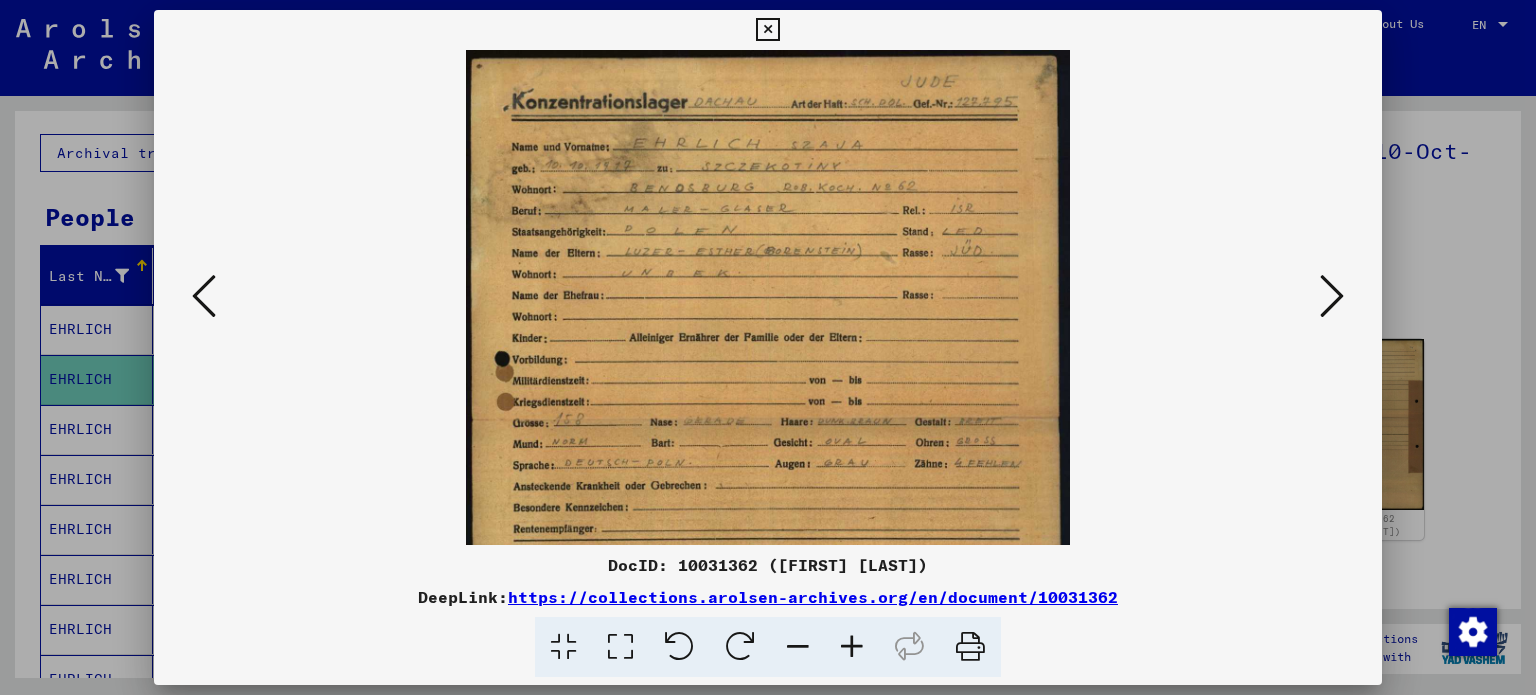 click at bounding box center (852, 647) 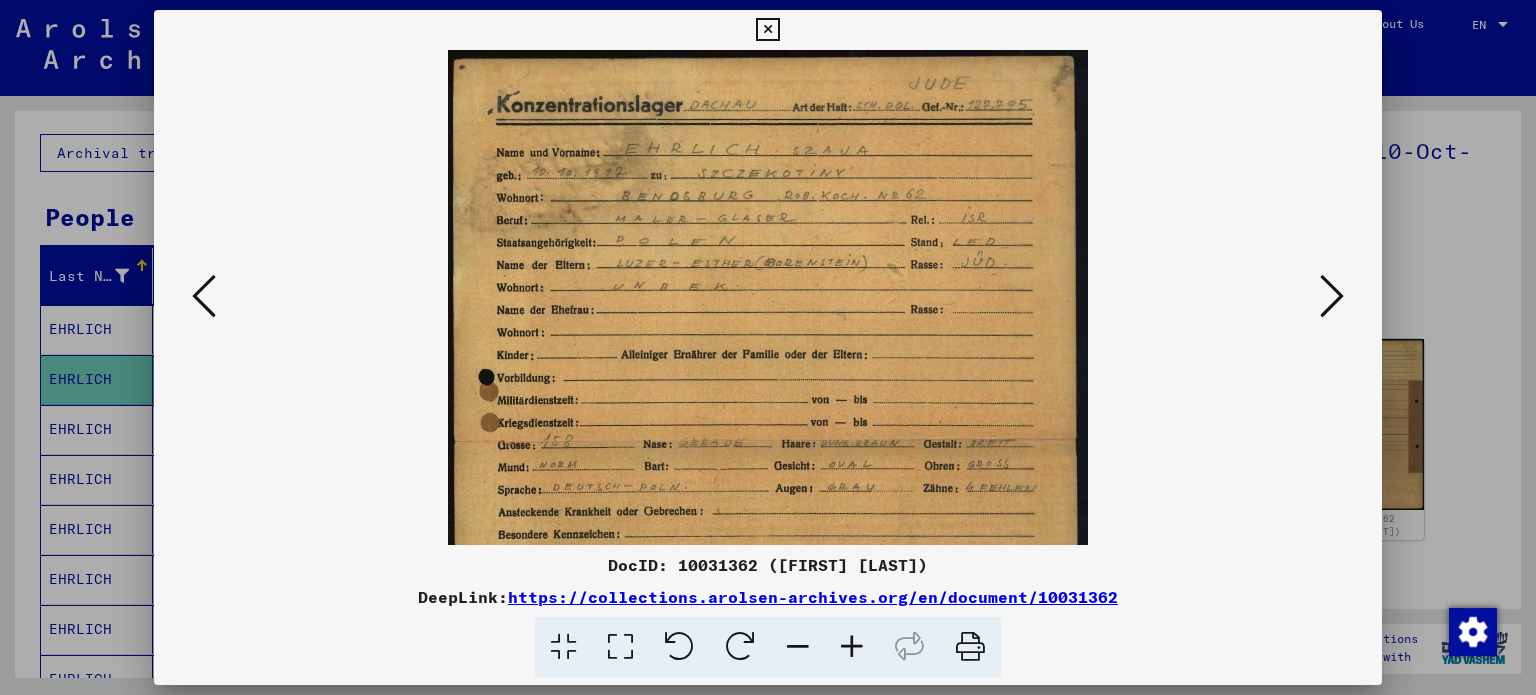 click at bounding box center (852, 647) 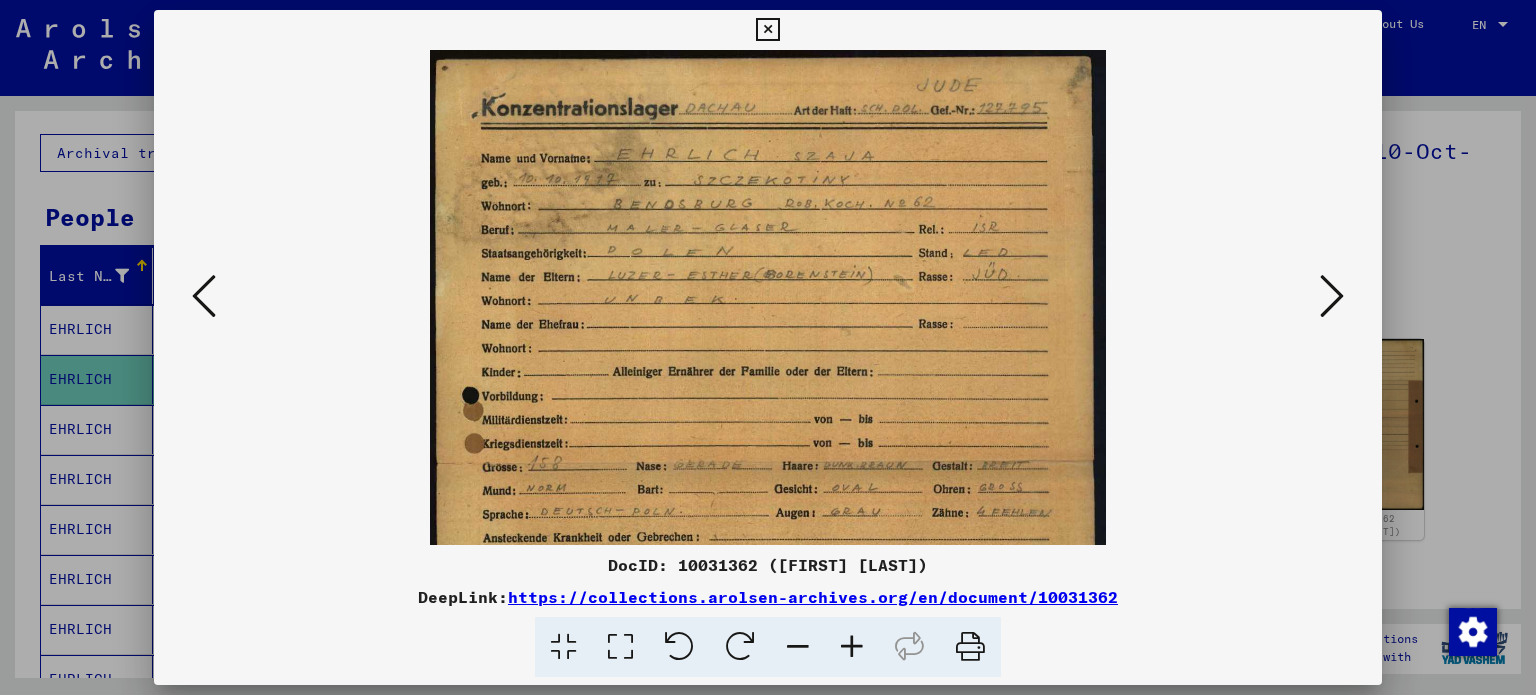 click at bounding box center [852, 647] 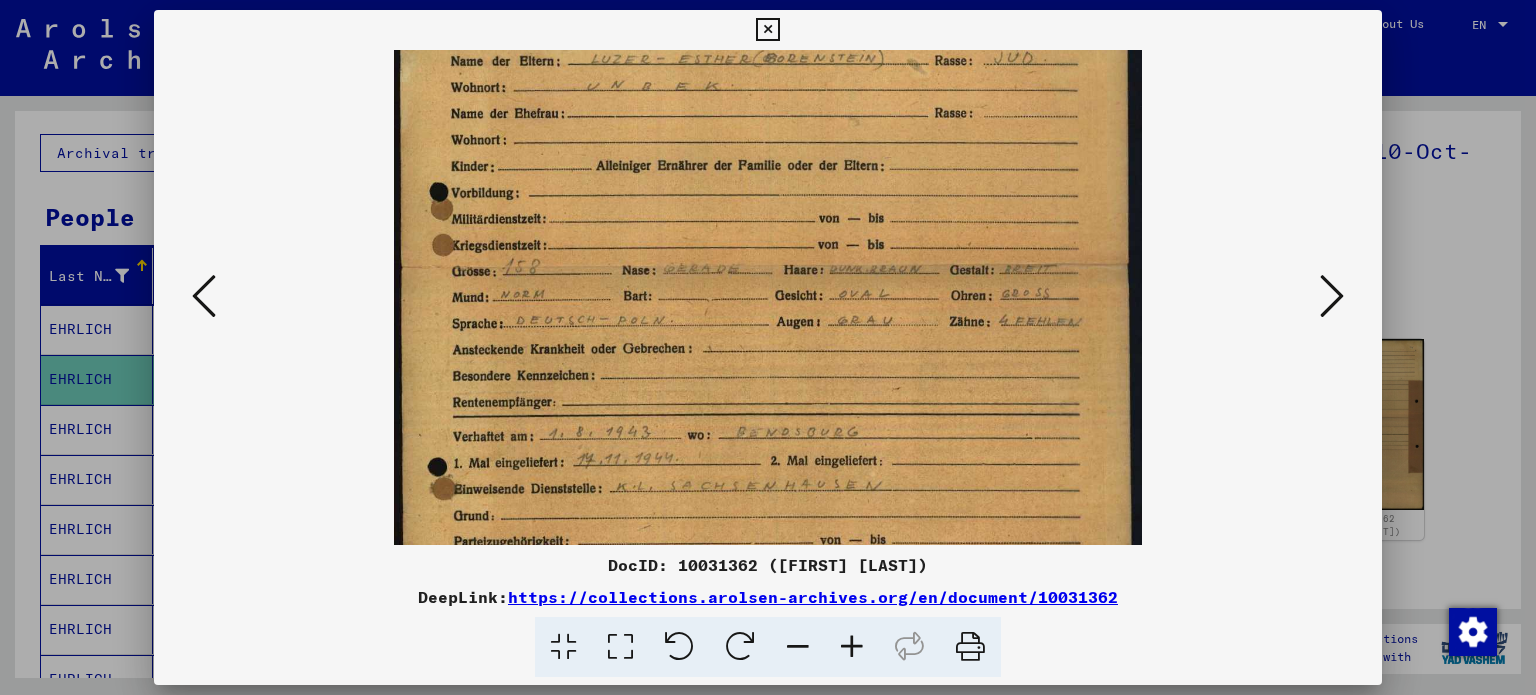drag, startPoint x: 789, startPoint y: 438, endPoint x: 820, endPoint y: 207, distance: 233.0708 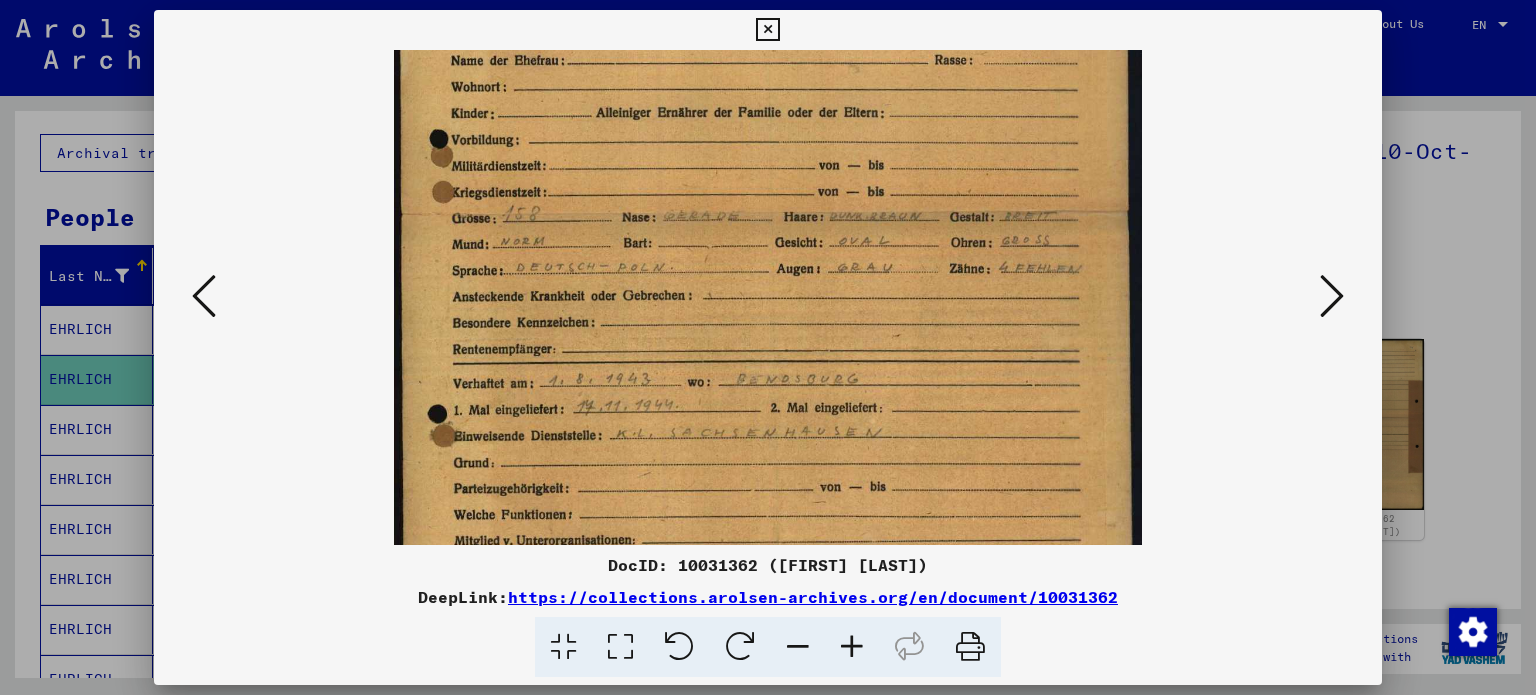 scroll, scrollTop: 301, scrollLeft: 0, axis: vertical 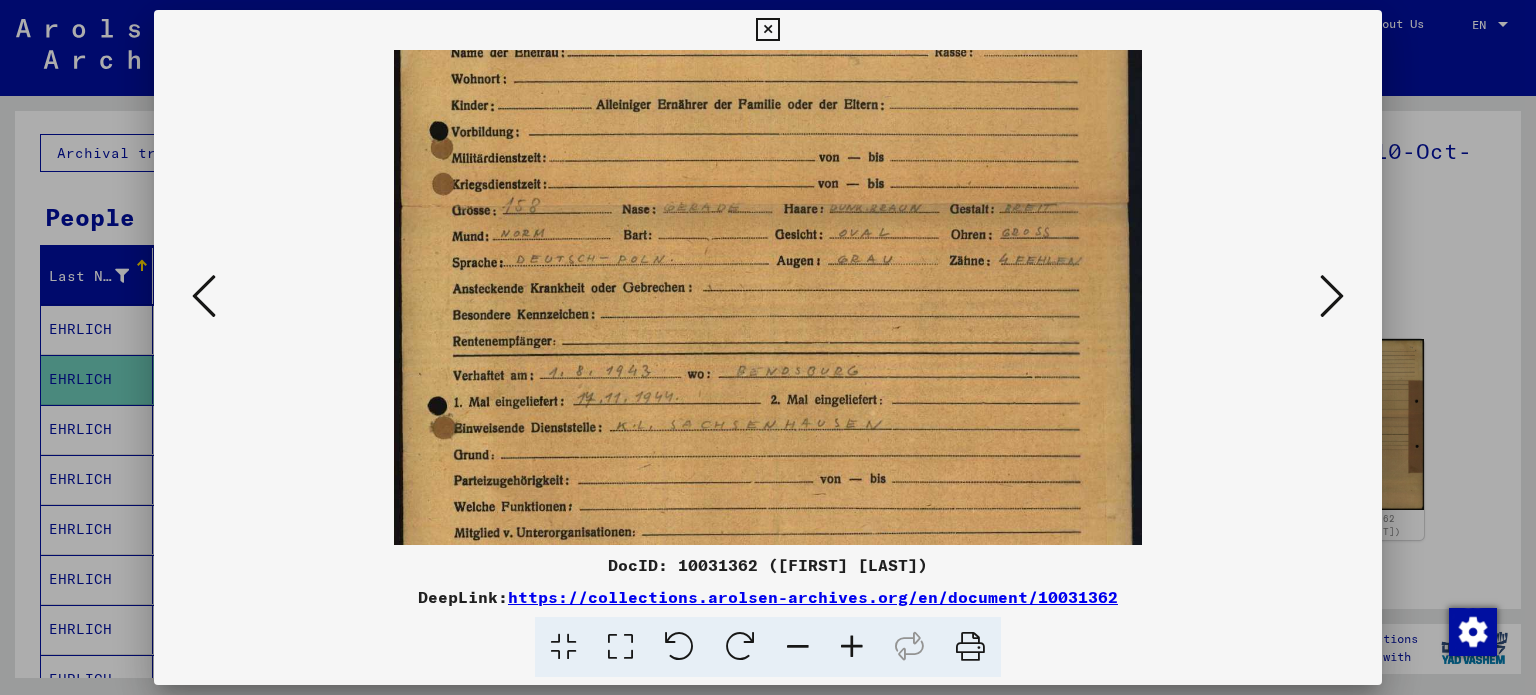 drag, startPoint x: 842, startPoint y: 452, endPoint x: 845, endPoint y: 395, distance: 57.07889 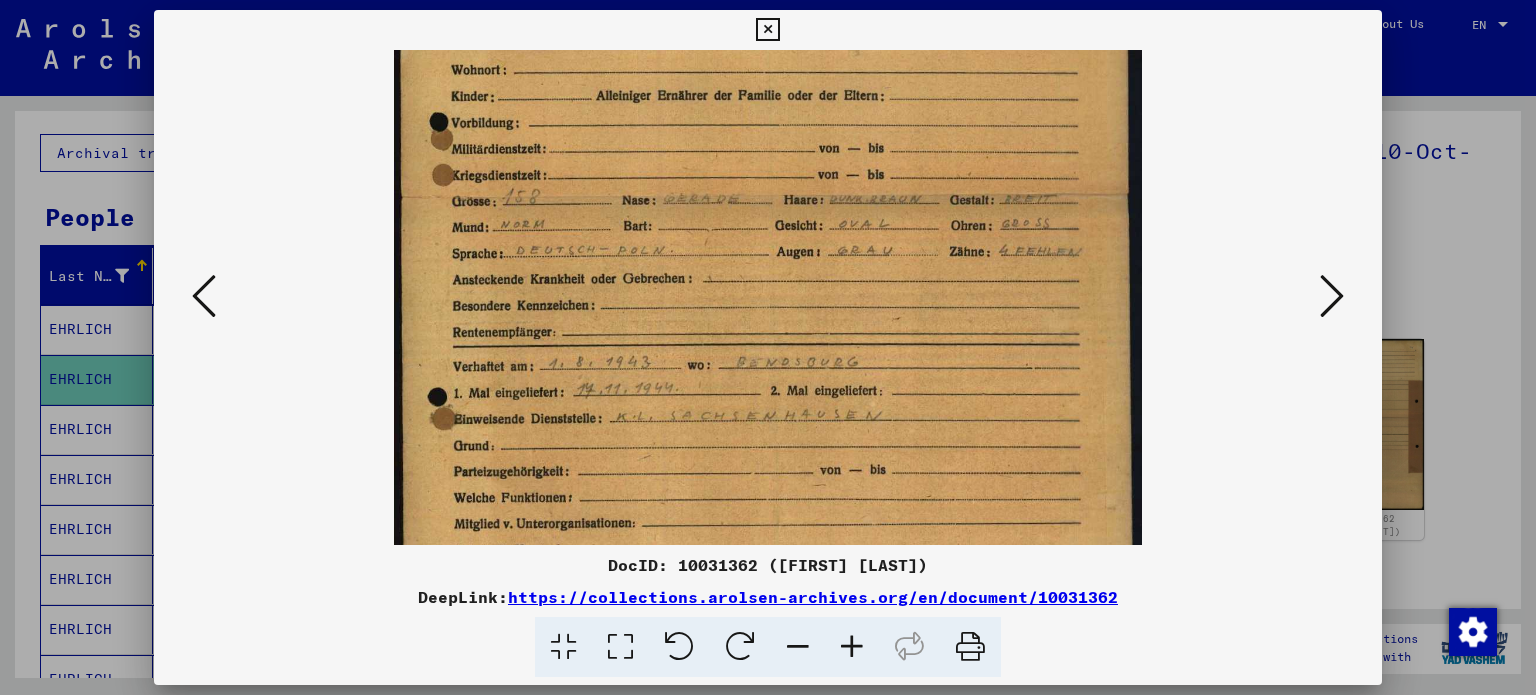 click at bounding box center (767, 262) 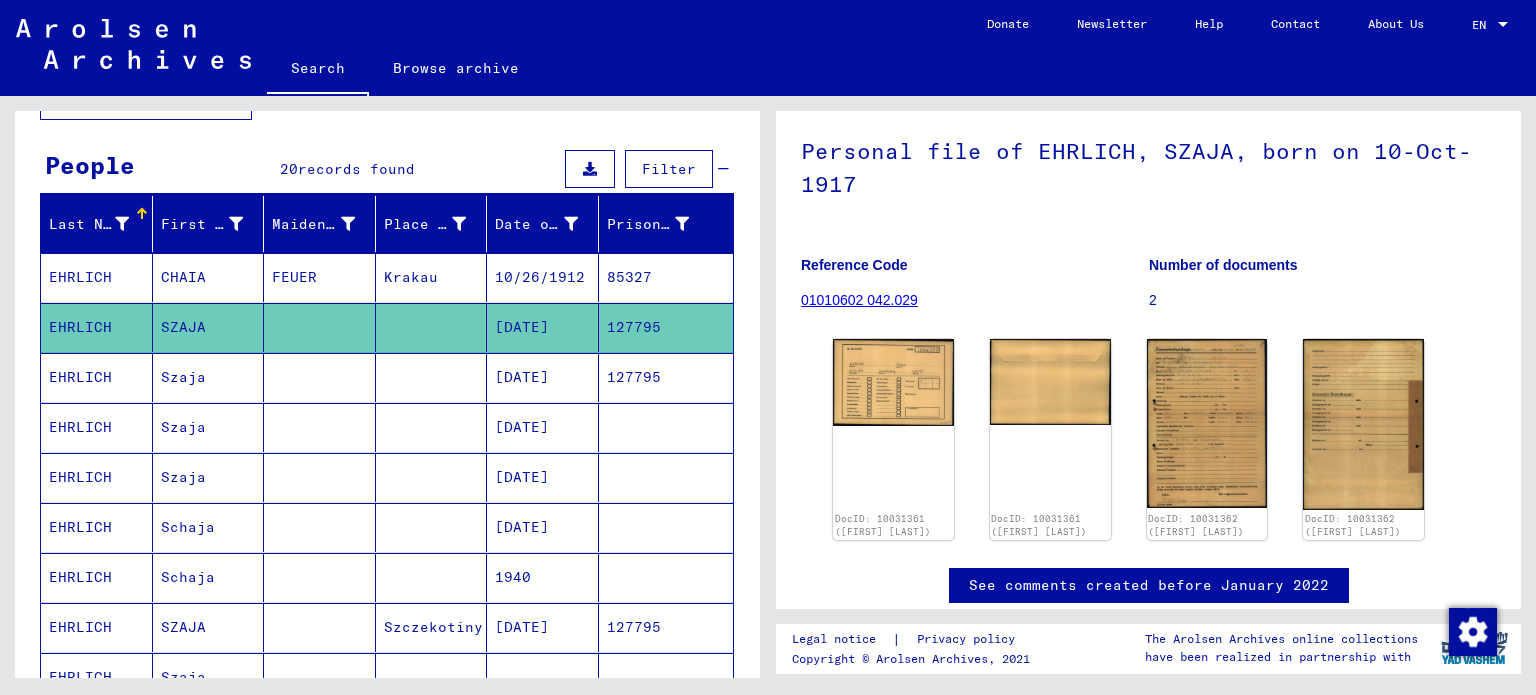 scroll, scrollTop: 200, scrollLeft: 0, axis: vertical 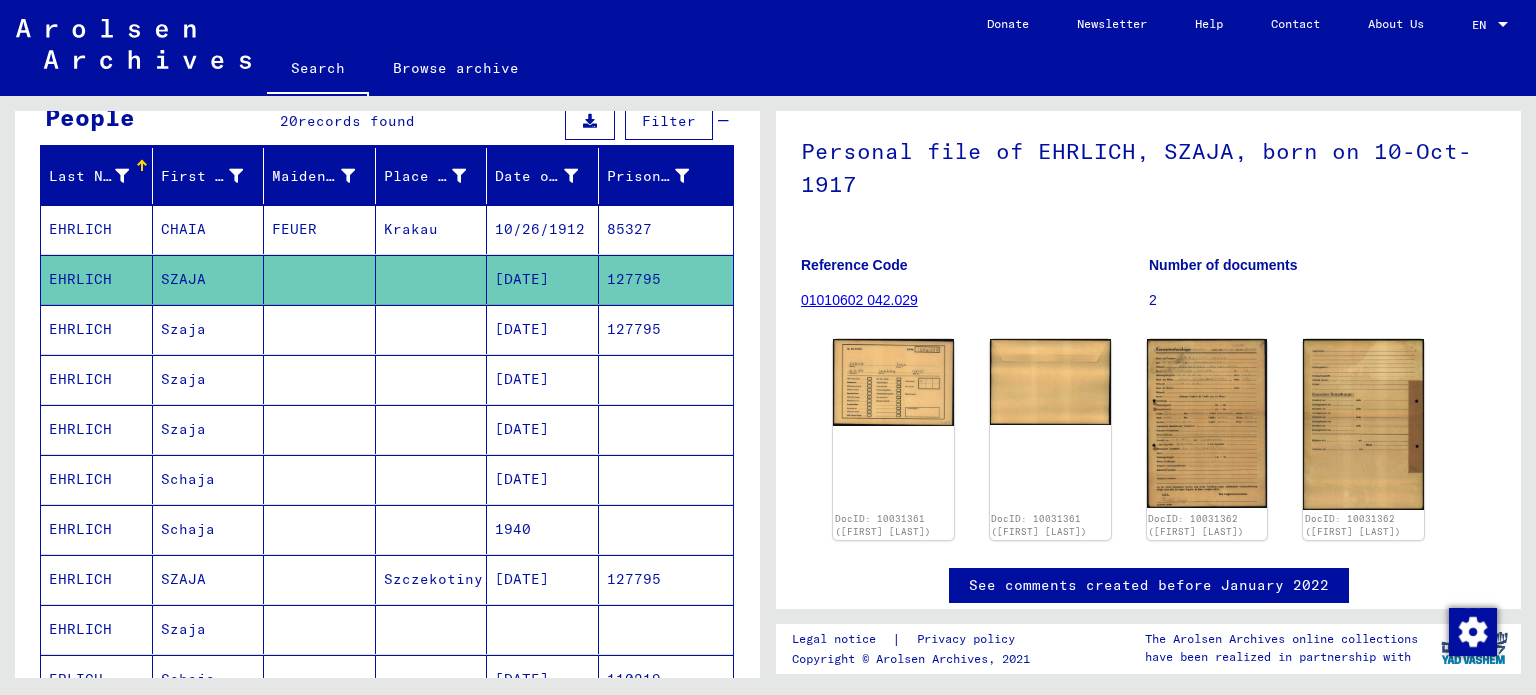 click on "[DATE]" at bounding box center [543, 379] 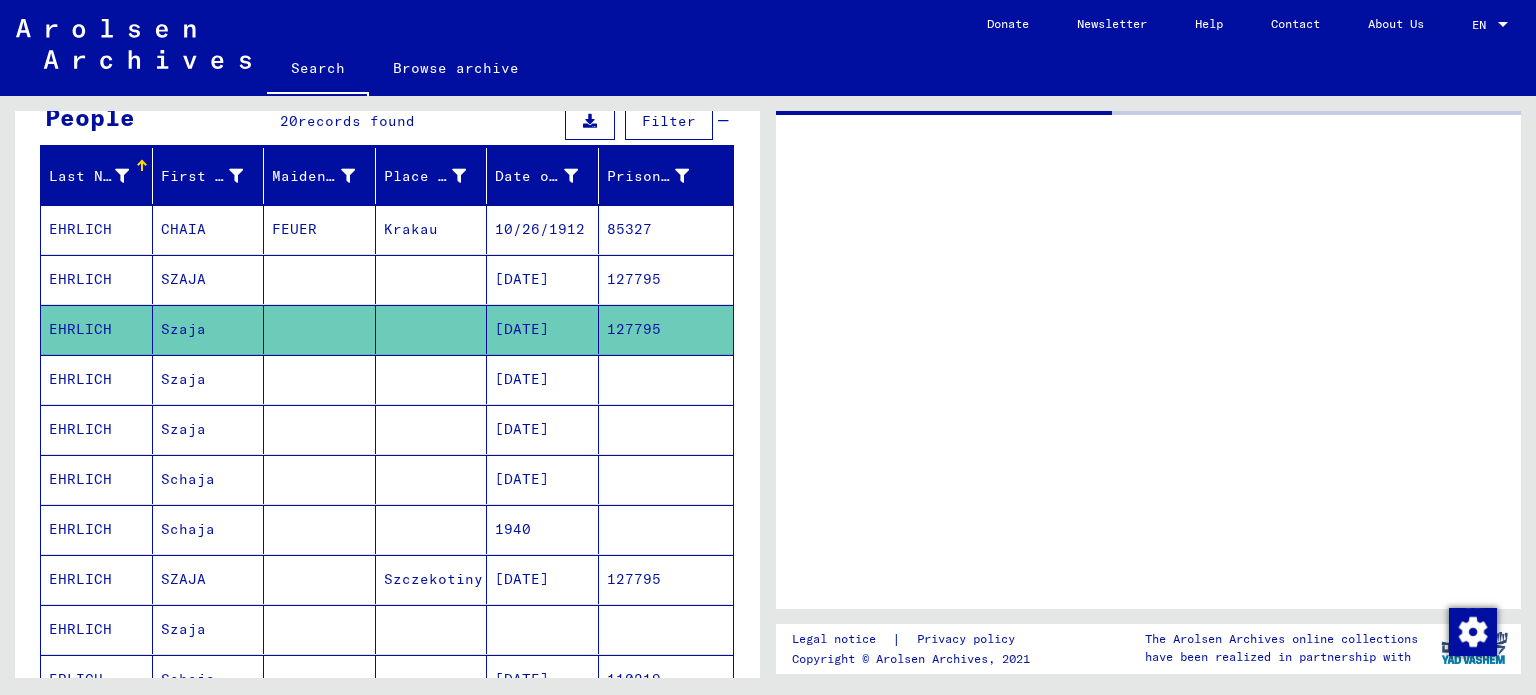 scroll, scrollTop: 0, scrollLeft: 0, axis: both 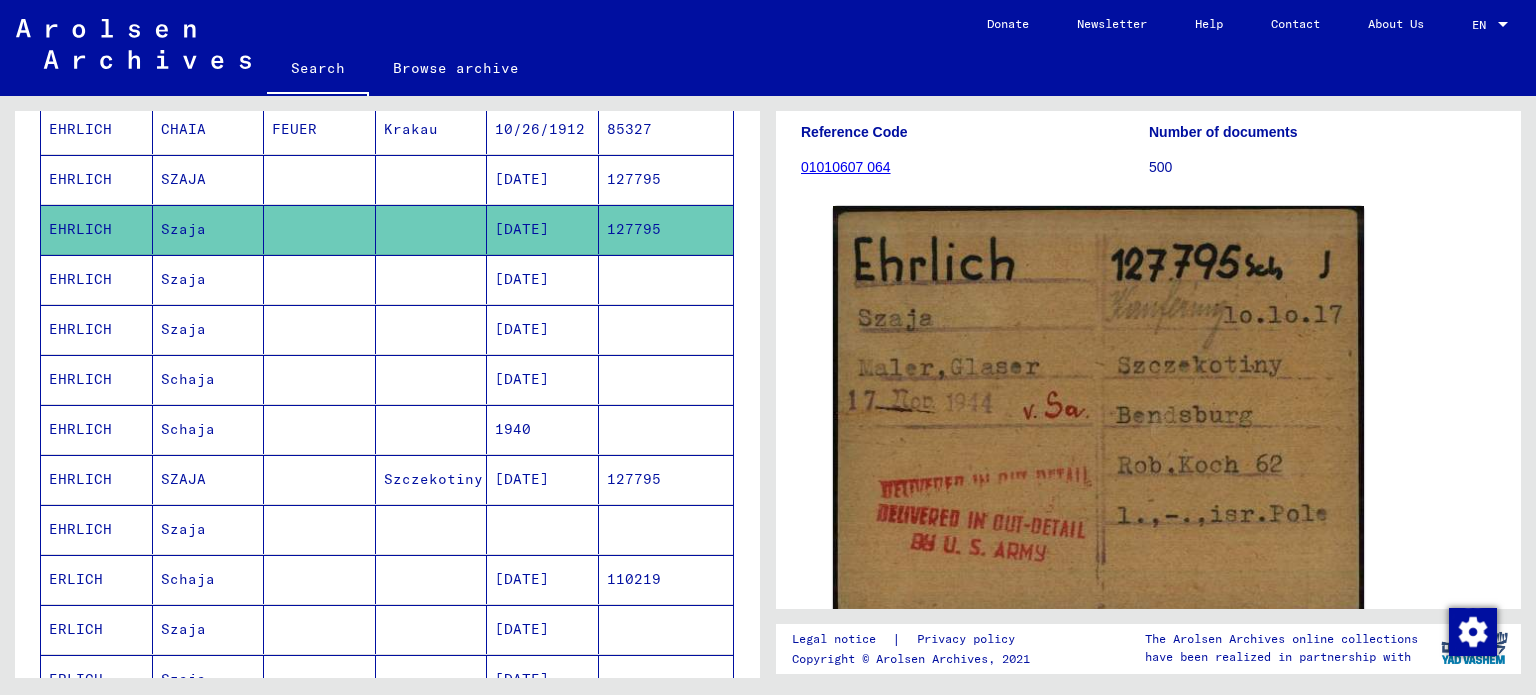 click on "[DATE]" at bounding box center (543, 529) 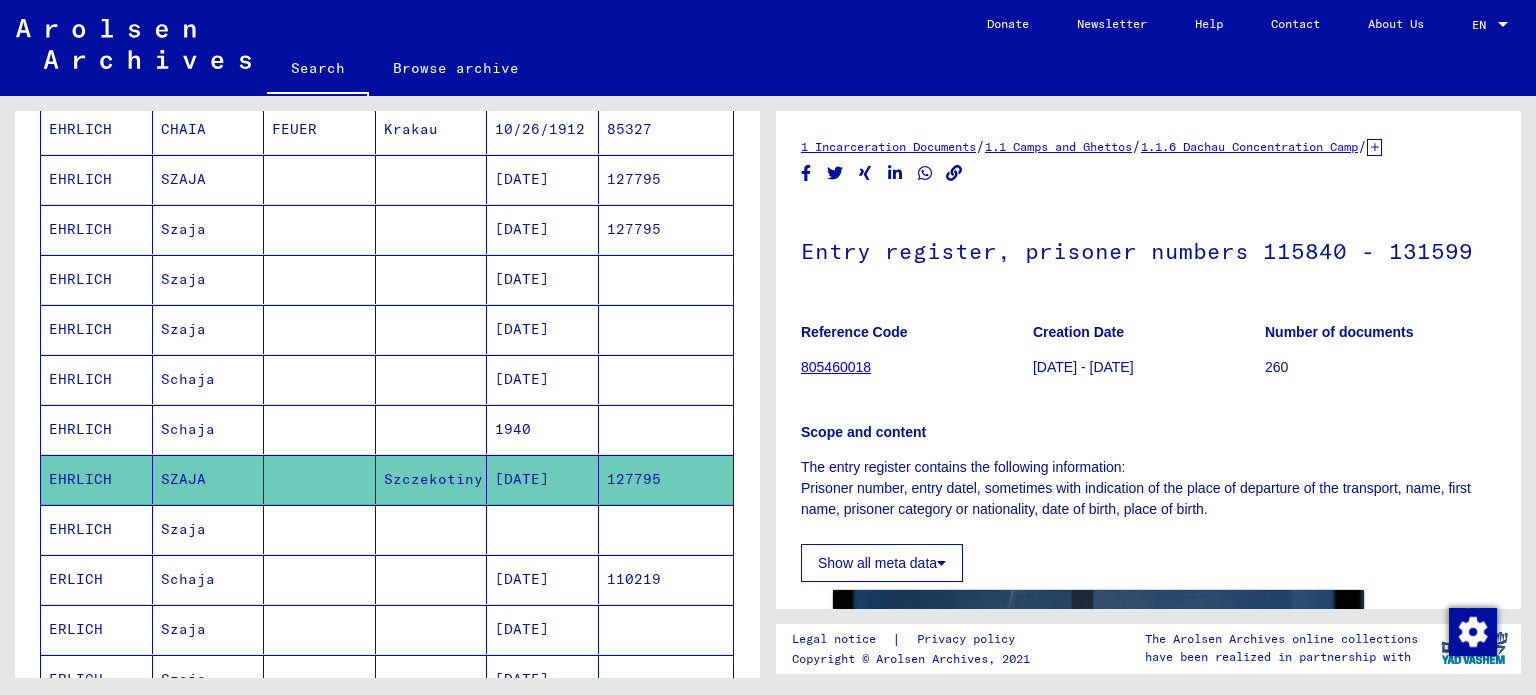 scroll, scrollTop: 0, scrollLeft: 0, axis: both 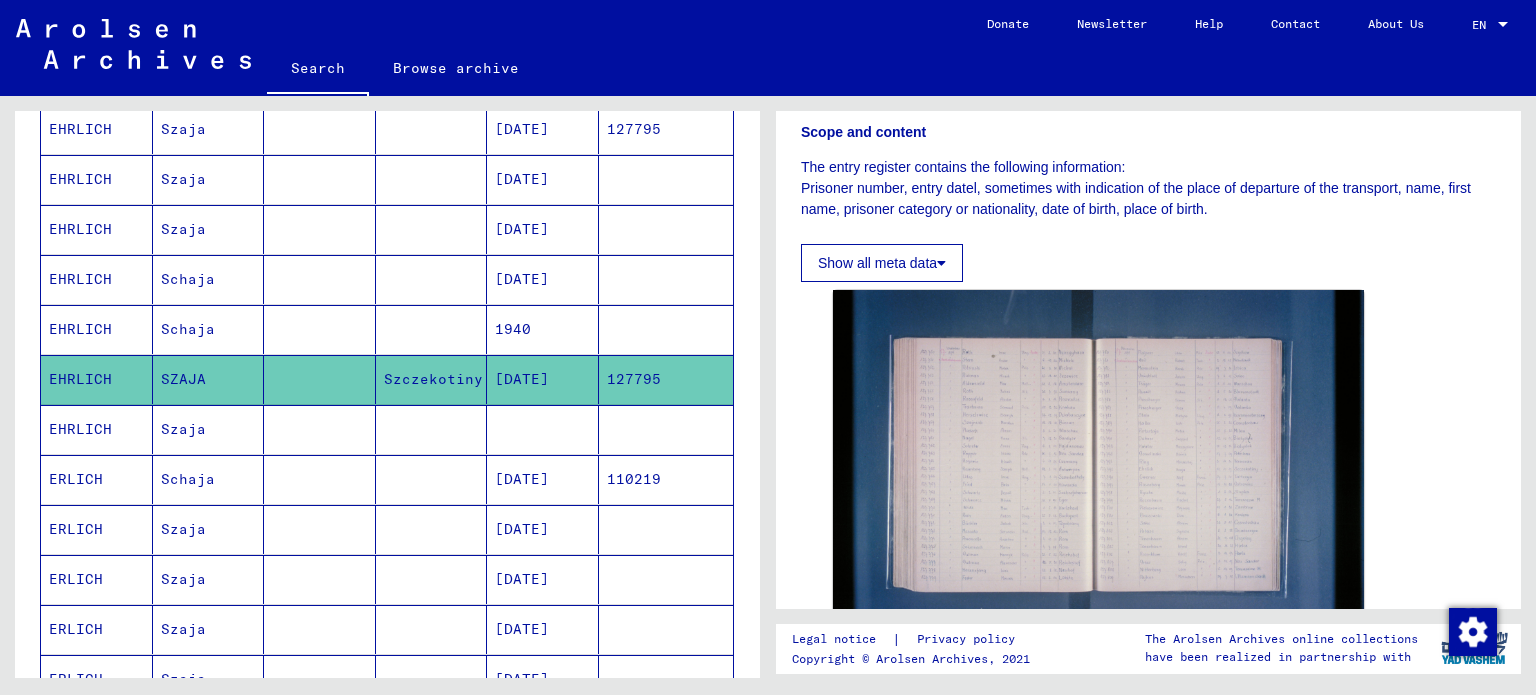 click on "[DATE]" at bounding box center (543, 529) 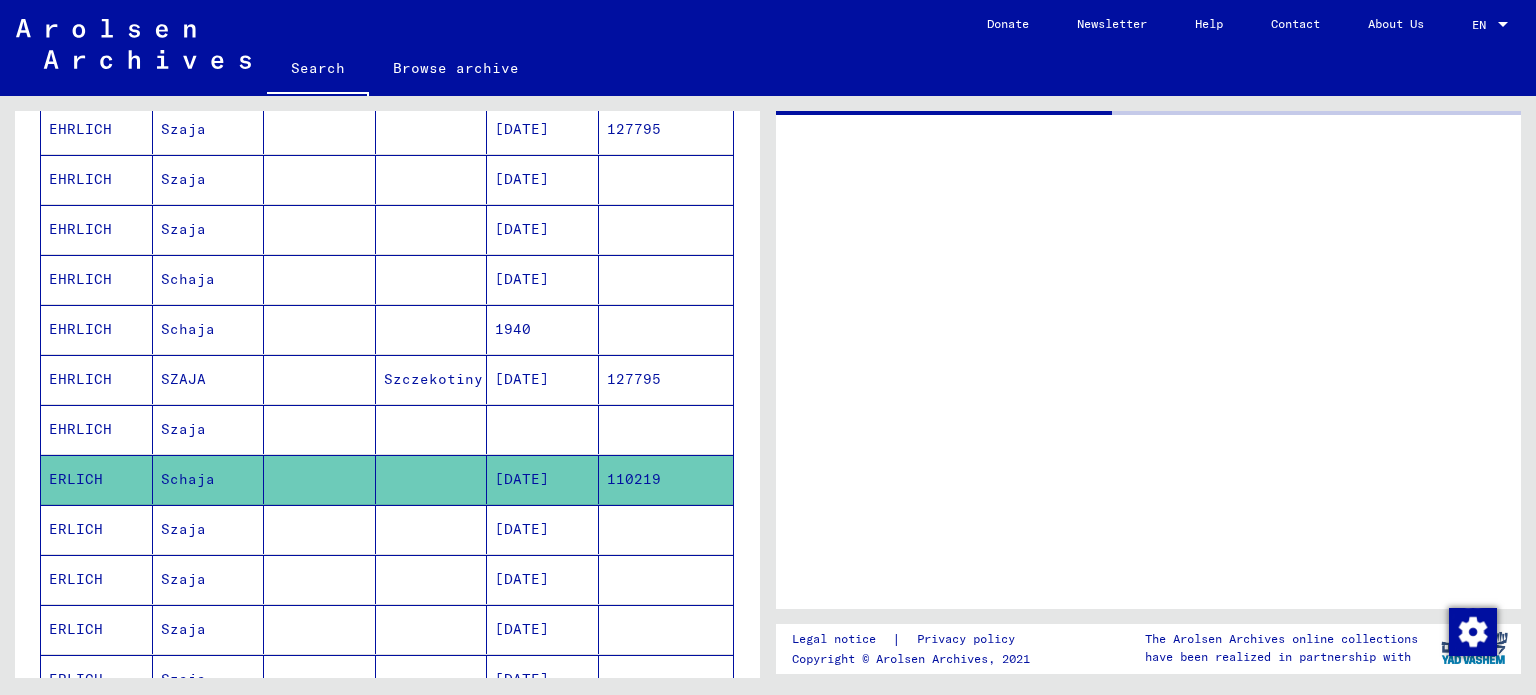 scroll, scrollTop: 0, scrollLeft: 0, axis: both 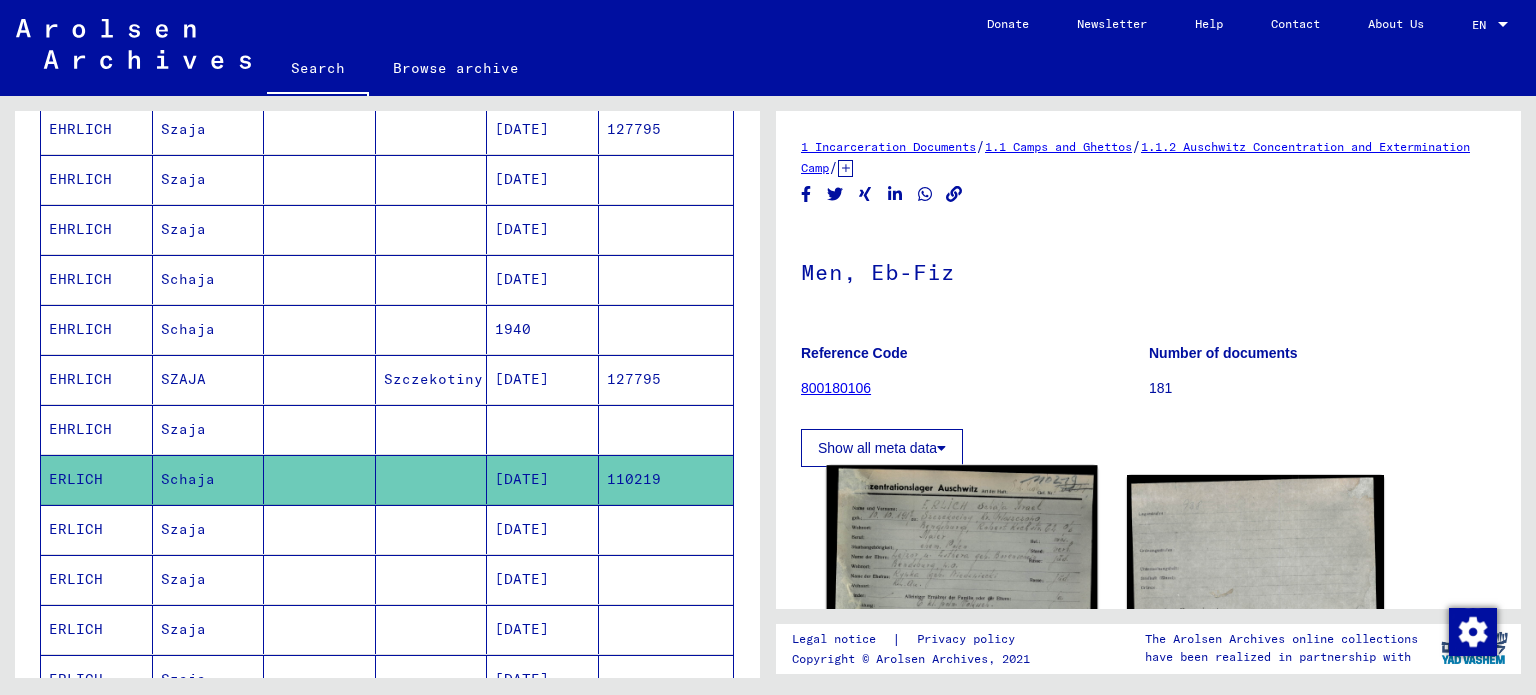 click 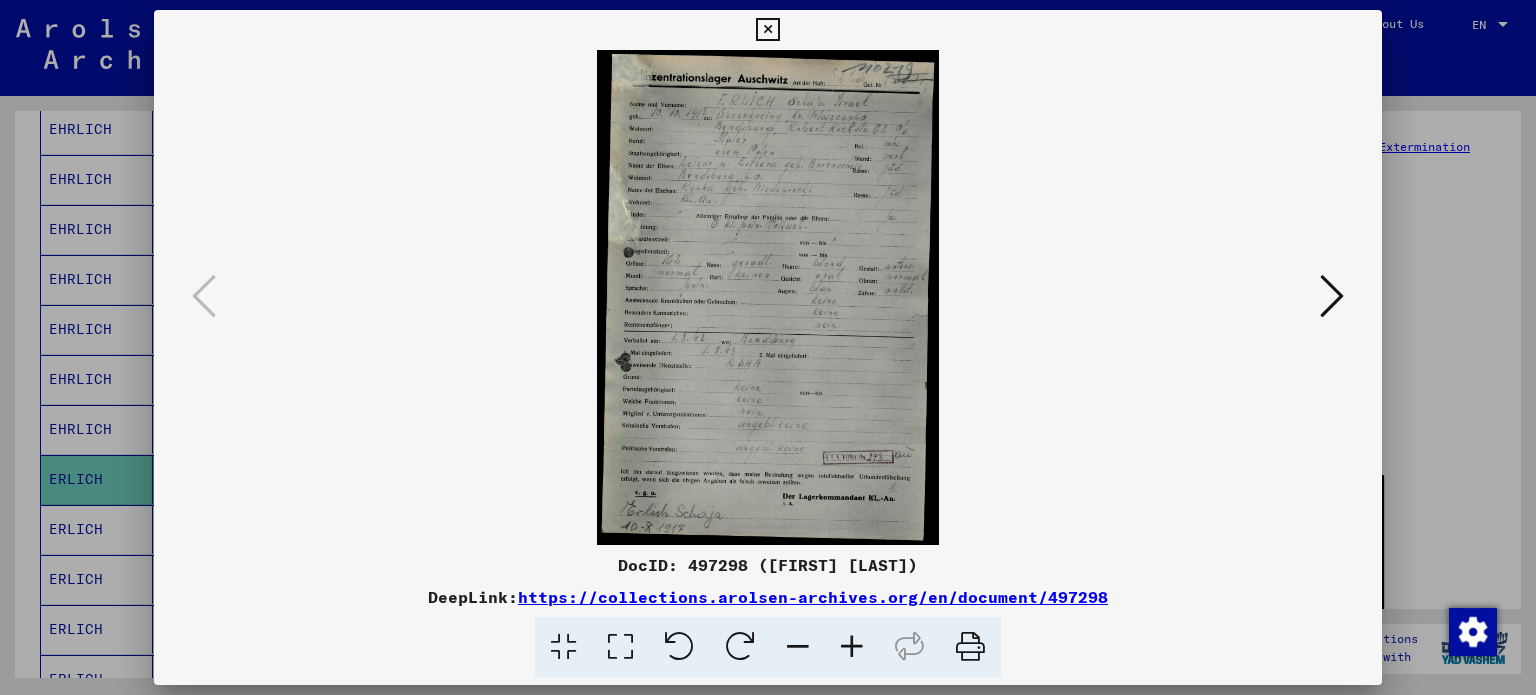 type 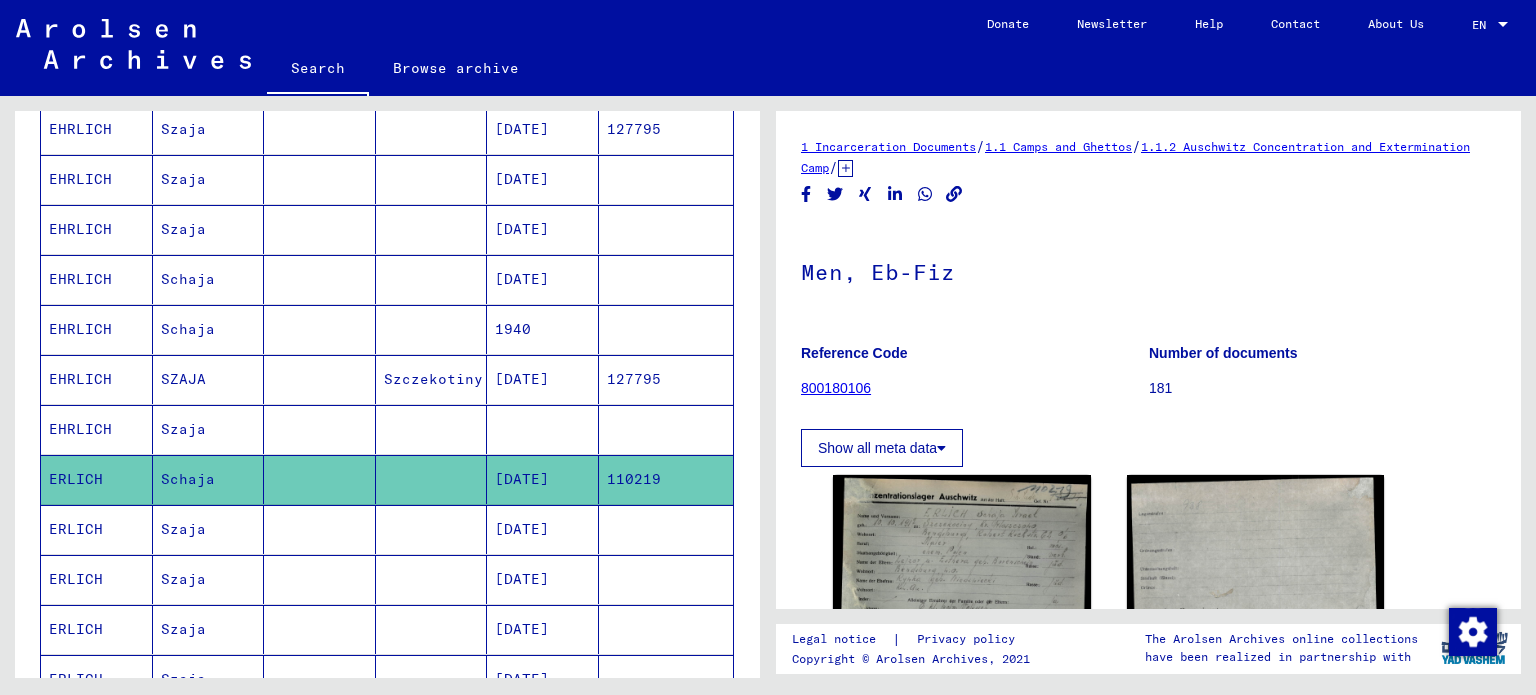 click at bounding box center [432, 479] 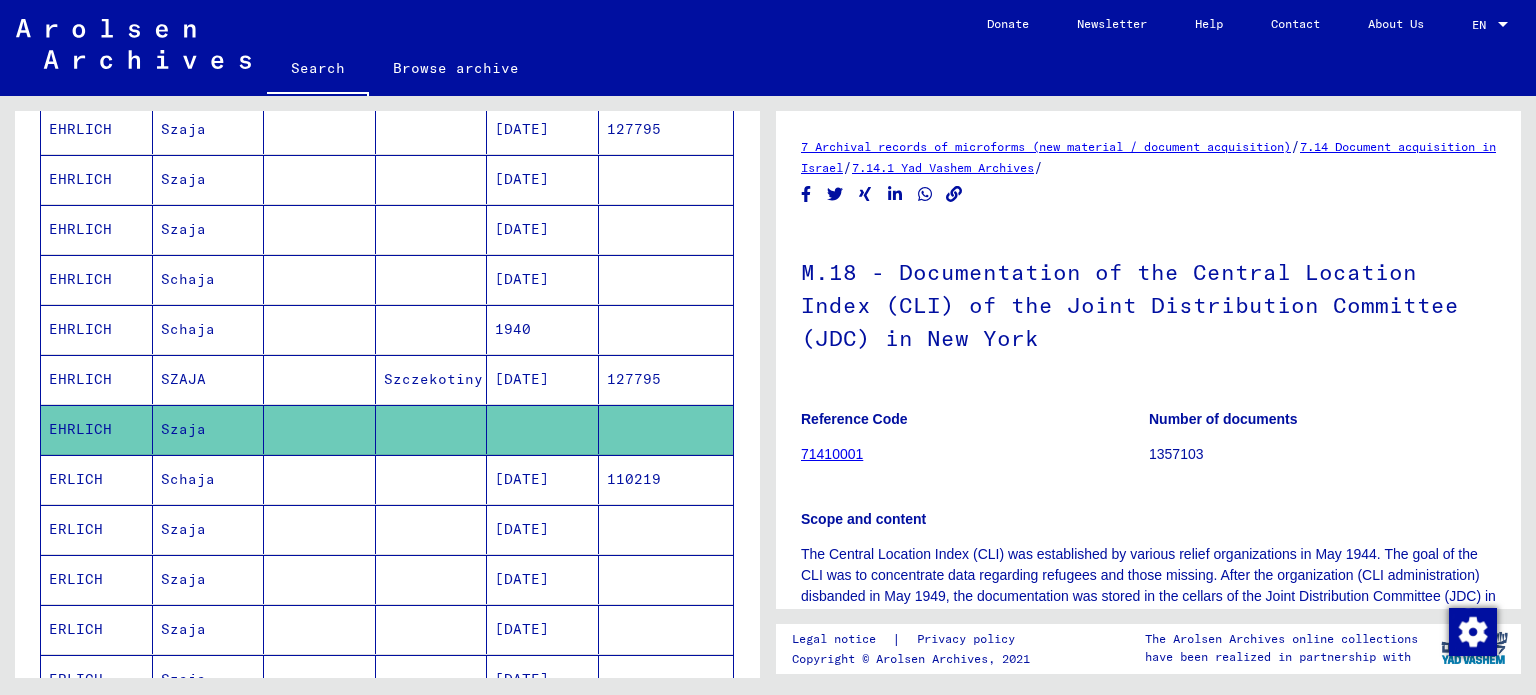 scroll, scrollTop: 0, scrollLeft: 0, axis: both 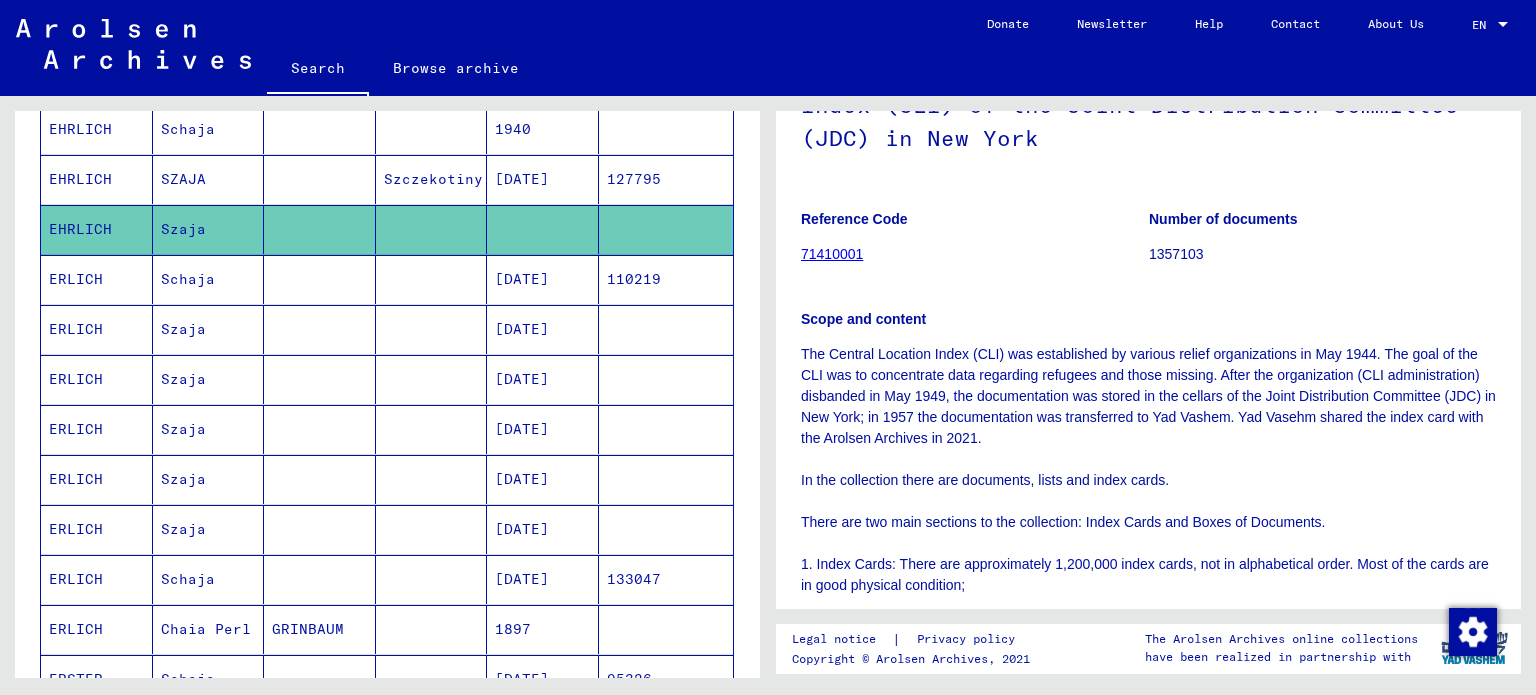 click on "[DATE]" at bounding box center [543, 629] 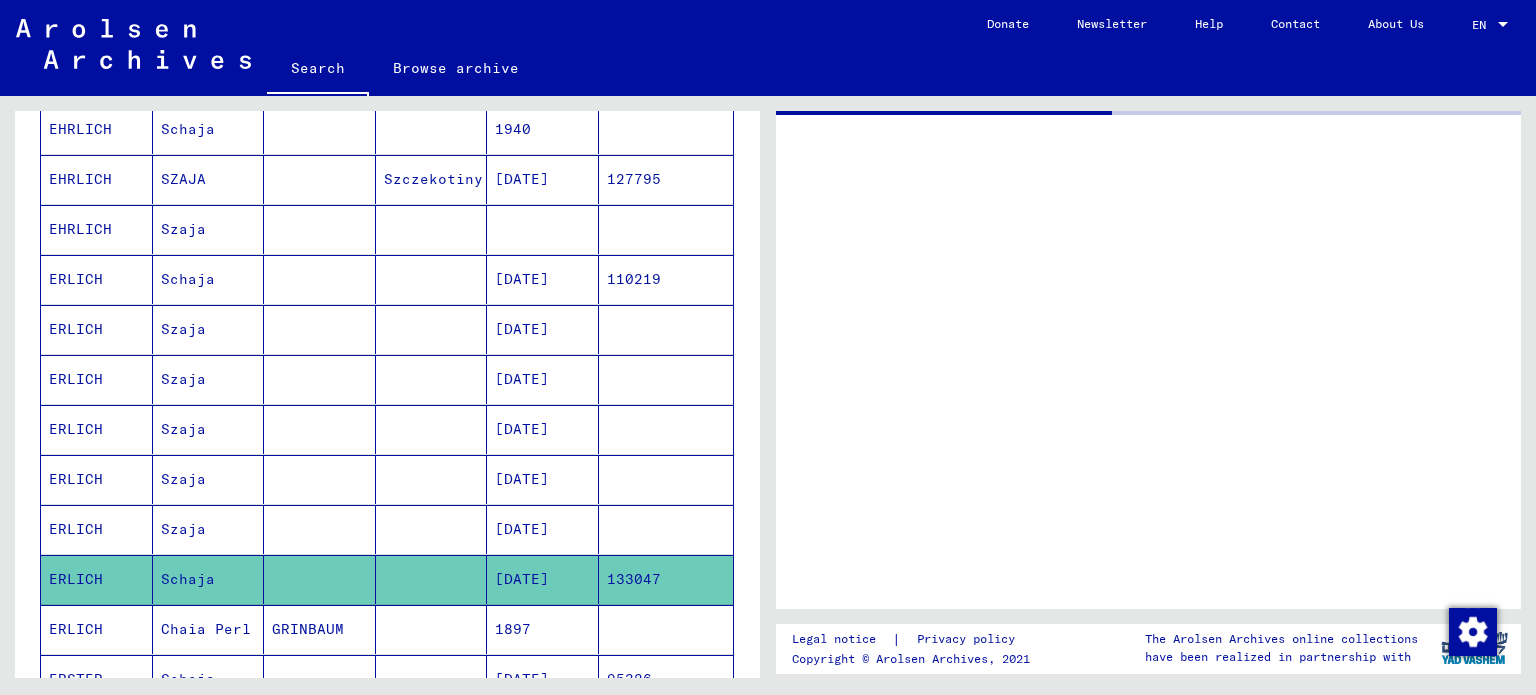 scroll, scrollTop: 0, scrollLeft: 0, axis: both 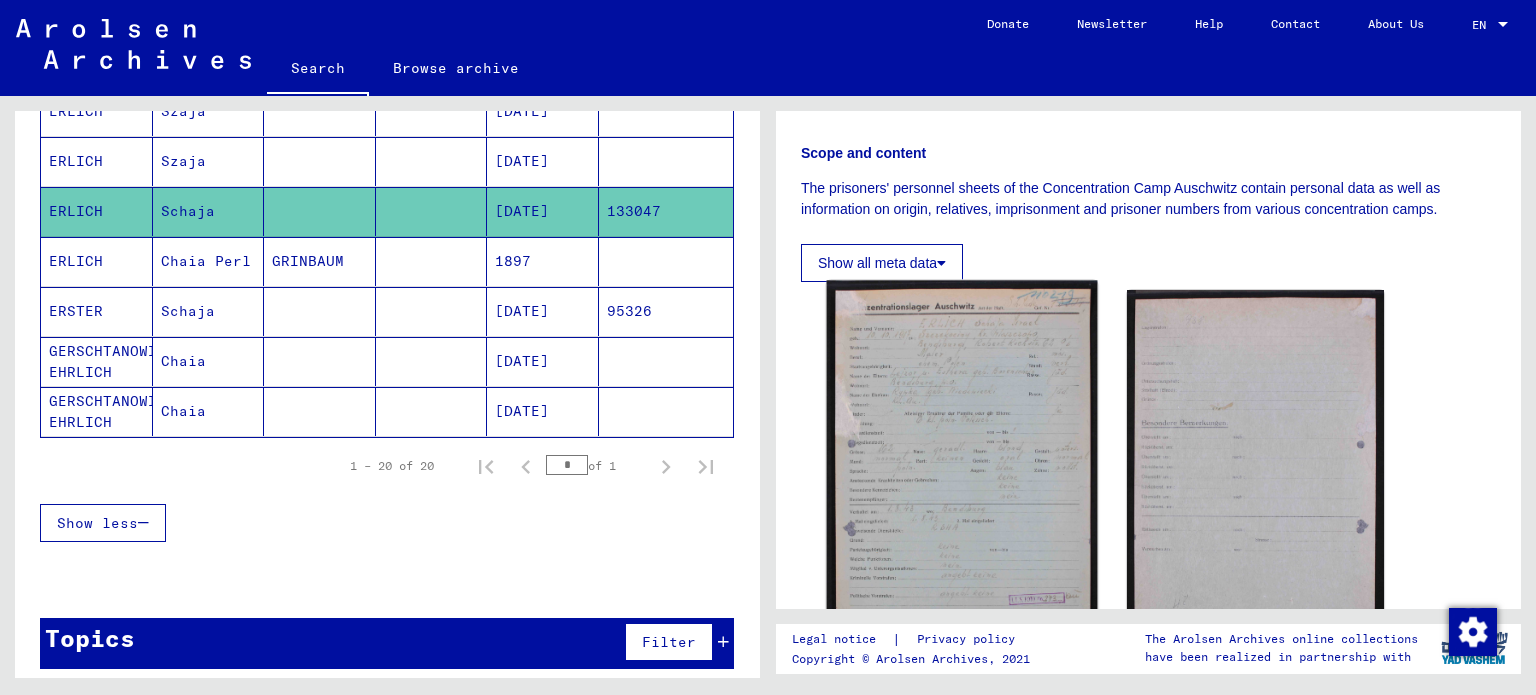 click 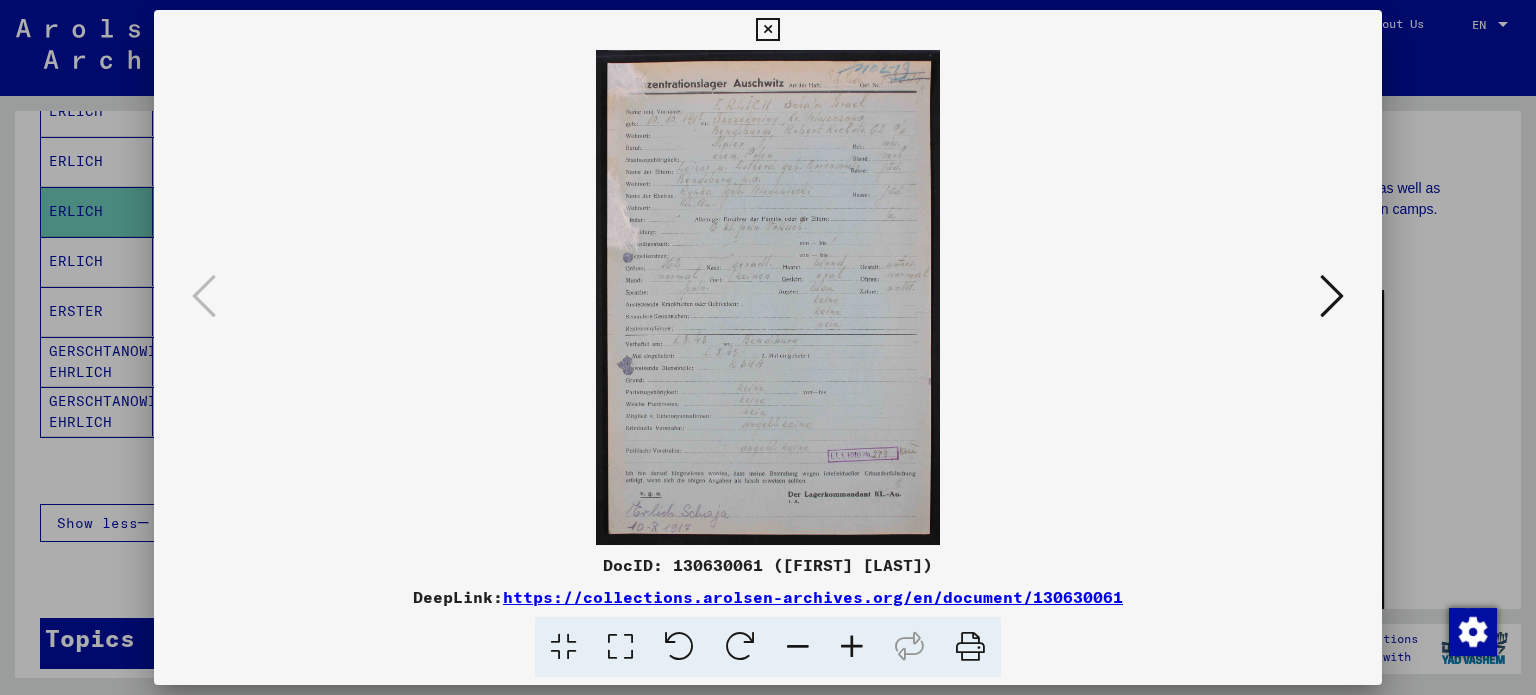 click at bounding box center (852, 647) 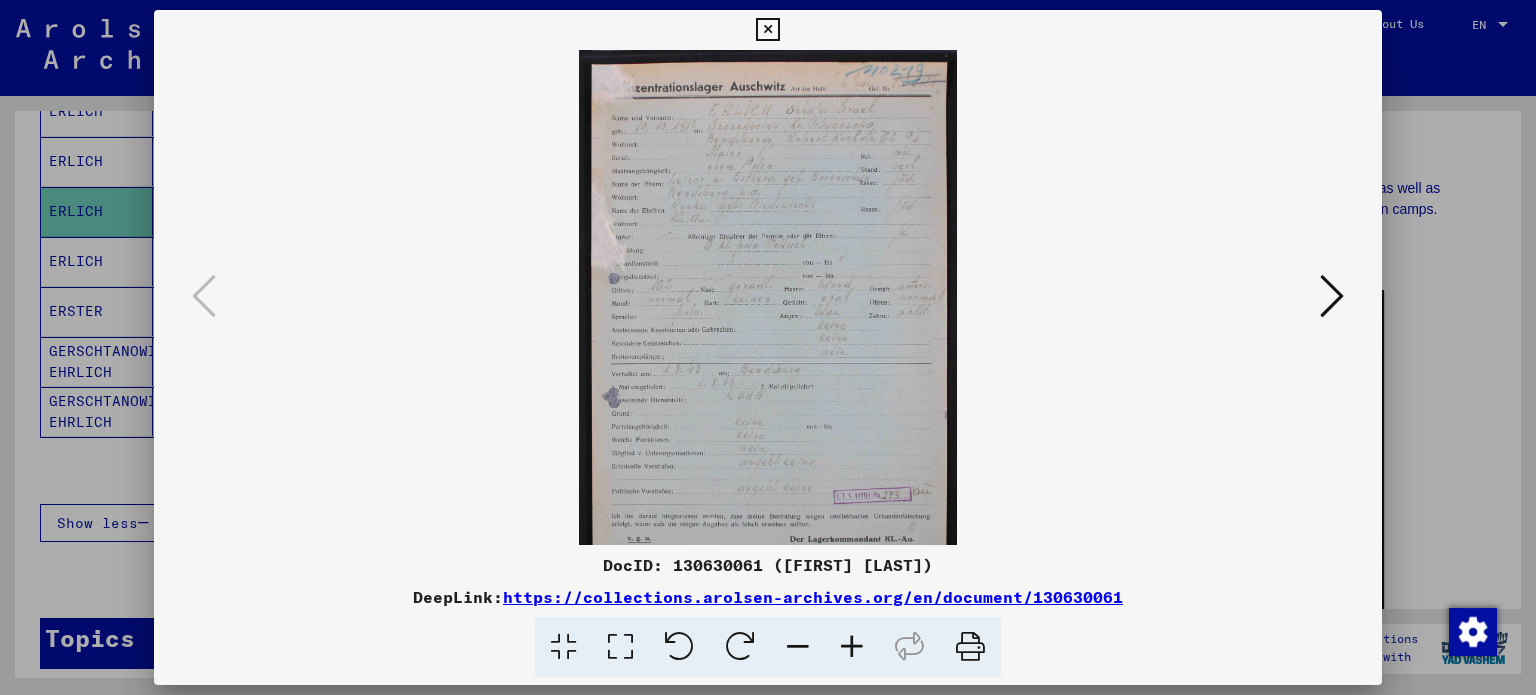 click at bounding box center (852, 647) 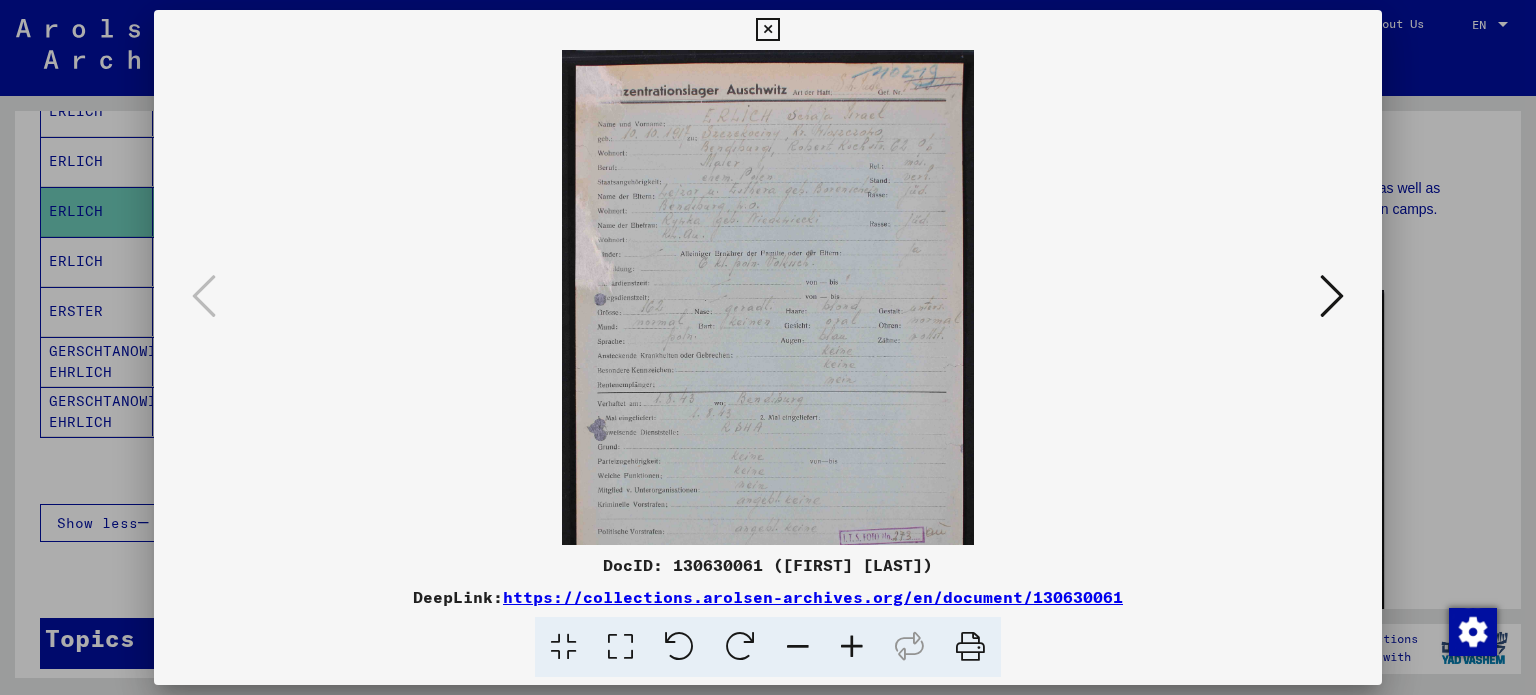 click at bounding box center [852, 647] 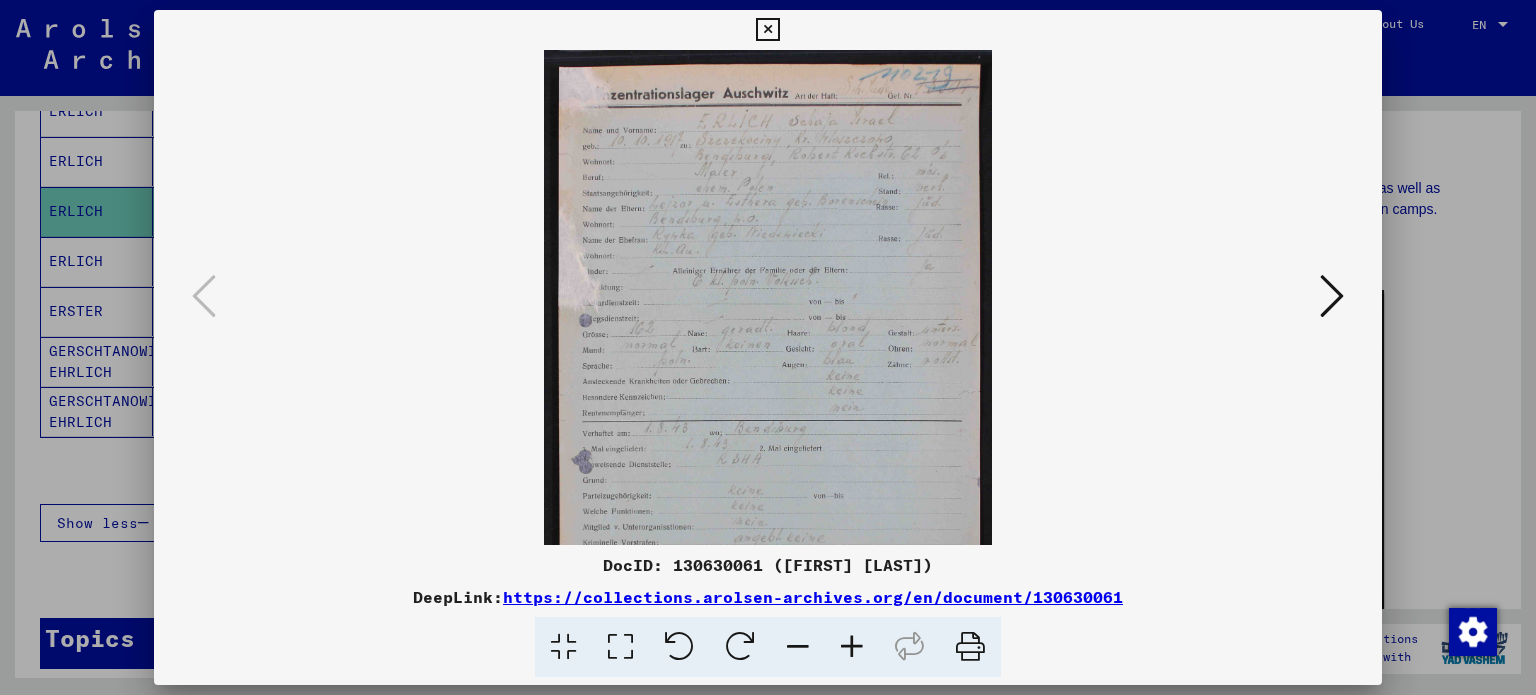 click at bounding box center (852, 647) 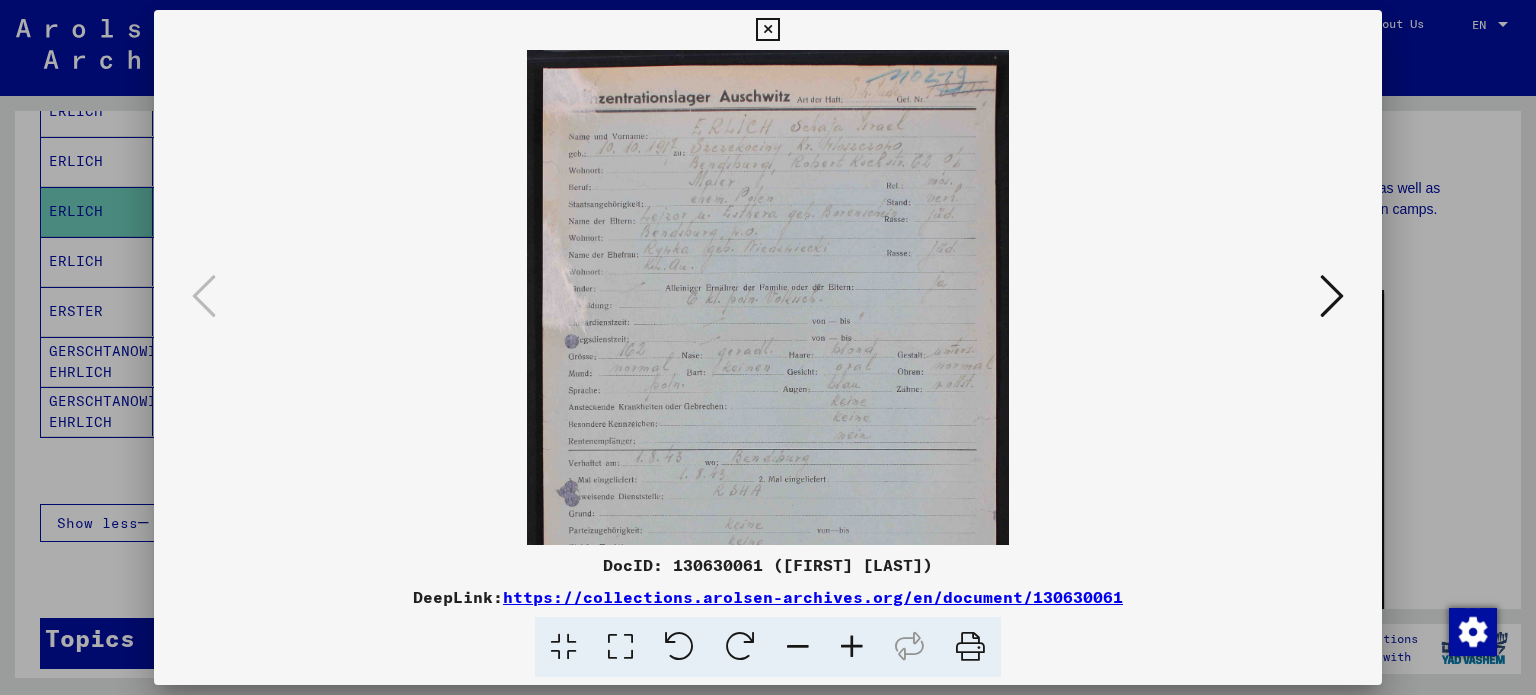 click at bounding box center [852, 647] 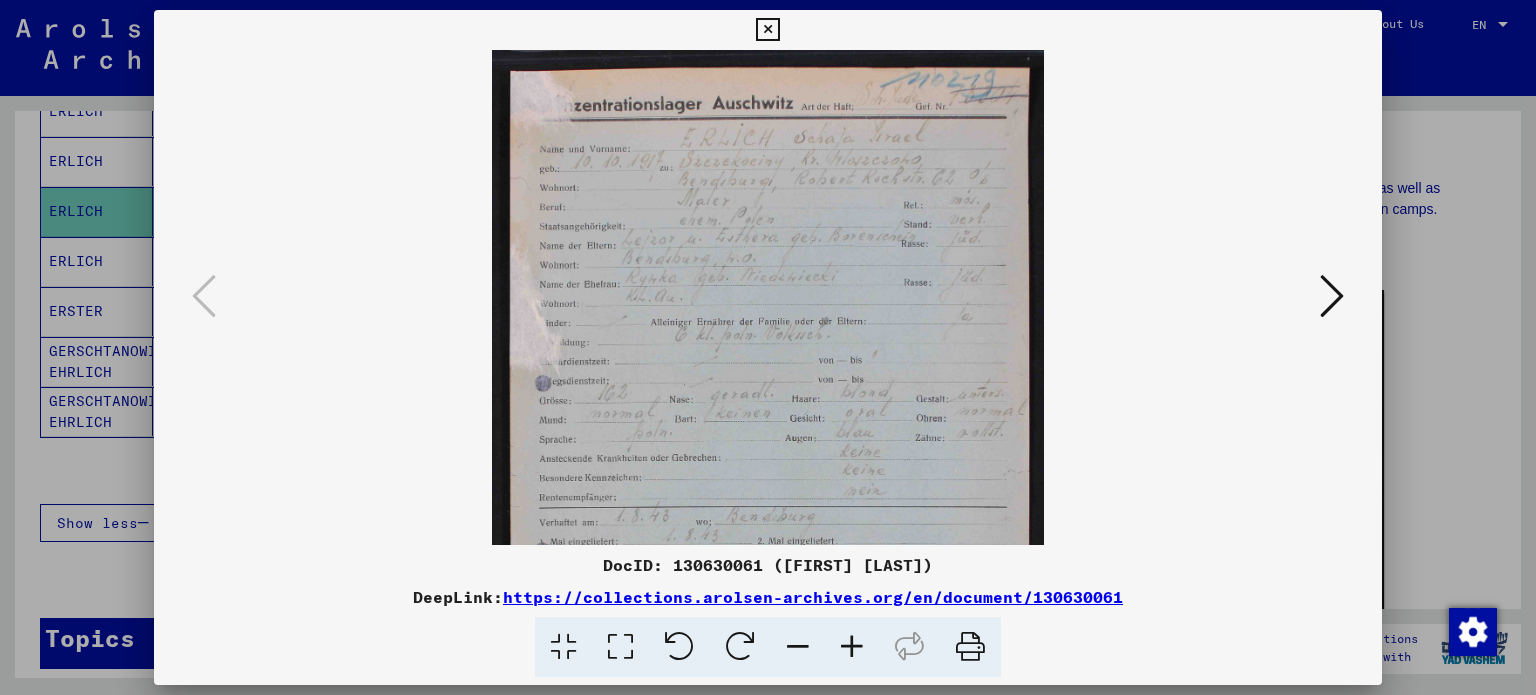 click at bounding box center (852, 647) 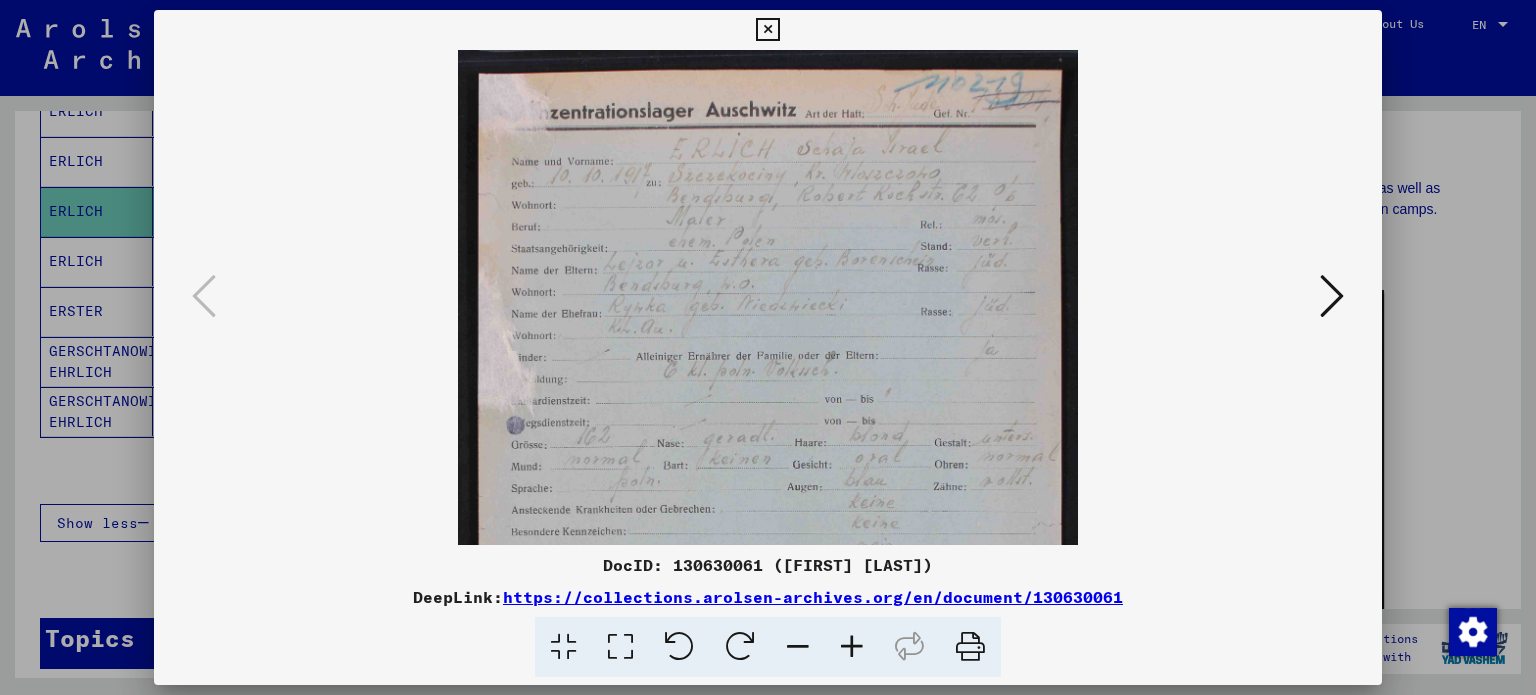 click at bounding box center [852, 647] 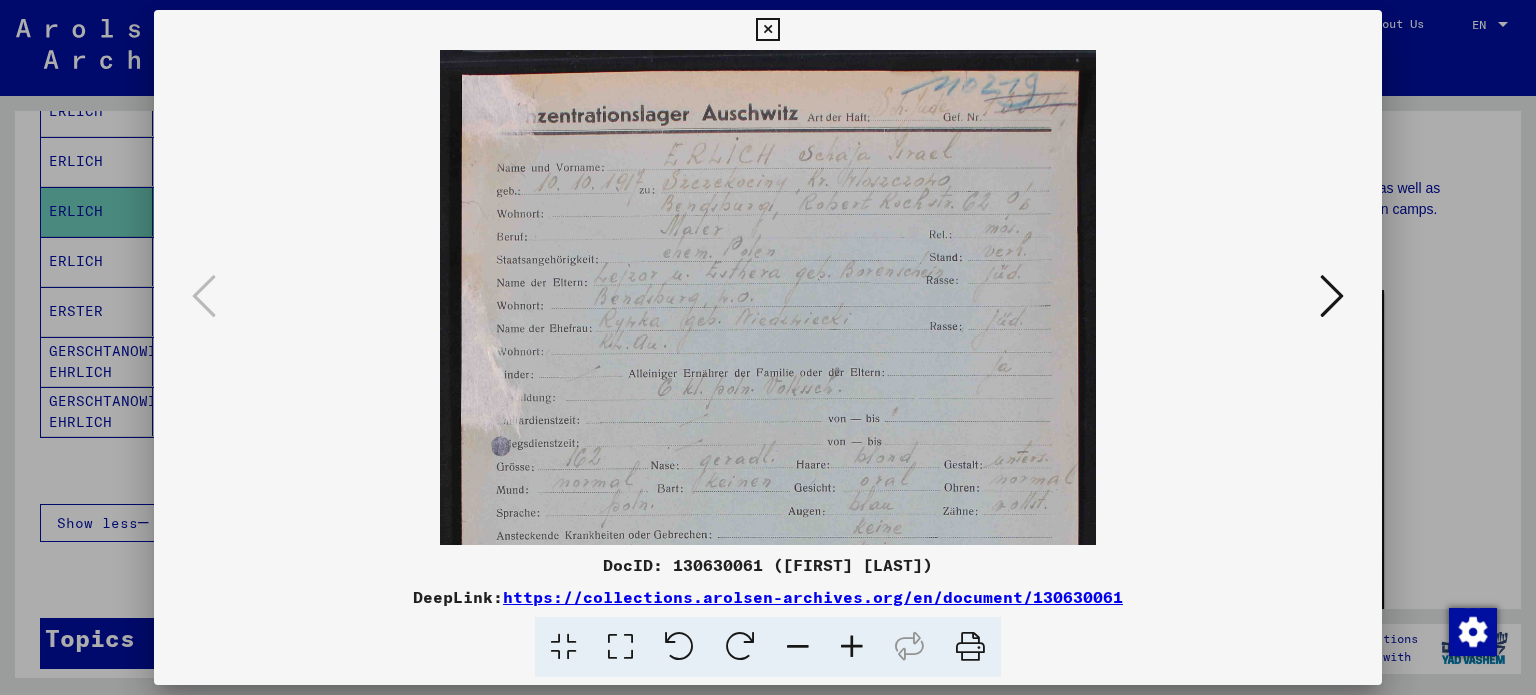click at bounding box center [852, 647] 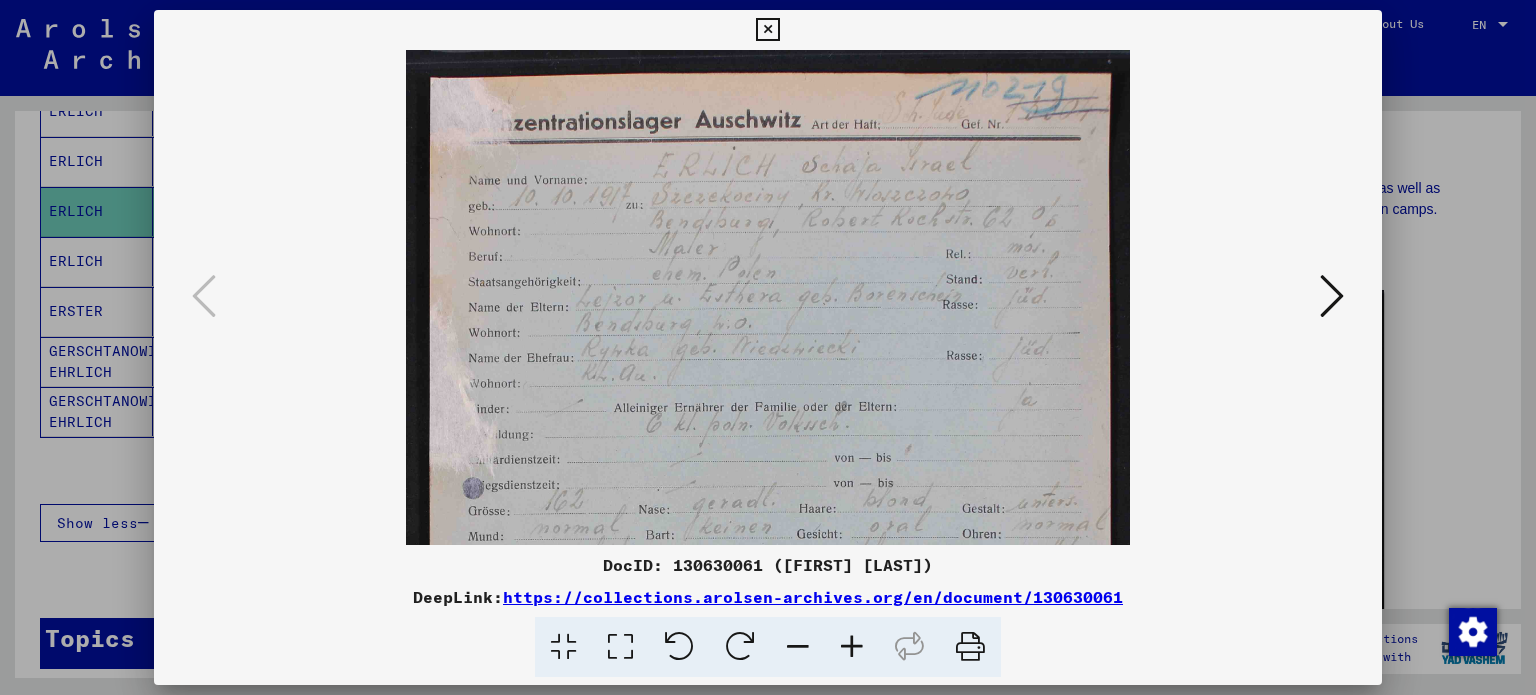 click at bounding box center [852, 647] 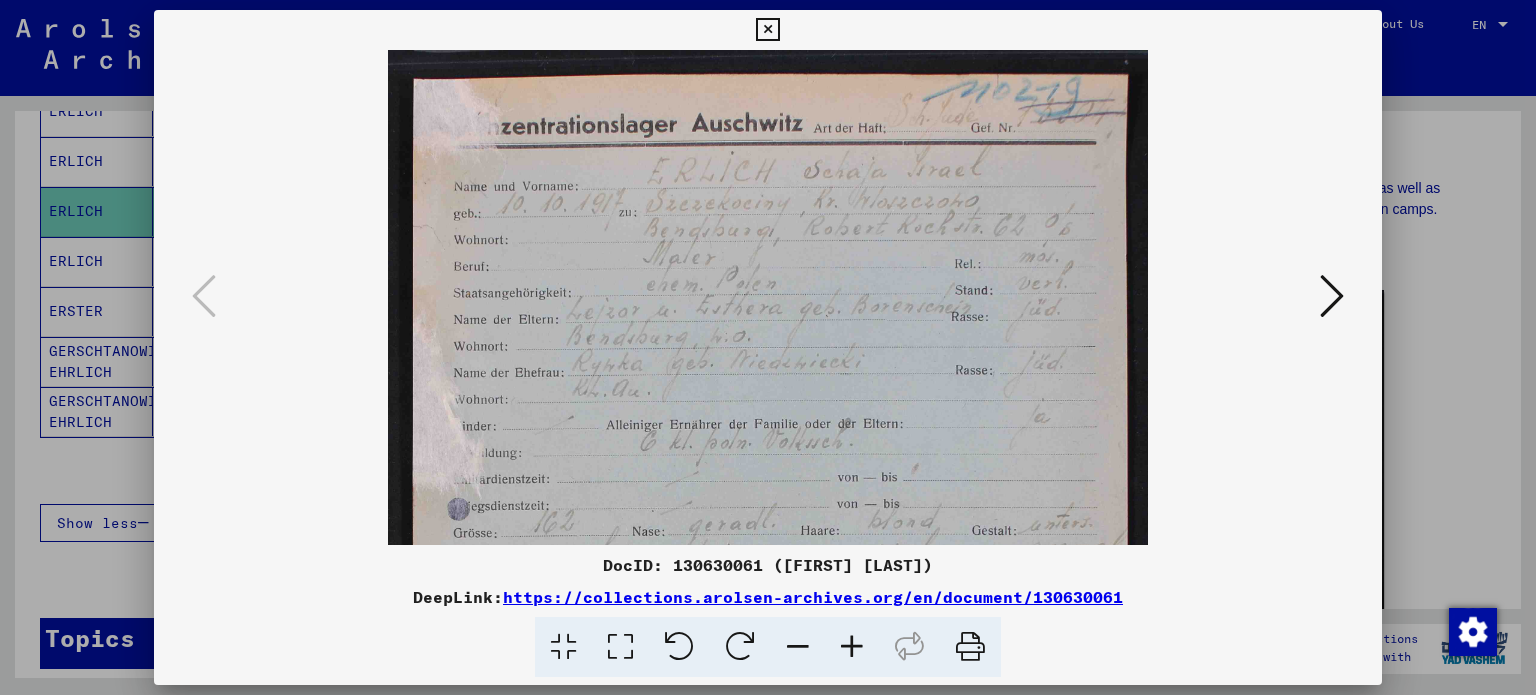 click at bounding box center [852, 647] 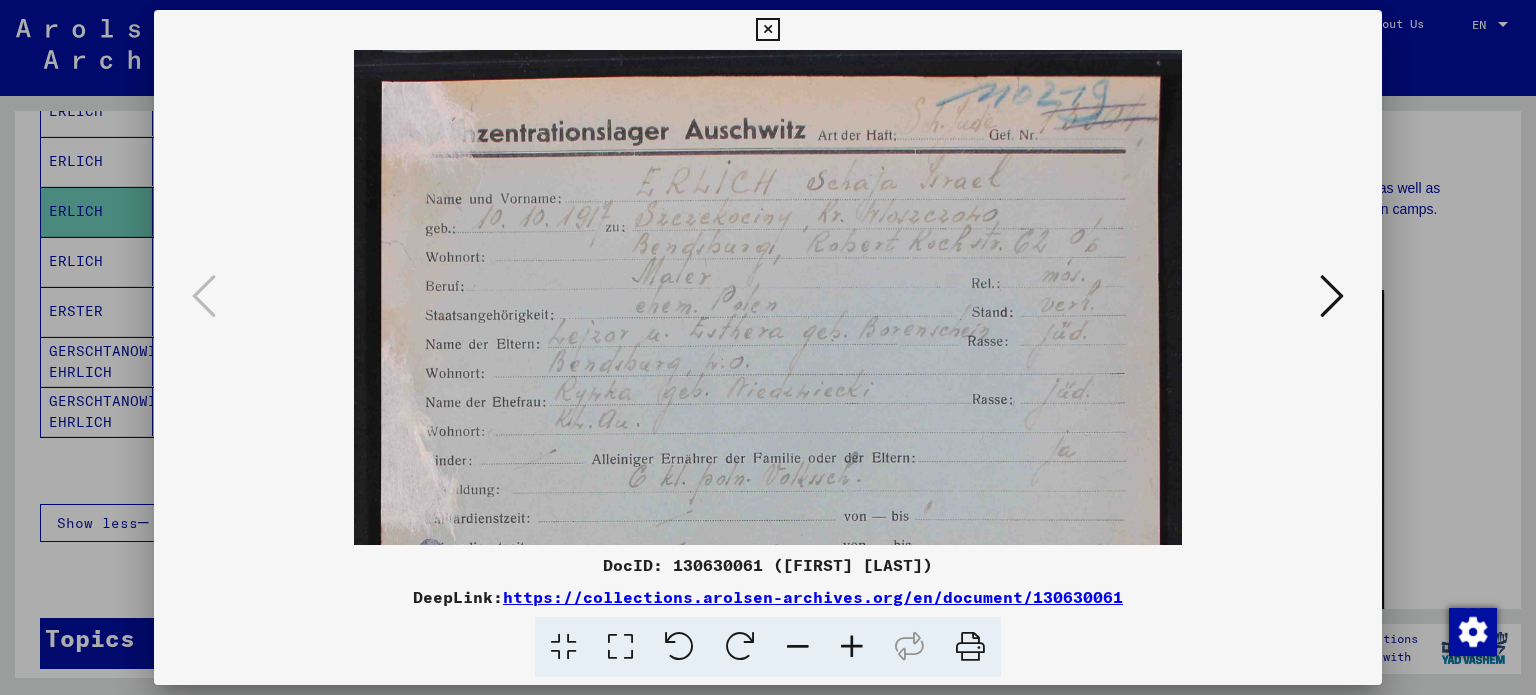 click at bounding box center (852, 647) 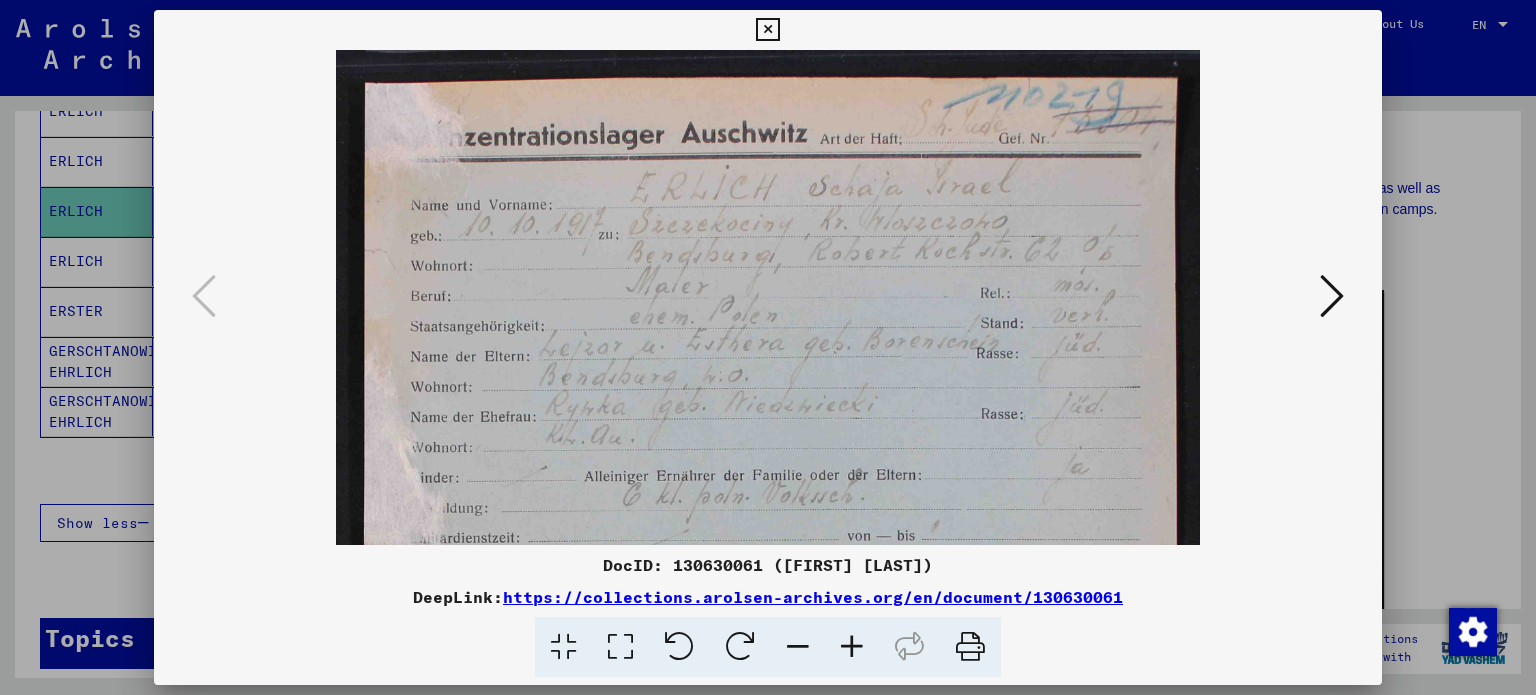 click at bounding box center (852, 647) 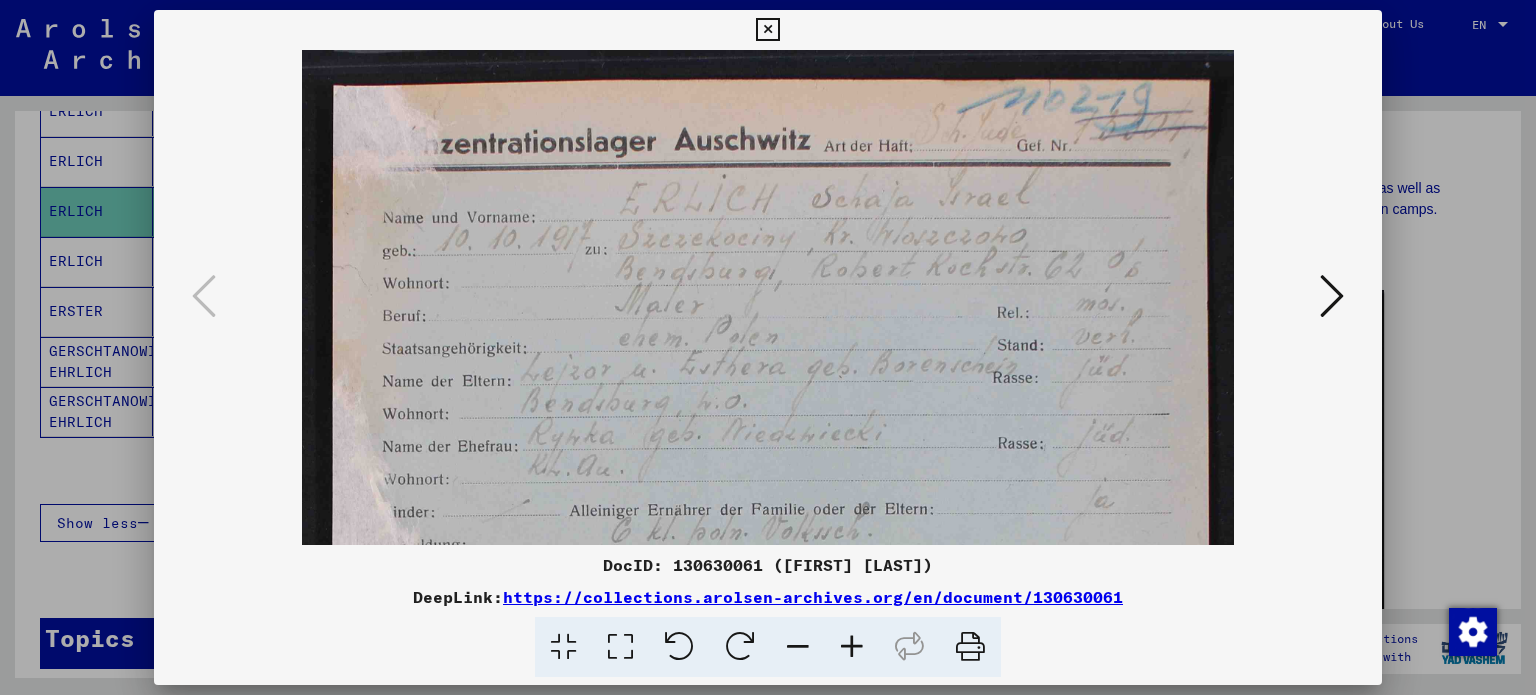 click at bounding box center [852, 647] 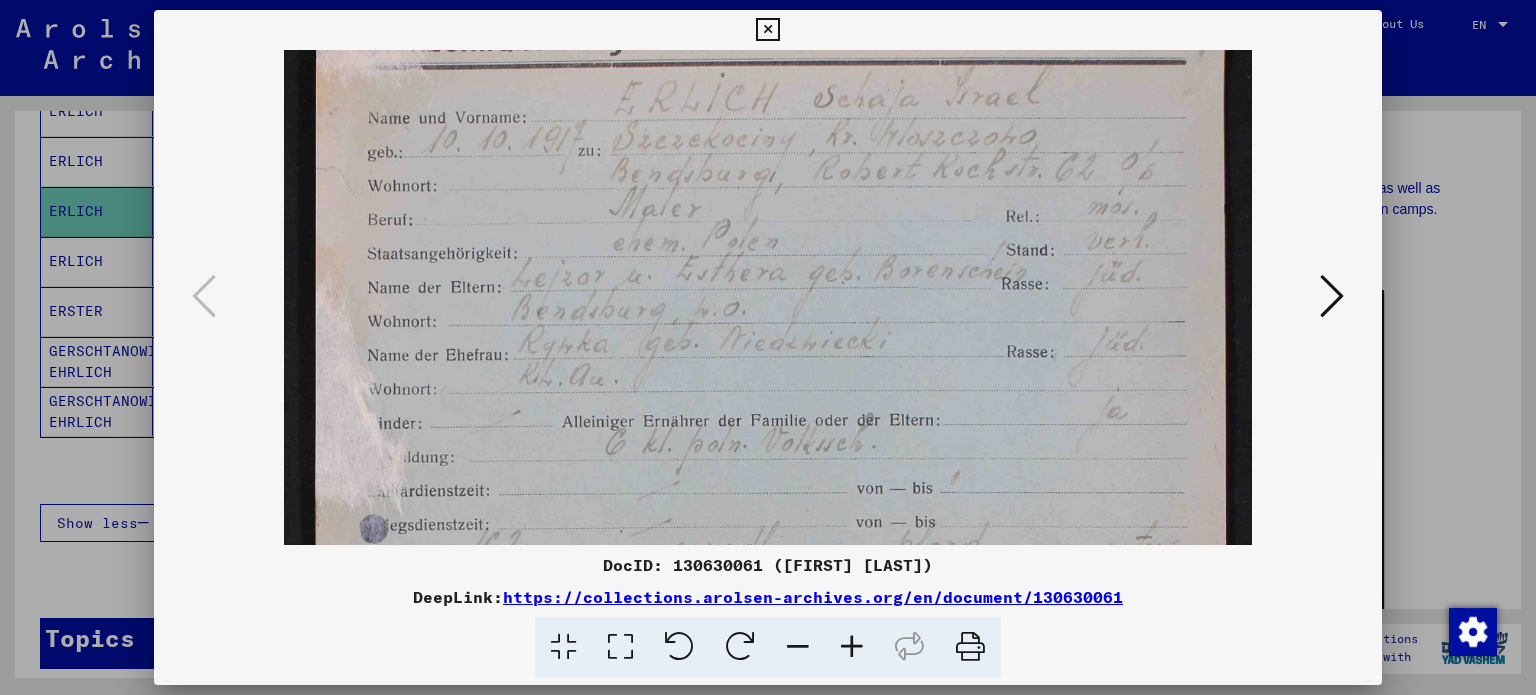 scroll, scrollTop: 108, scrollLeft: 0, axis: vertical 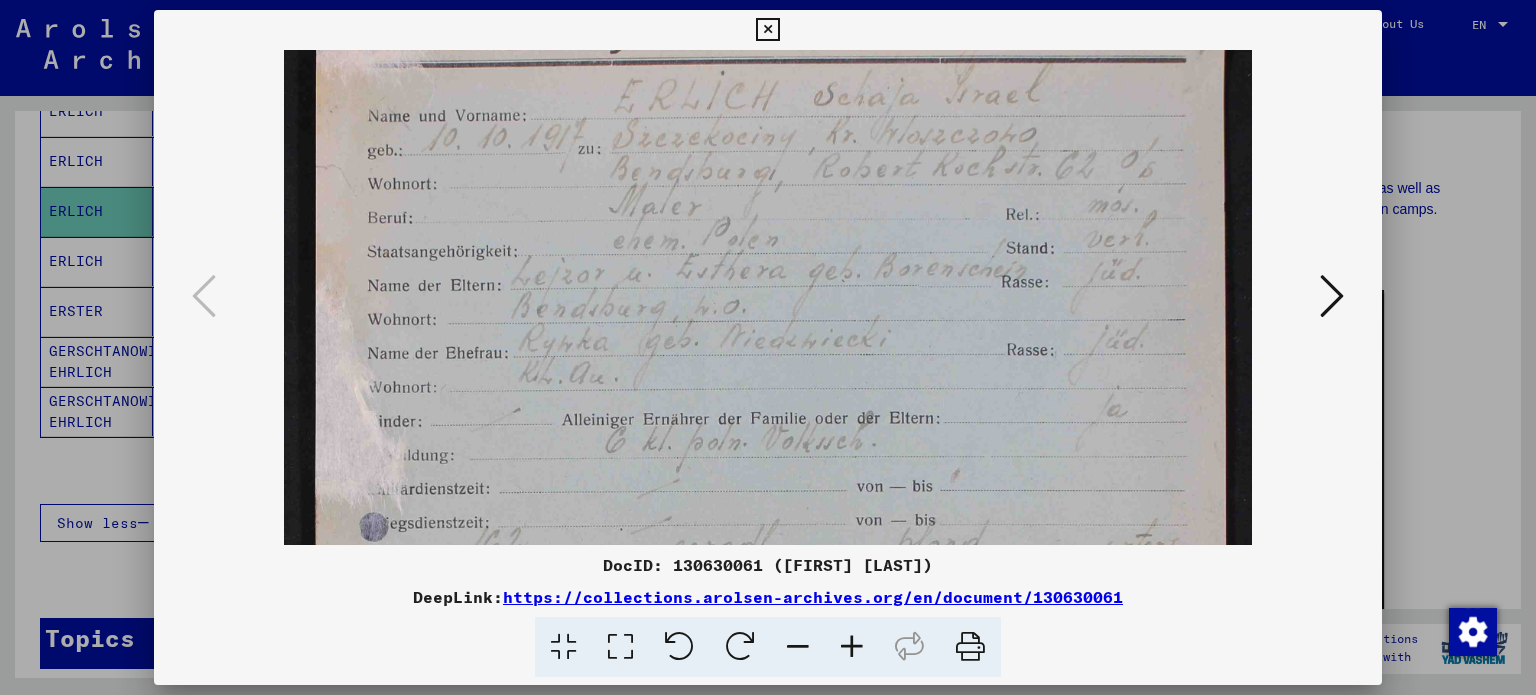 drag, startPoint x: 838, startPoint y: 436, endPoint x: 847, endPoint y: 334, distance: 102.396286 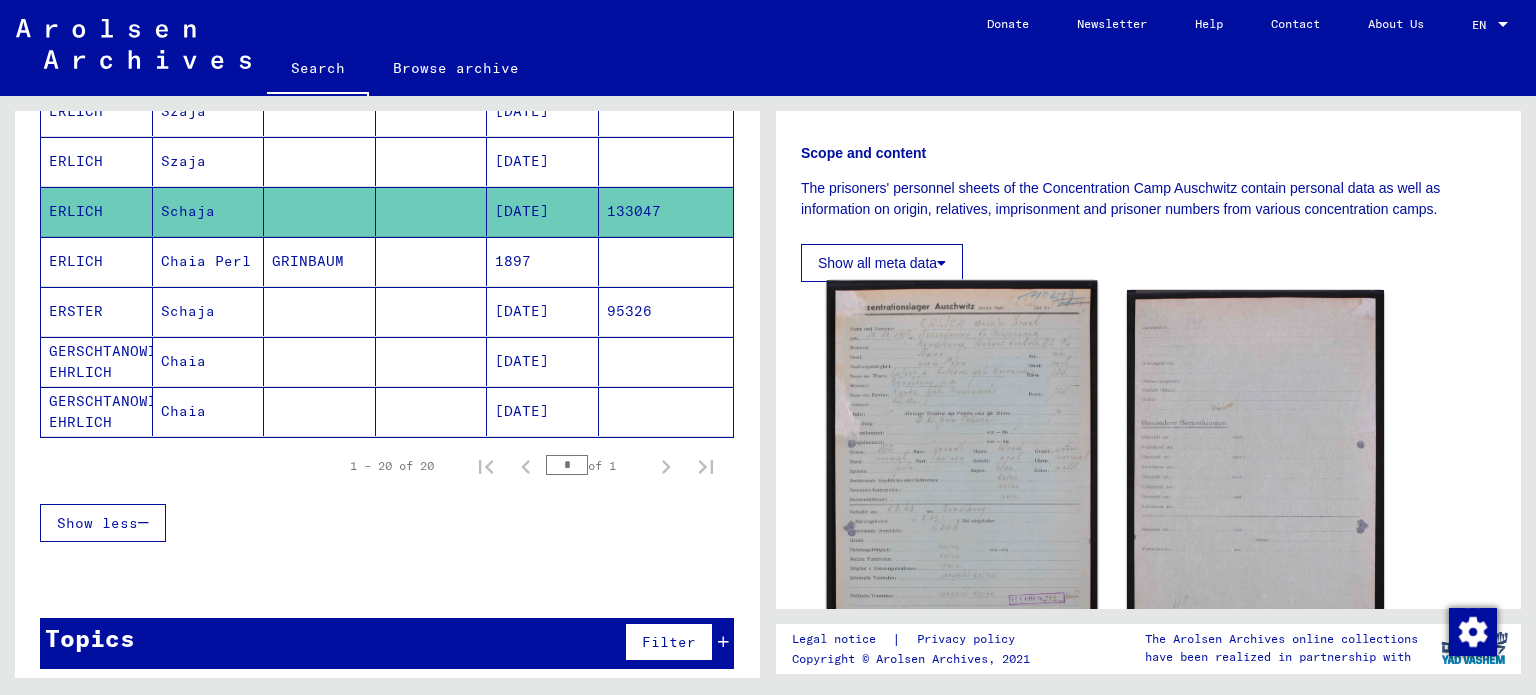 click 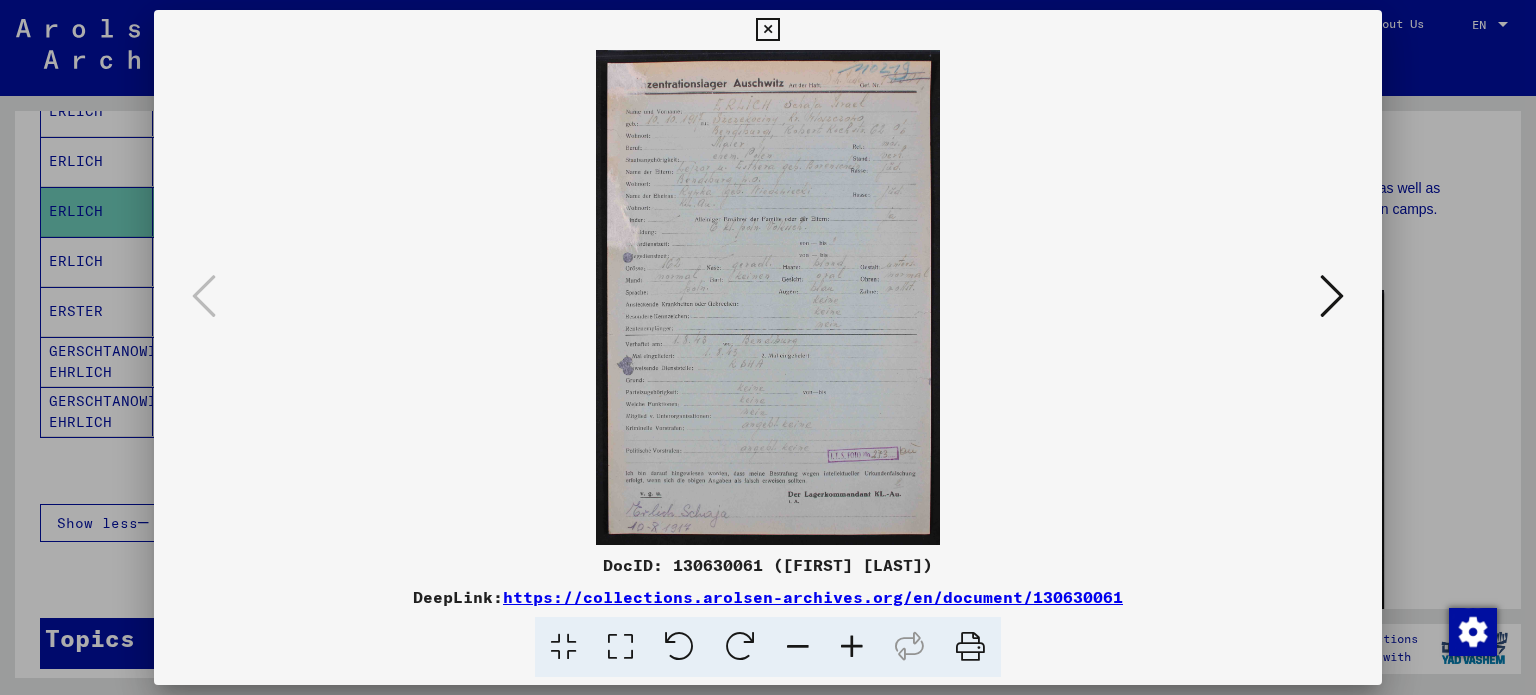 click at bounding box center (852, 647) 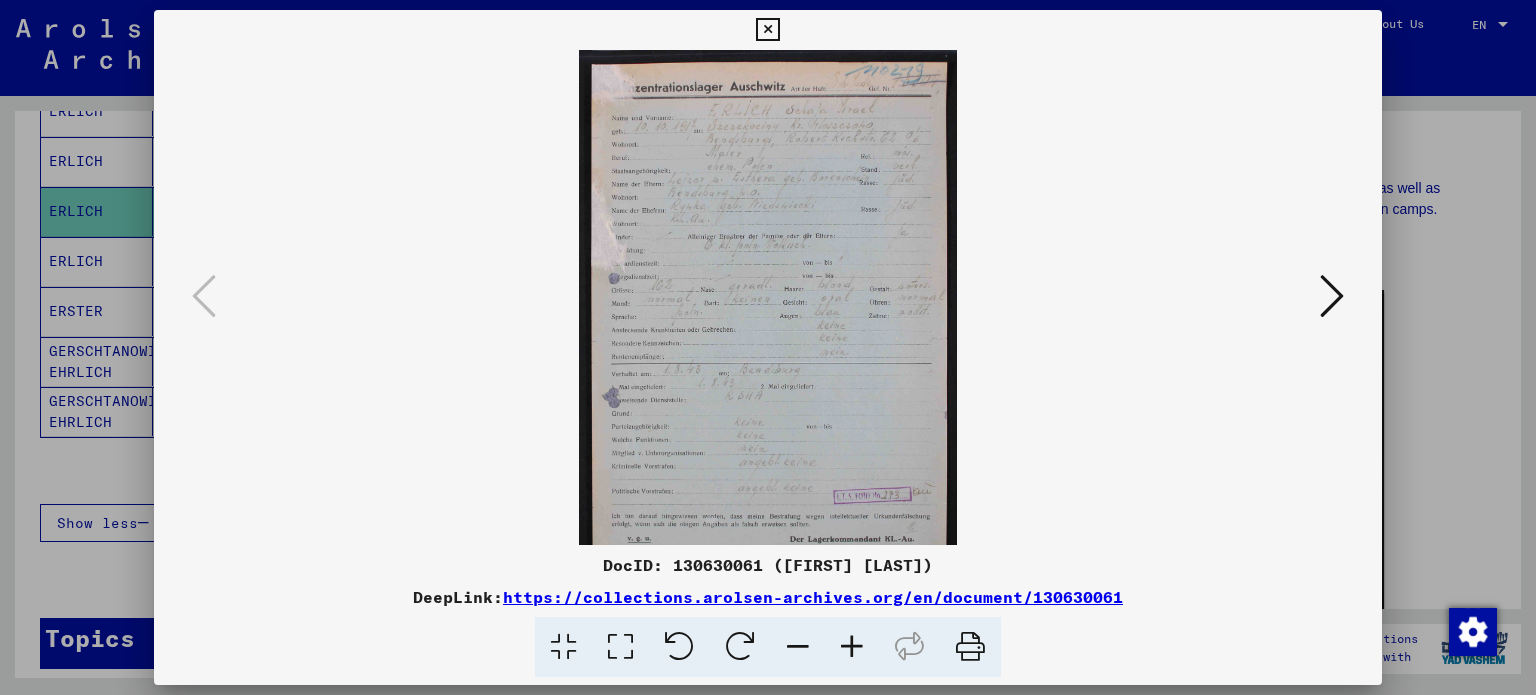 click at bounding box center [852, 647] 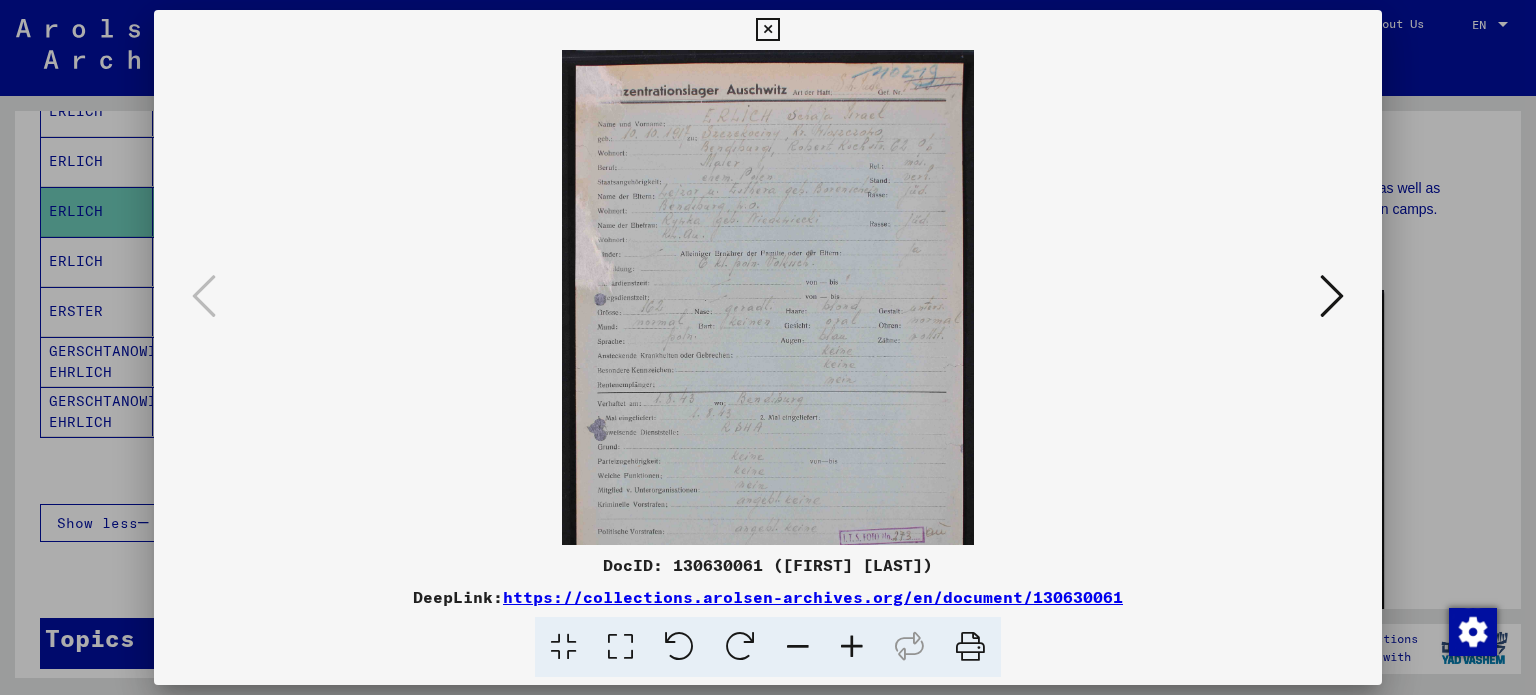 click at bounding box center [852, 647] 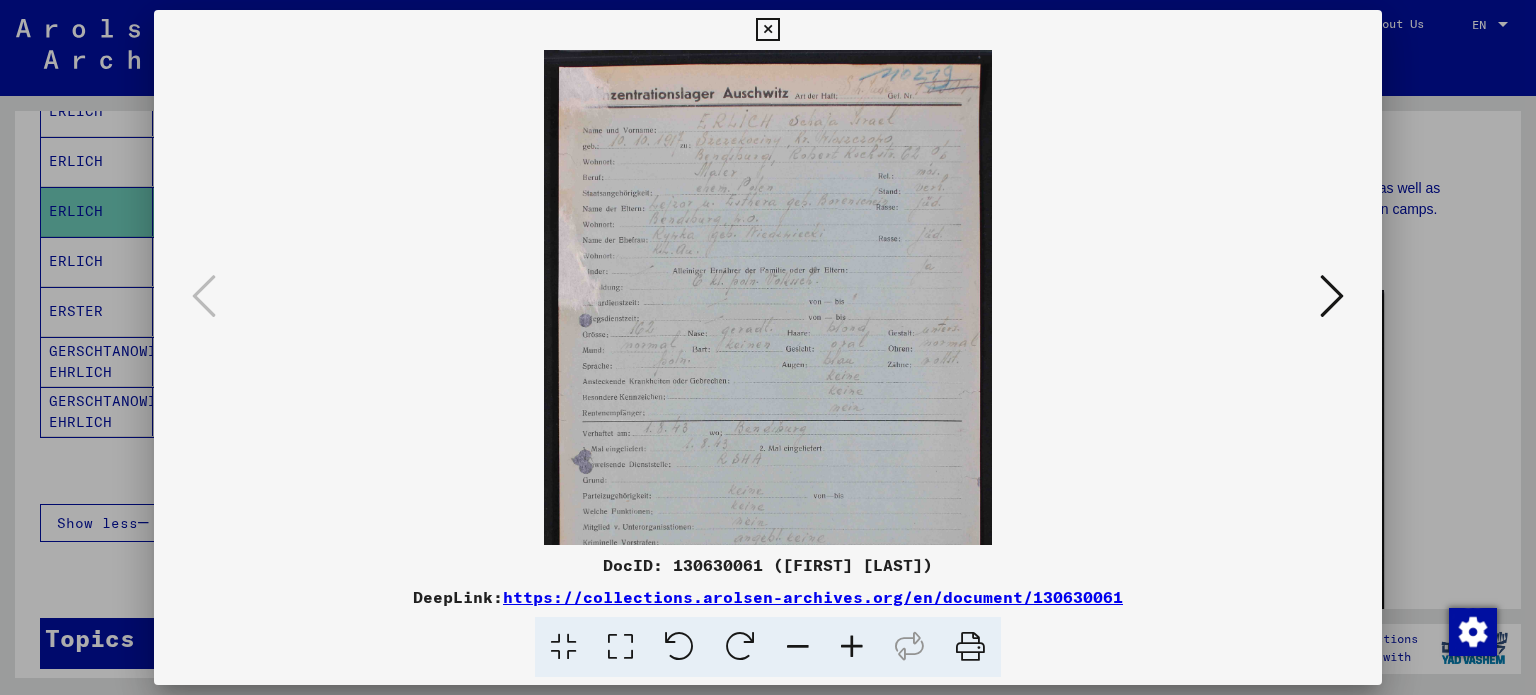 click at bounding box center (852, 647) 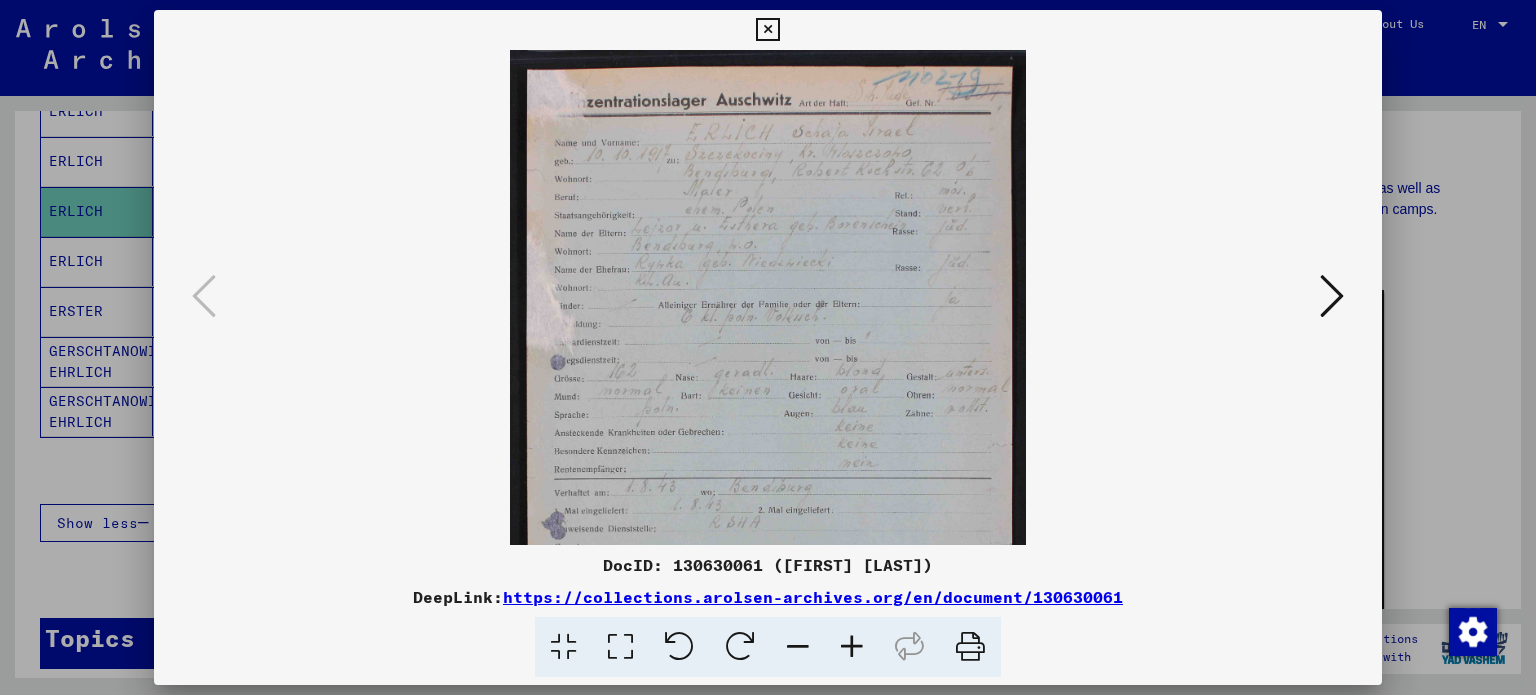 click at bounding box center [852, 647] 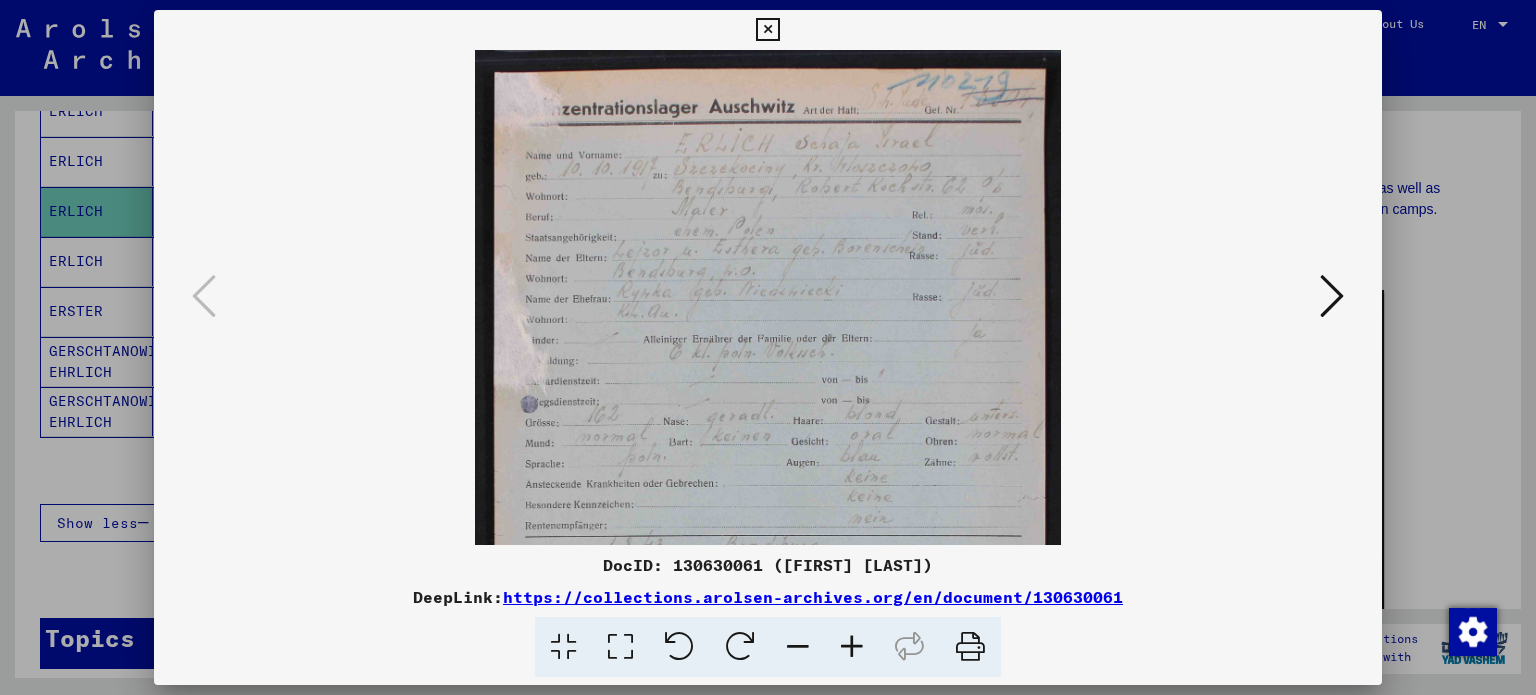 click at bounding box center [852, 647] 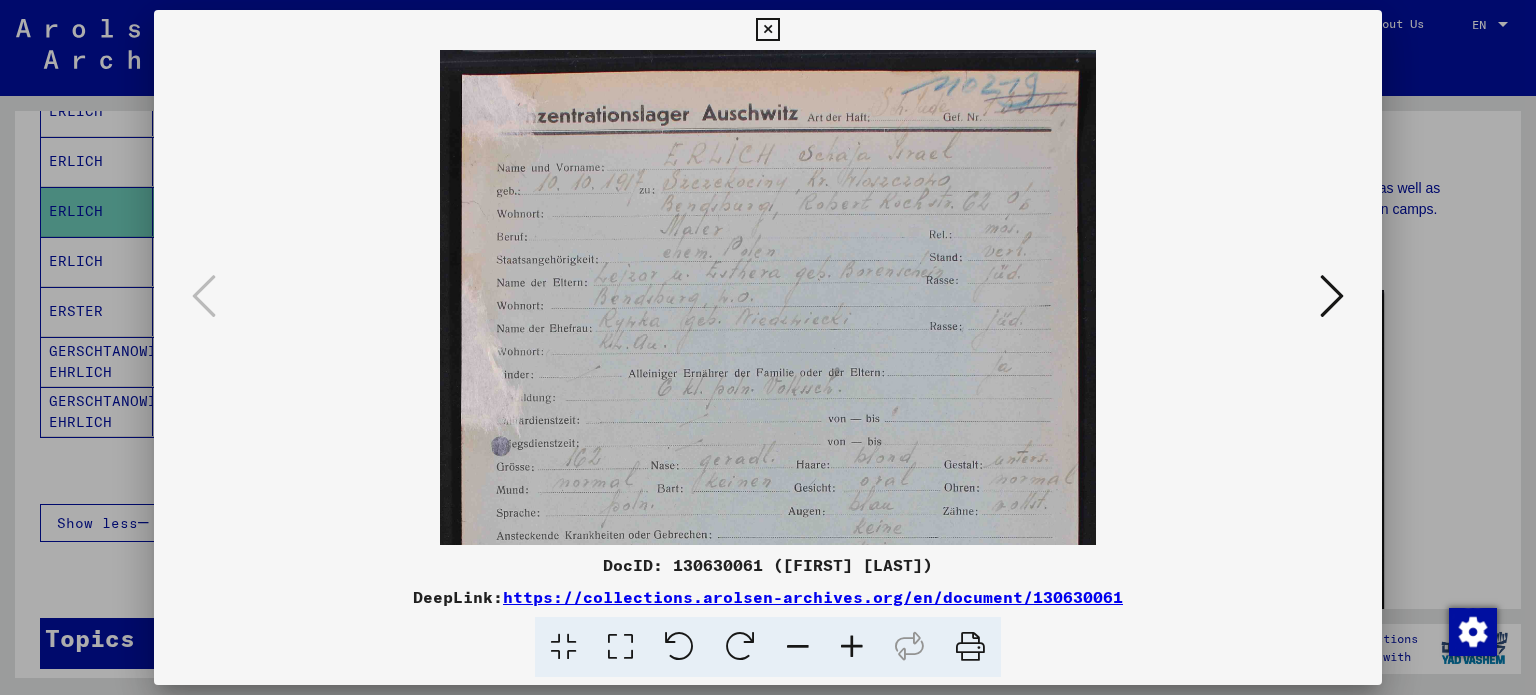 click at bounding box center [852, 647] 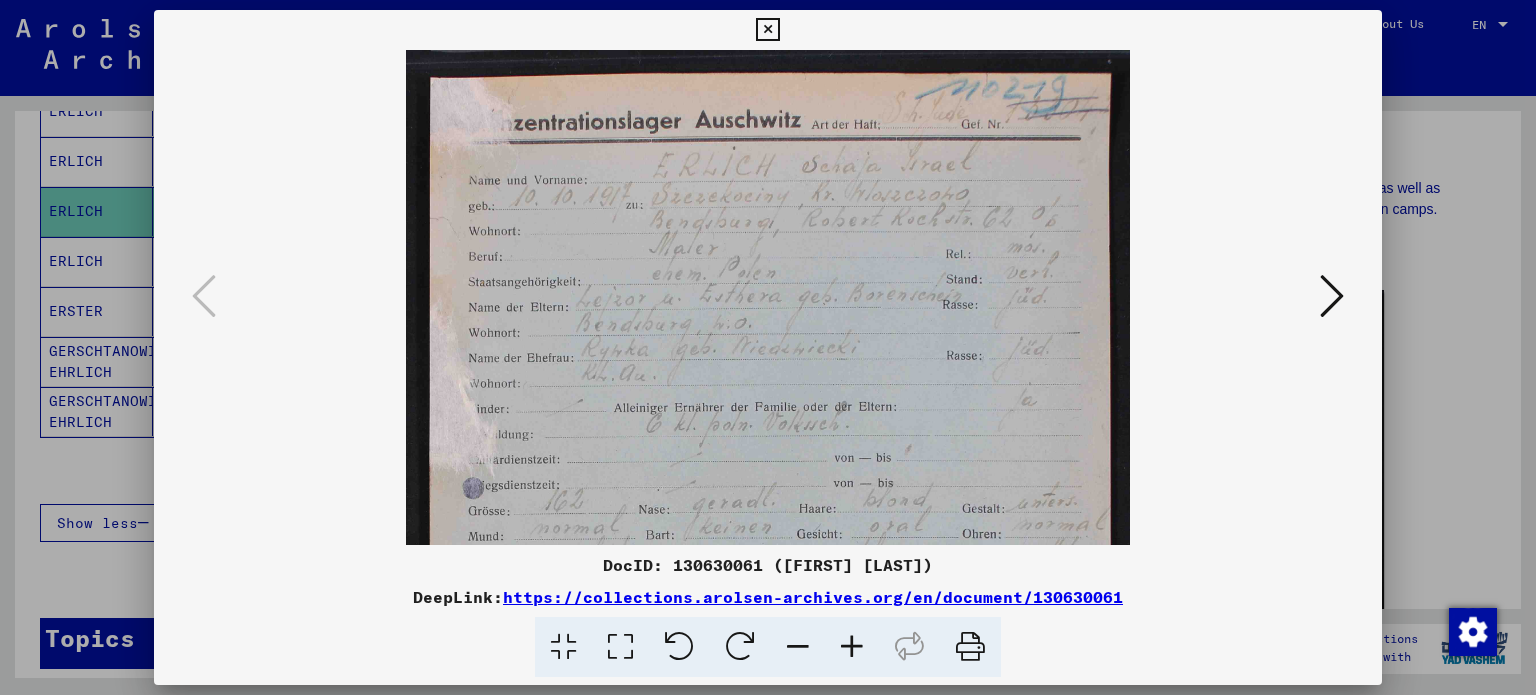 click at bounding box center [852, 647] 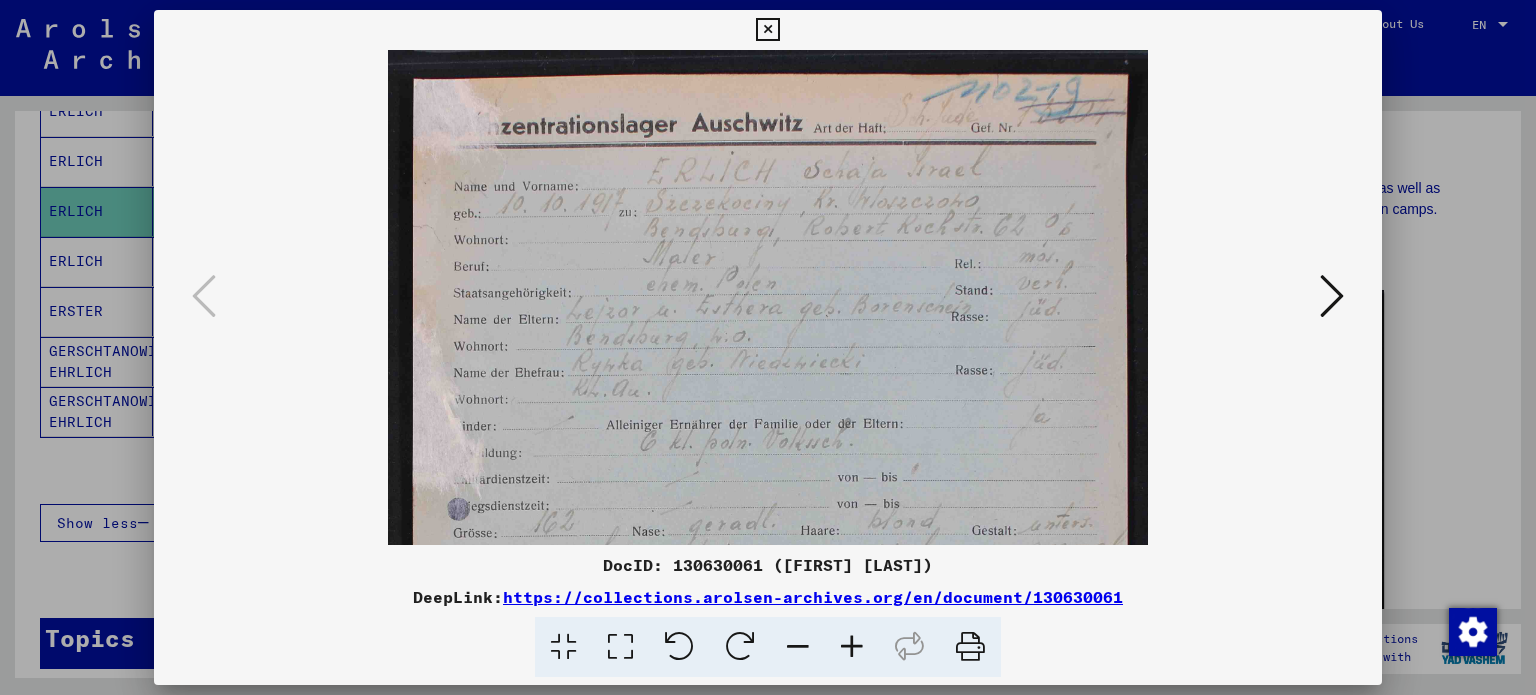 click at bounding box center (852, 647) 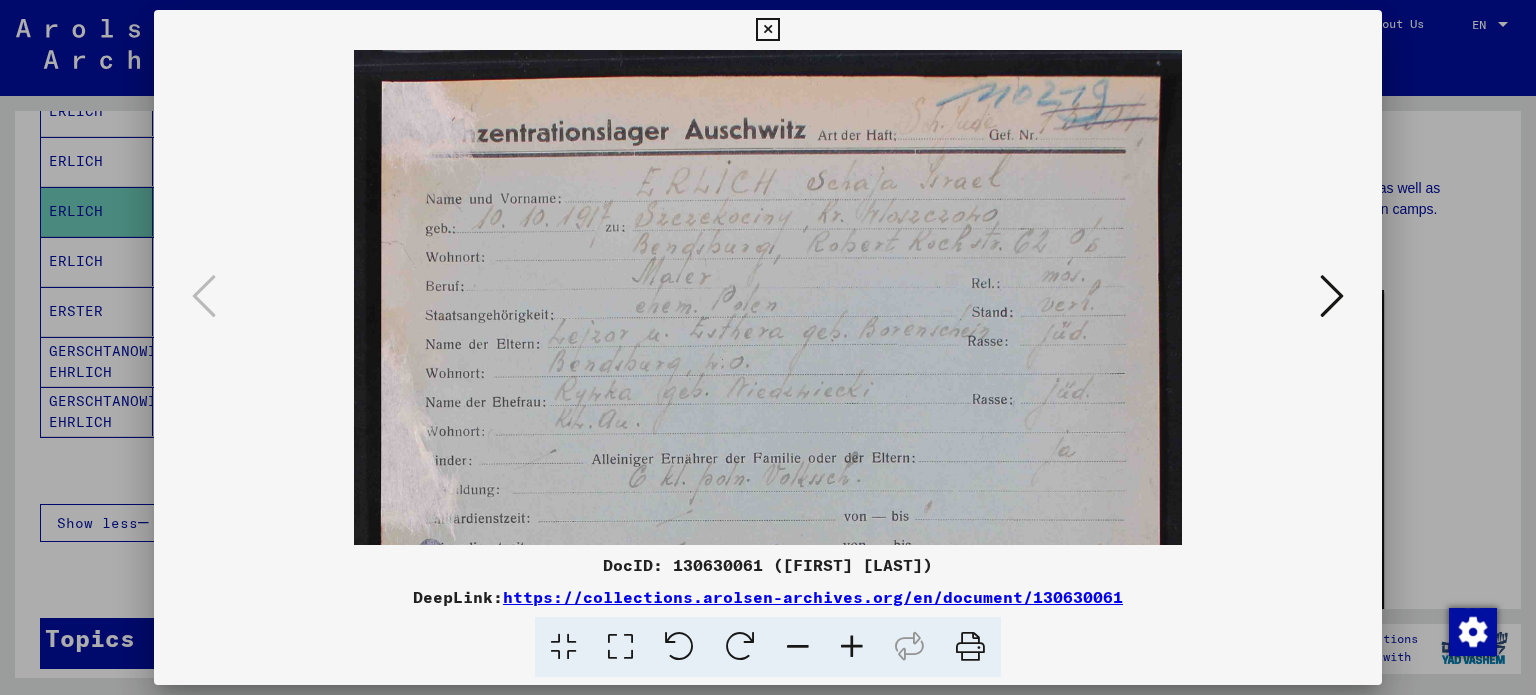 click at bounding box center (852, 647) 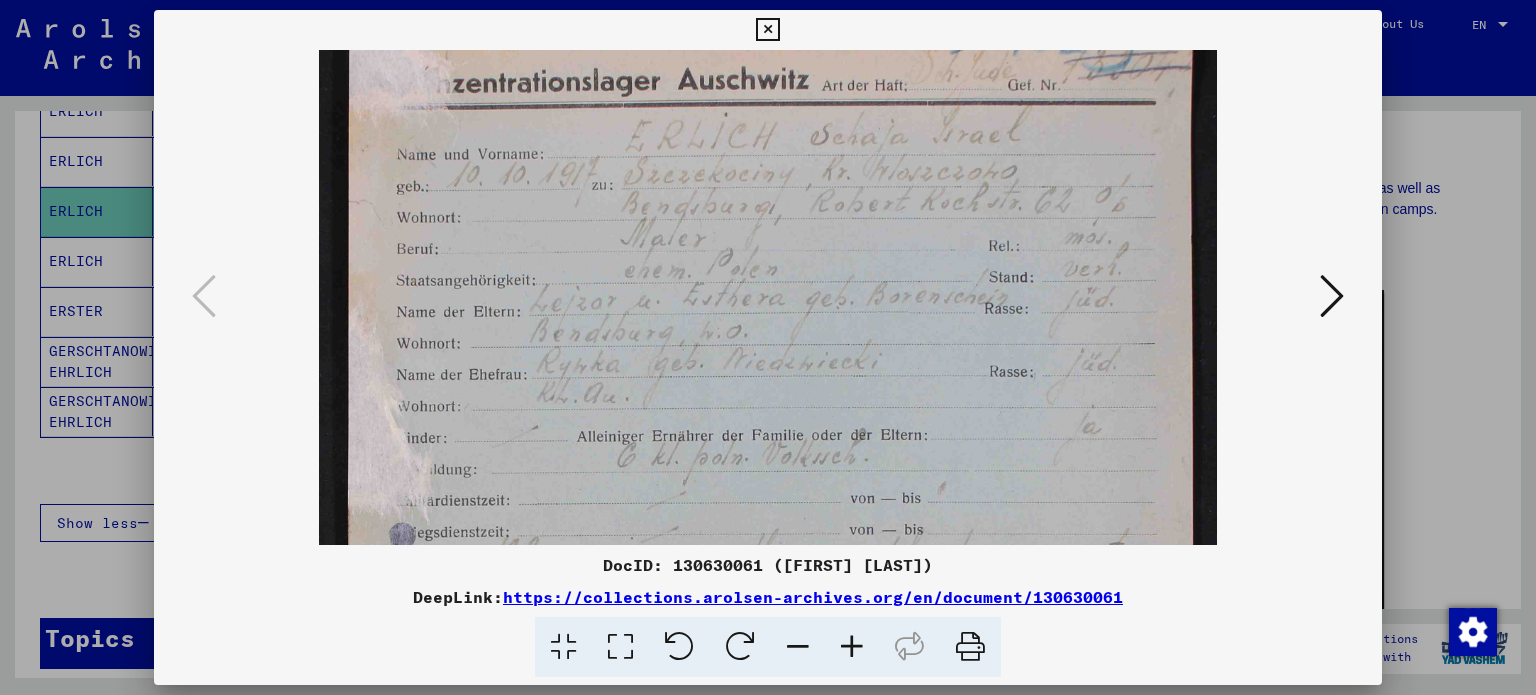 scroll, scrollTop: 59, scrollLeft: 0, axis: vertical 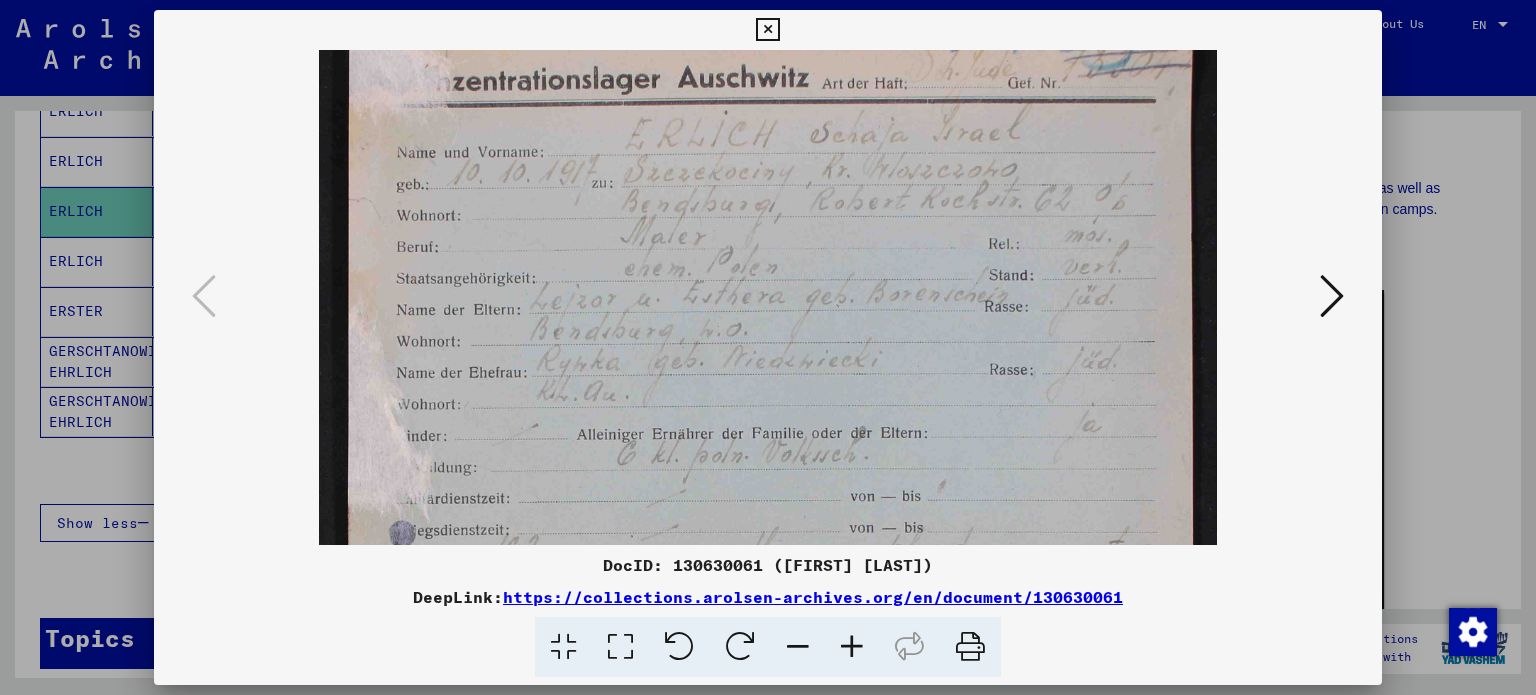 drag, startPoint x: 888, startPoint y: 390, endPoint x: 887, endPoint y: 335, distance: 55.00909 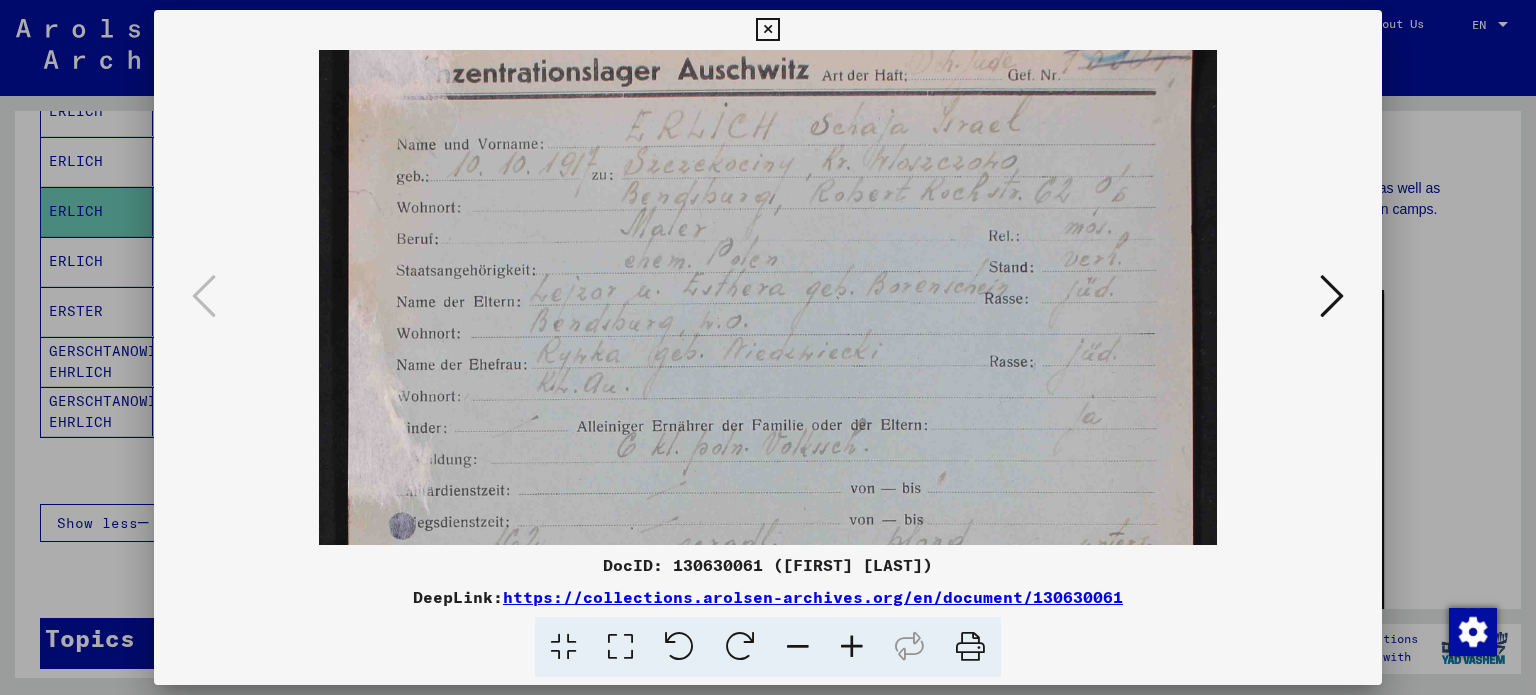 scroll, scrollTop: 76, scrollLeft: 0, axis: vertical 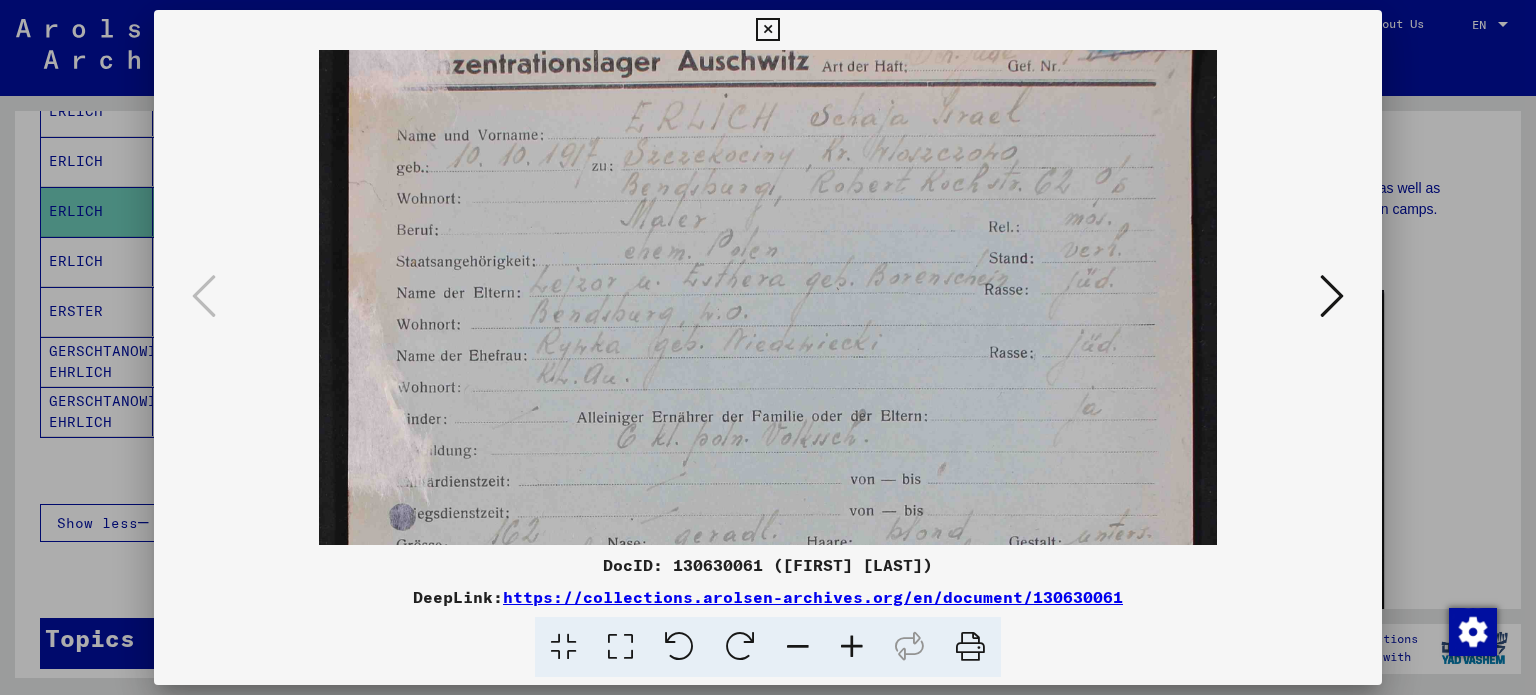 drag, startPoint x: 884, startPoint y: 423, endPoint x: 884, endPoint y: 405, distance: 18 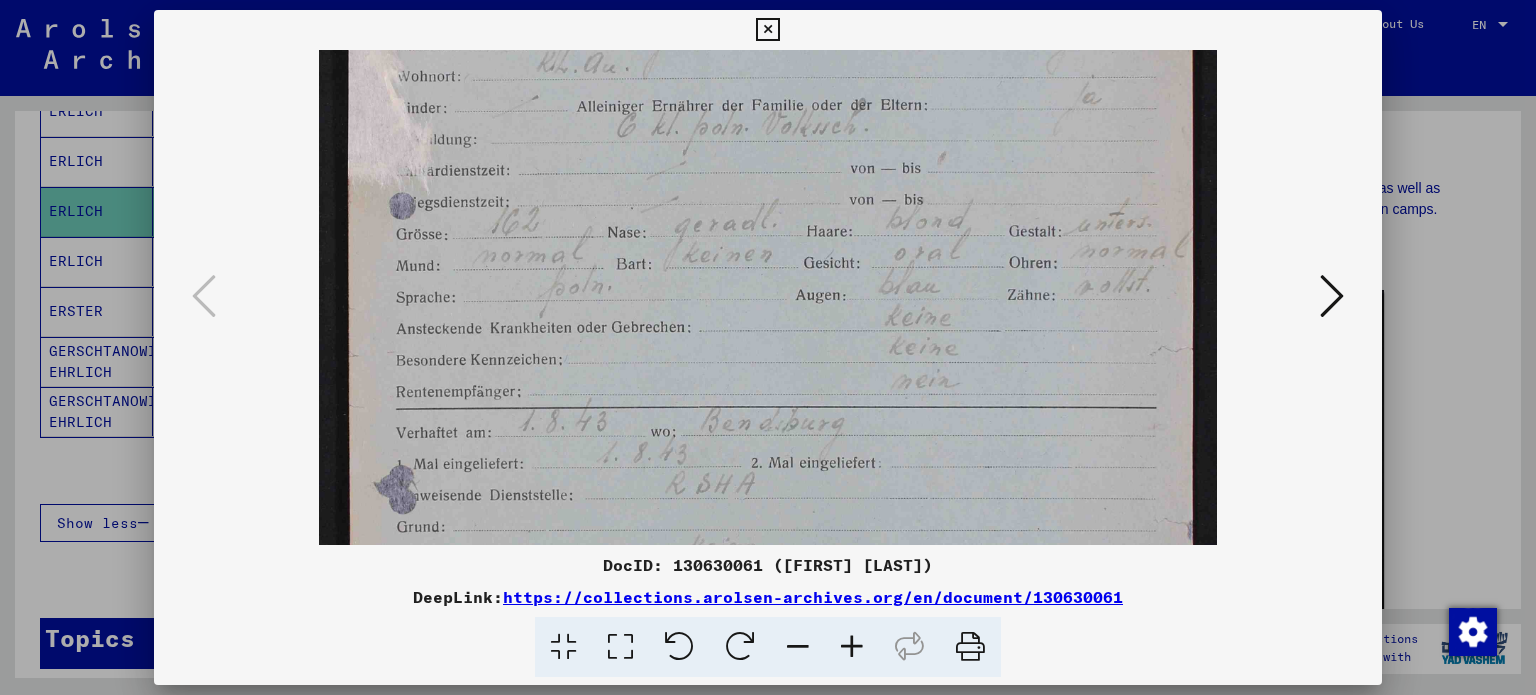 scroll, scrollTop: 388, scrollLeft: 0, axis: vertical 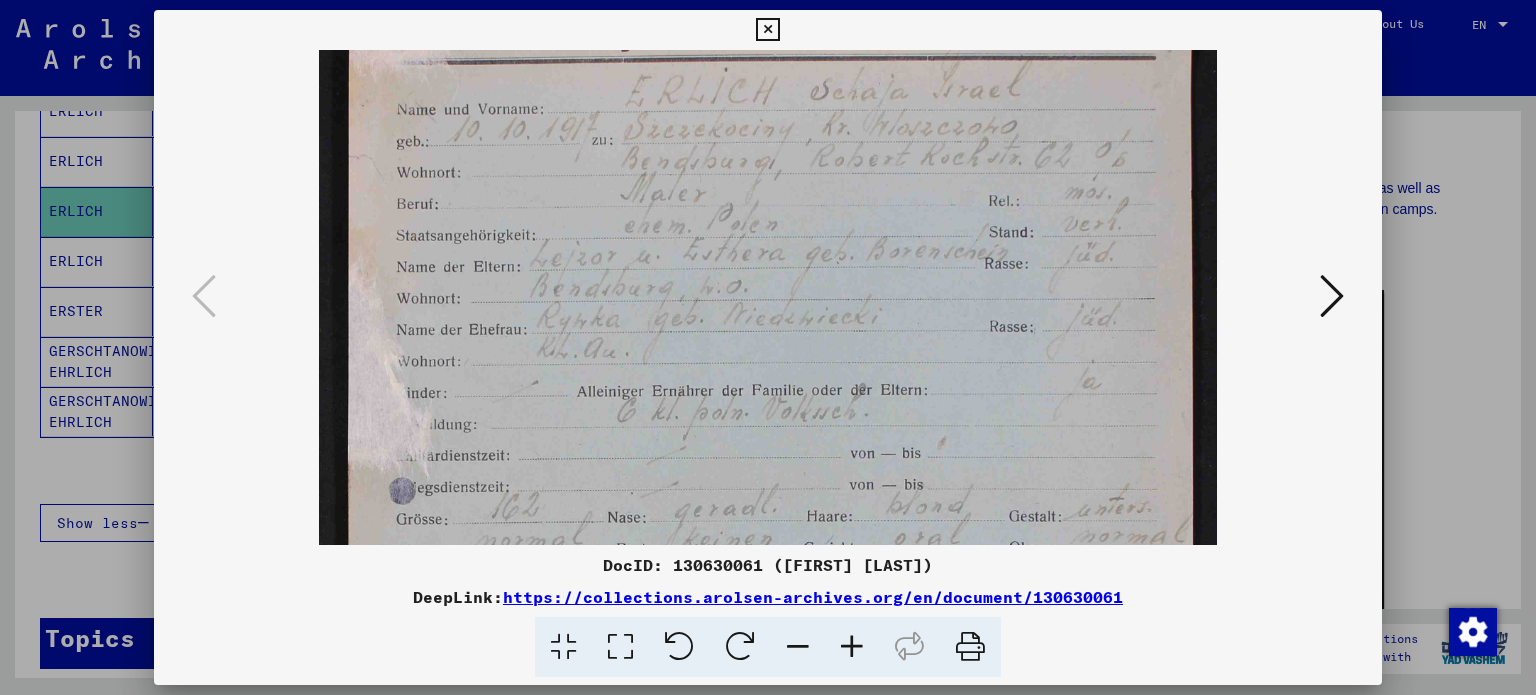 drag, startPoint x: 864, startPoint y: 409, endPoint x: 897, endPoint y: 403, distance: 33.54102 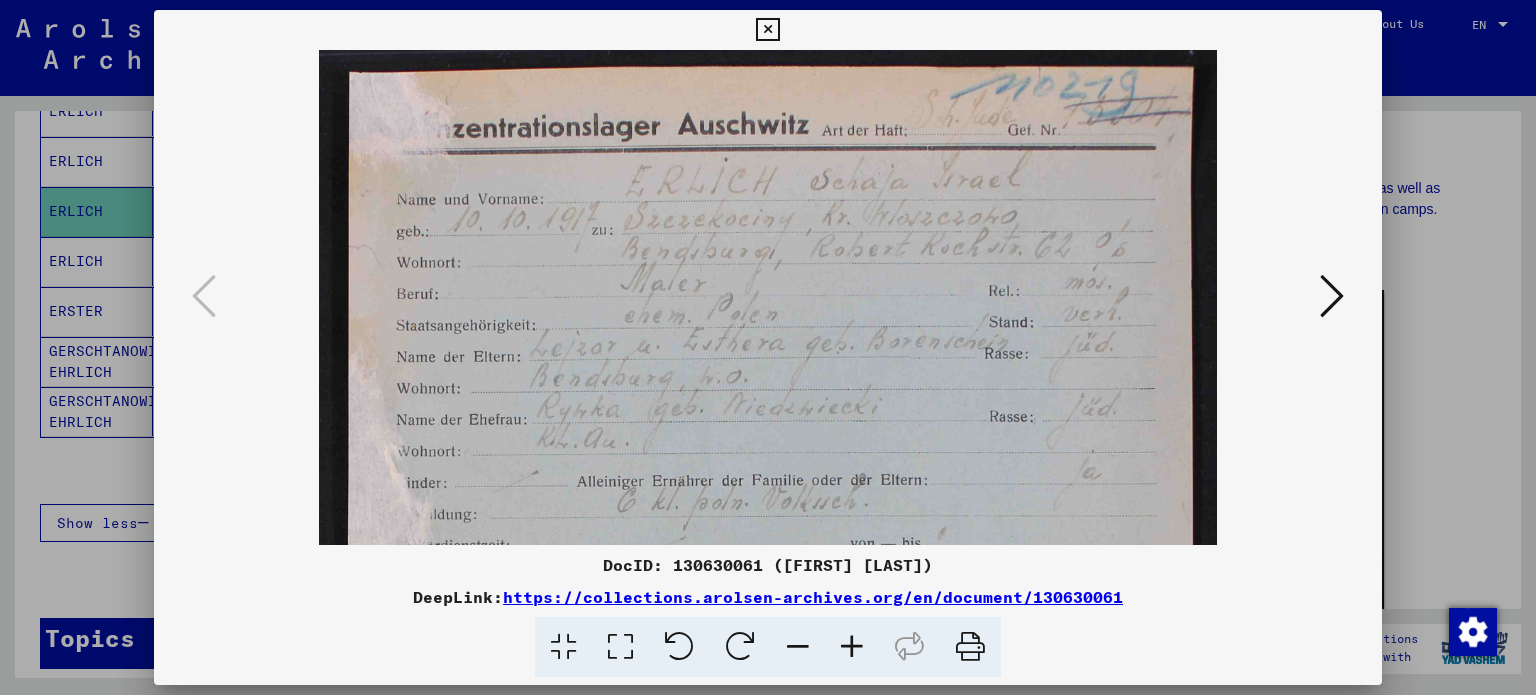 scroll, scrollTop: 0, scrollLeft: 0, axis: both 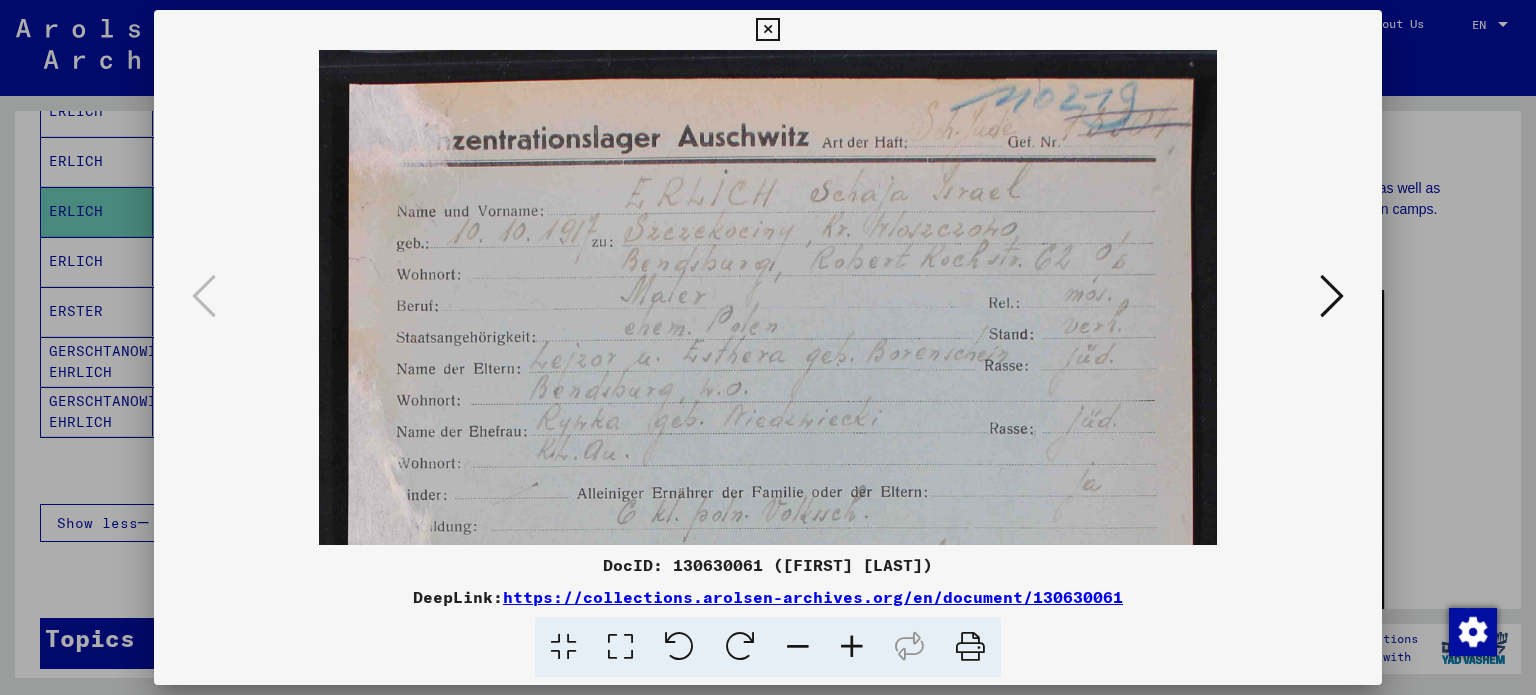 drag, startPoint x: 896, startPoint y: 207, endPoint x: 896, endPoint y: 454, distance: 247 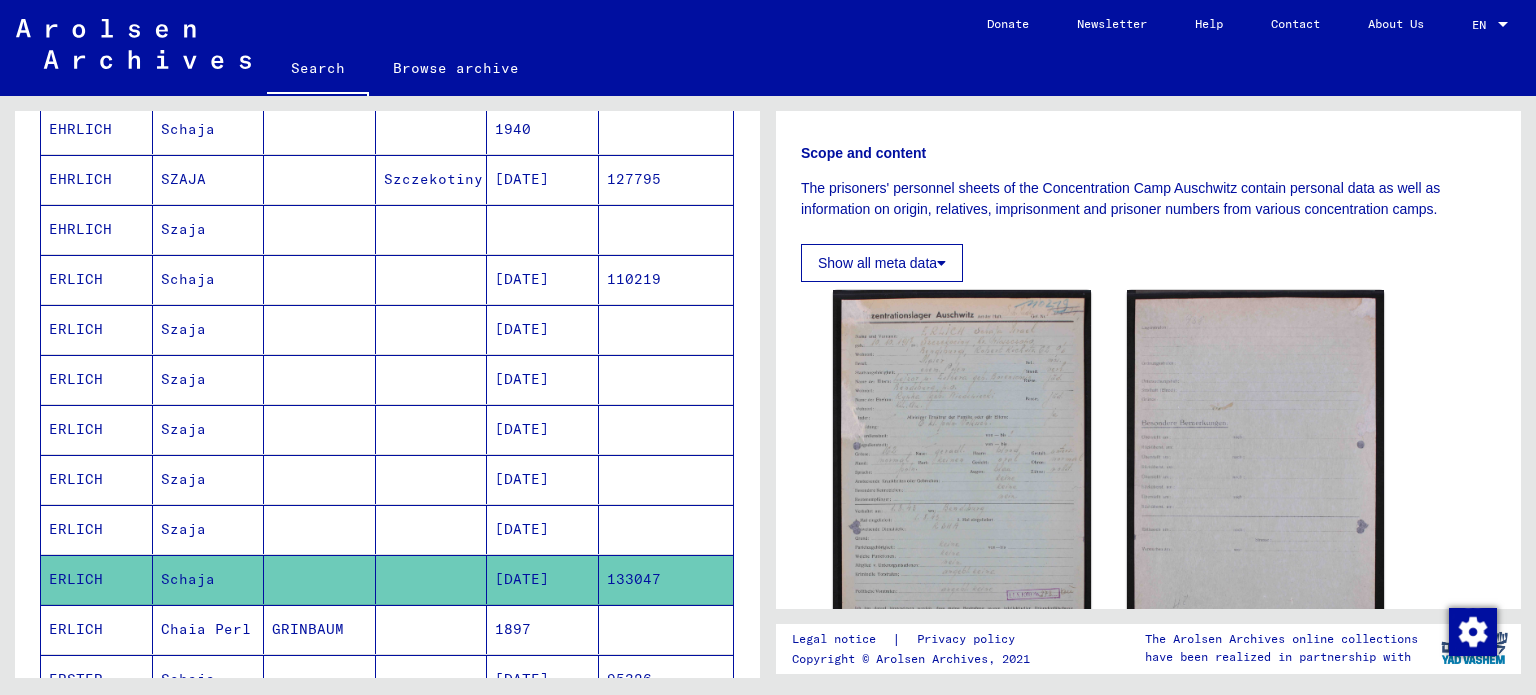 scroll, scrollTop: 568, scrollLeft: 0, axis: vertical 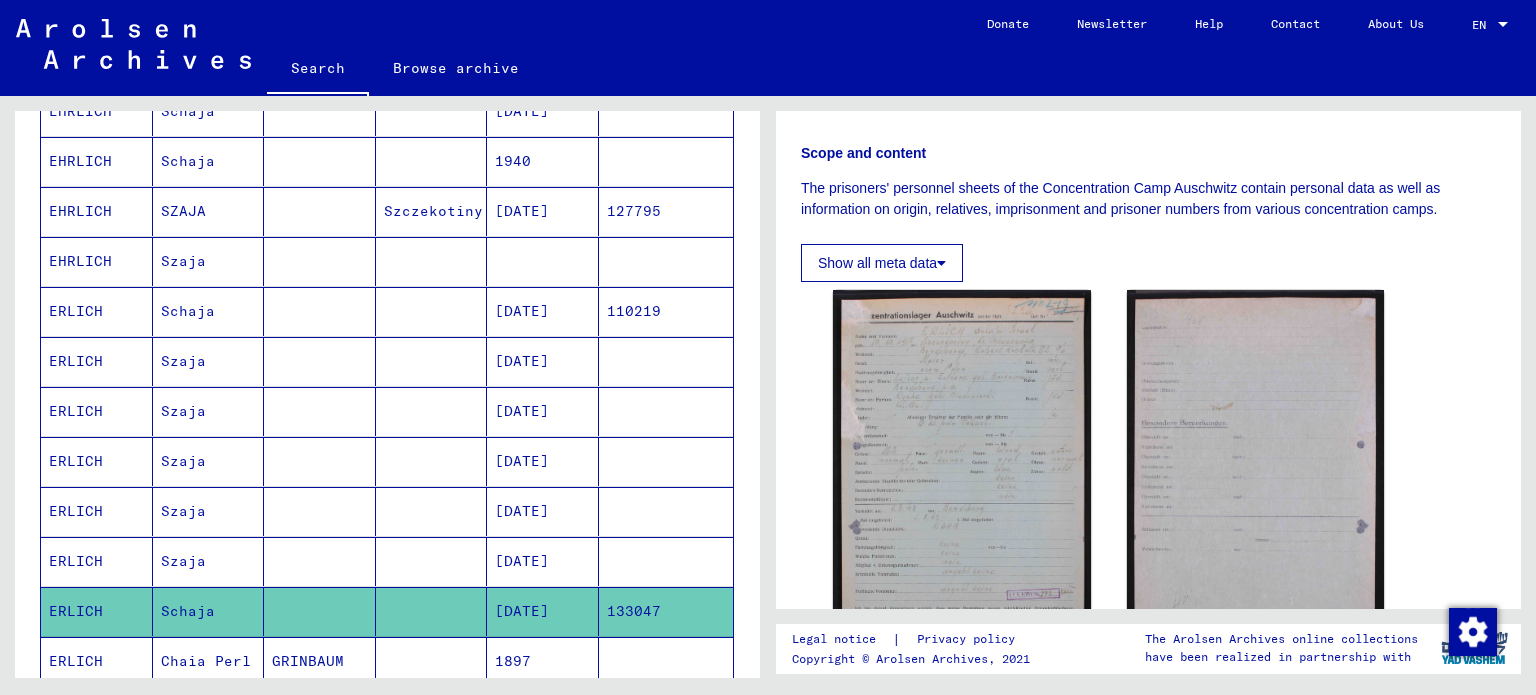 click on "[DATE]" at bounding box center (543, 261) 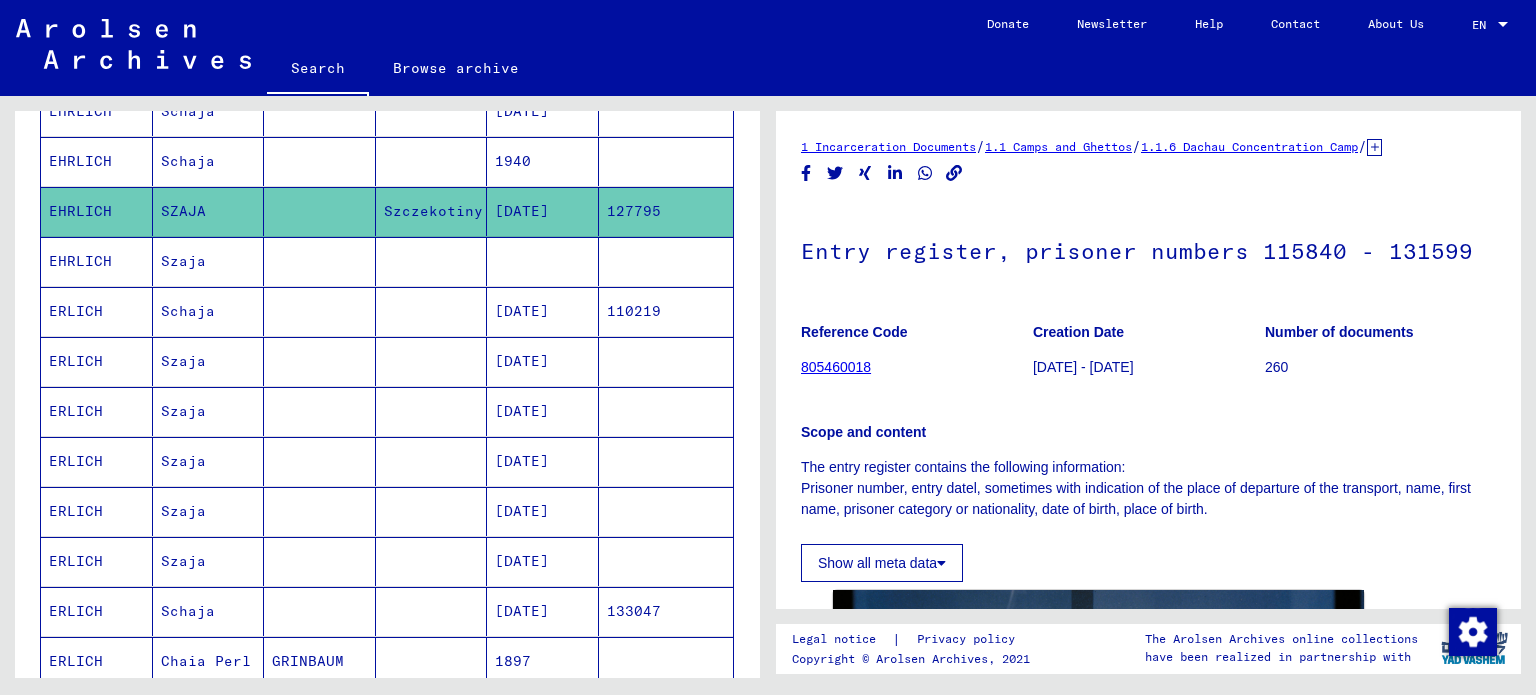 scroll, scrollTop: 300, scrollLeft: 0, axis: vertical 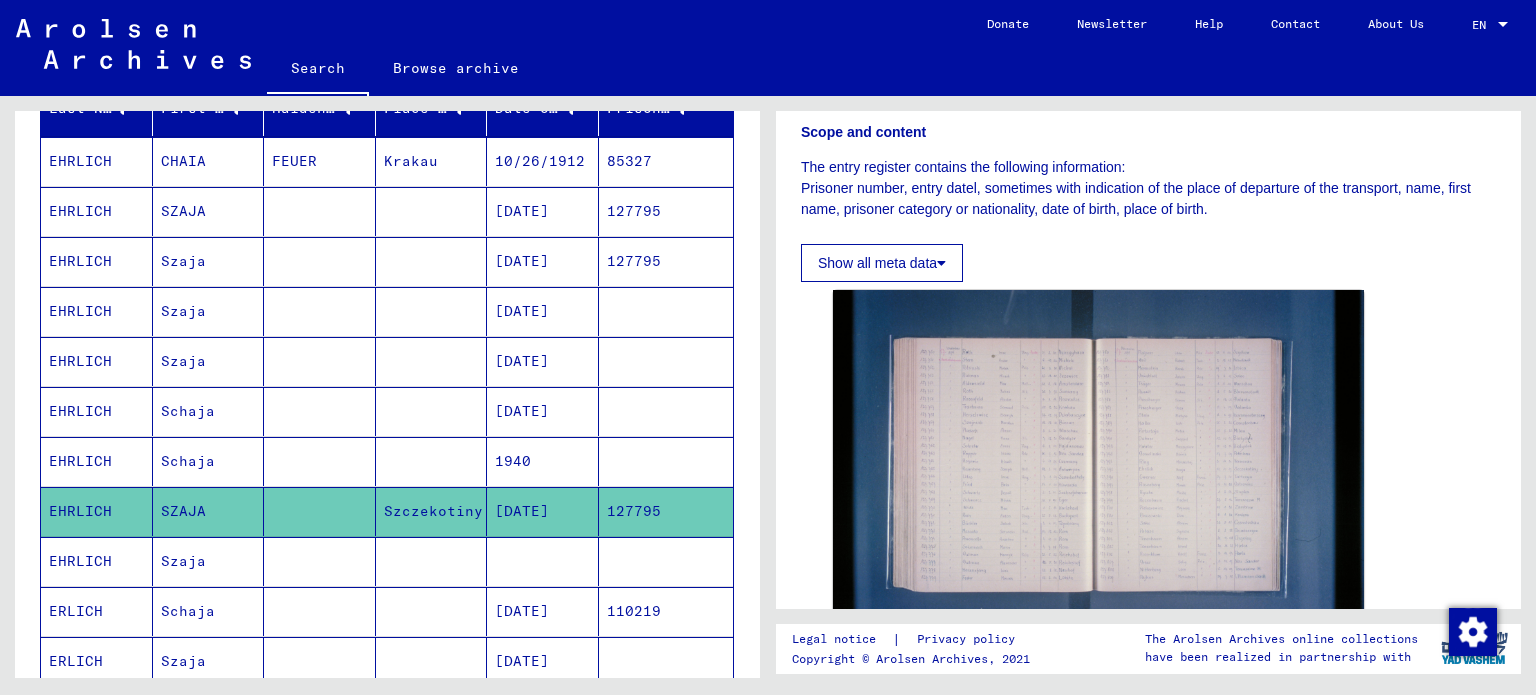 click on "[DATE]" at bounding box center [543, 311] 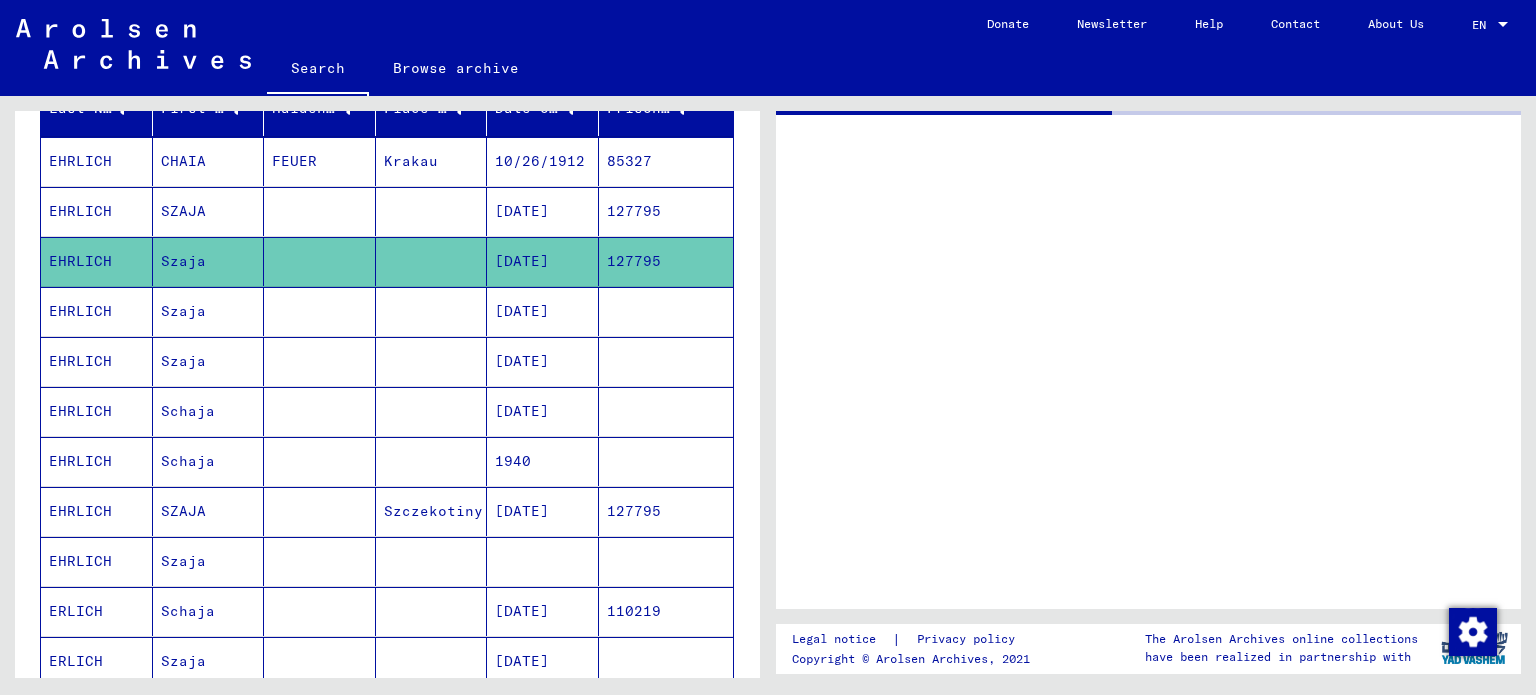 scroll, scrollTop: 0, scrollLeft: 0, axis: both 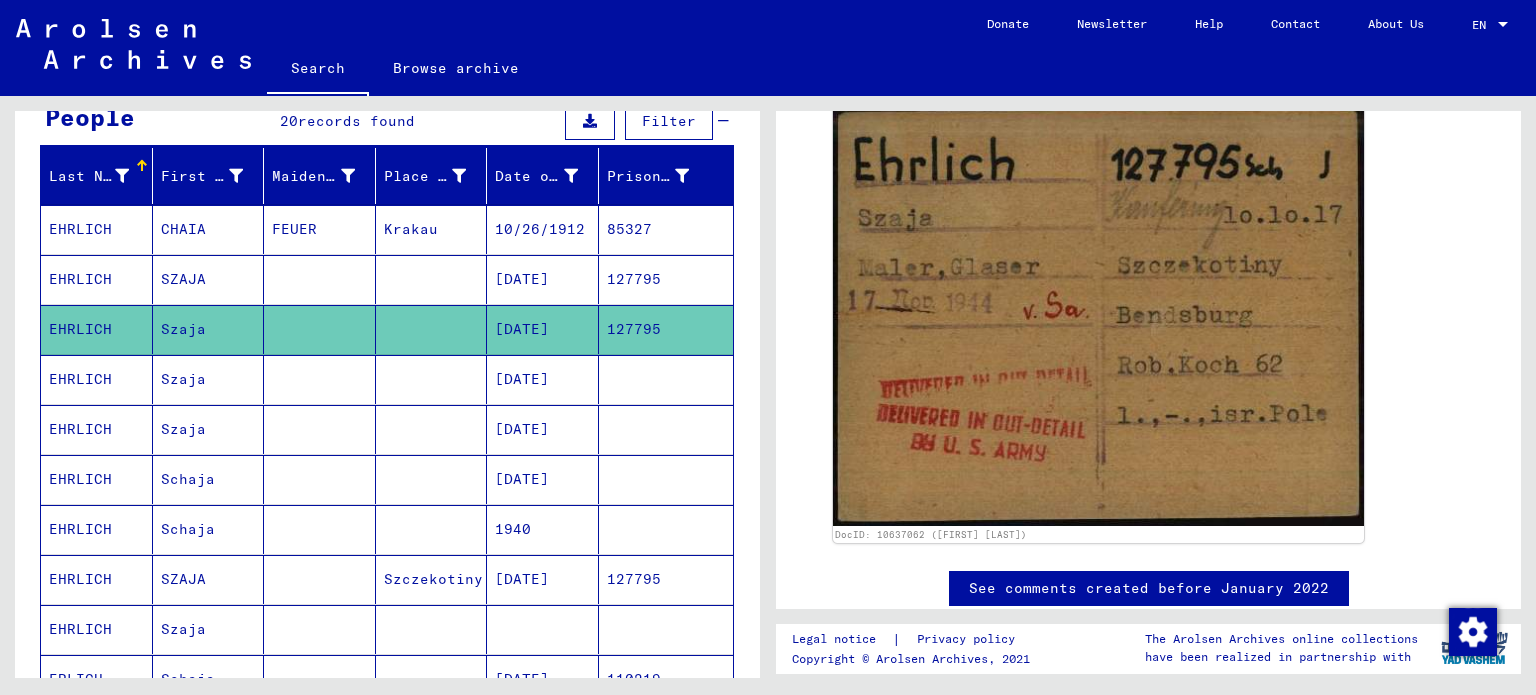 click on "[DATE]" at bounding box center (543, 629) 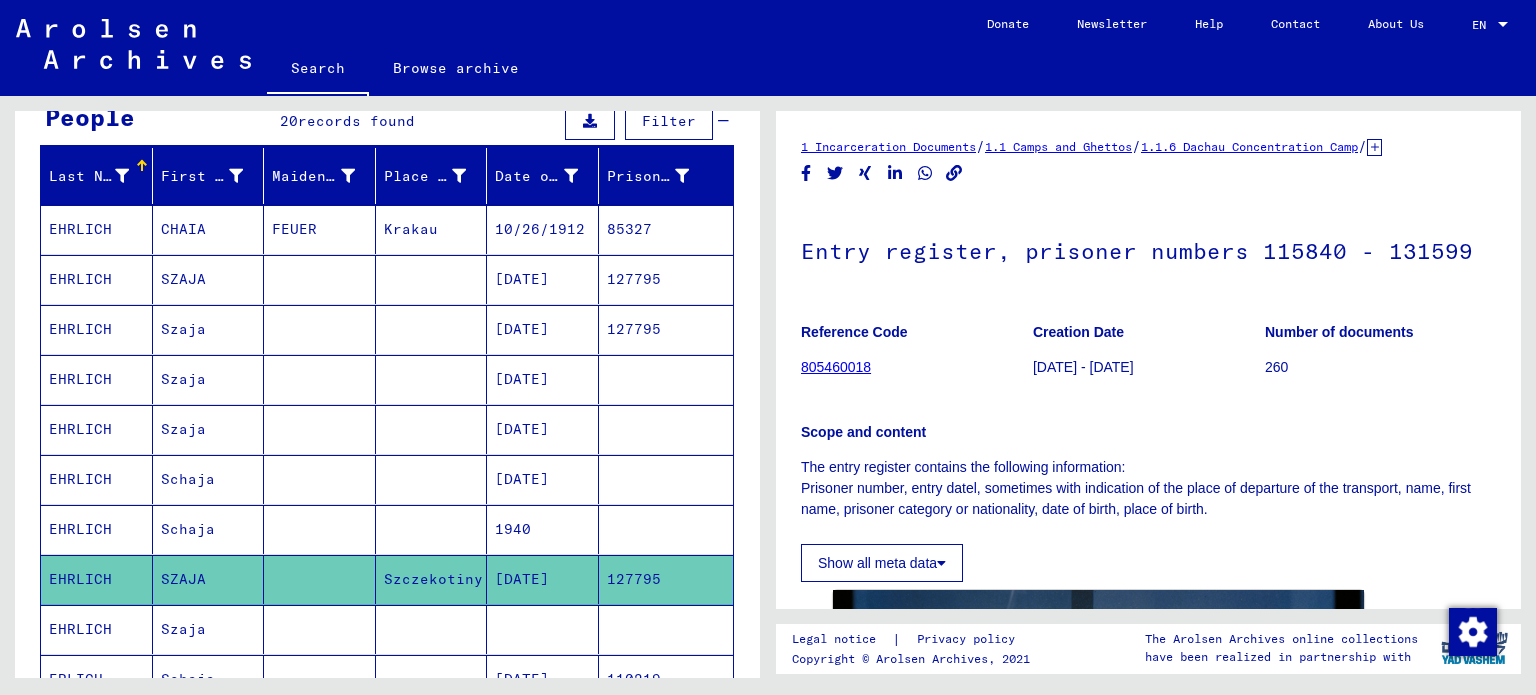 scroll, scrollTop: 300, scrollLeft: 0, axis: vertical 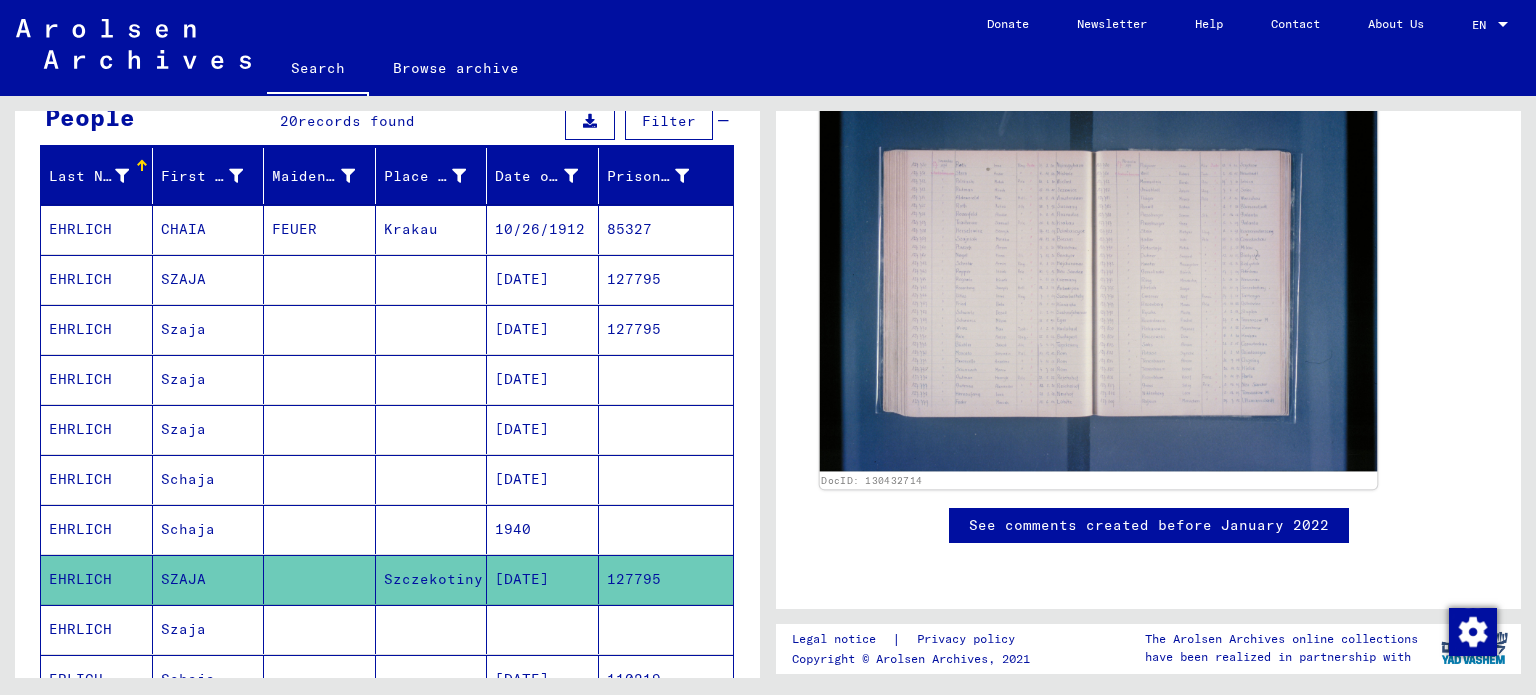 click 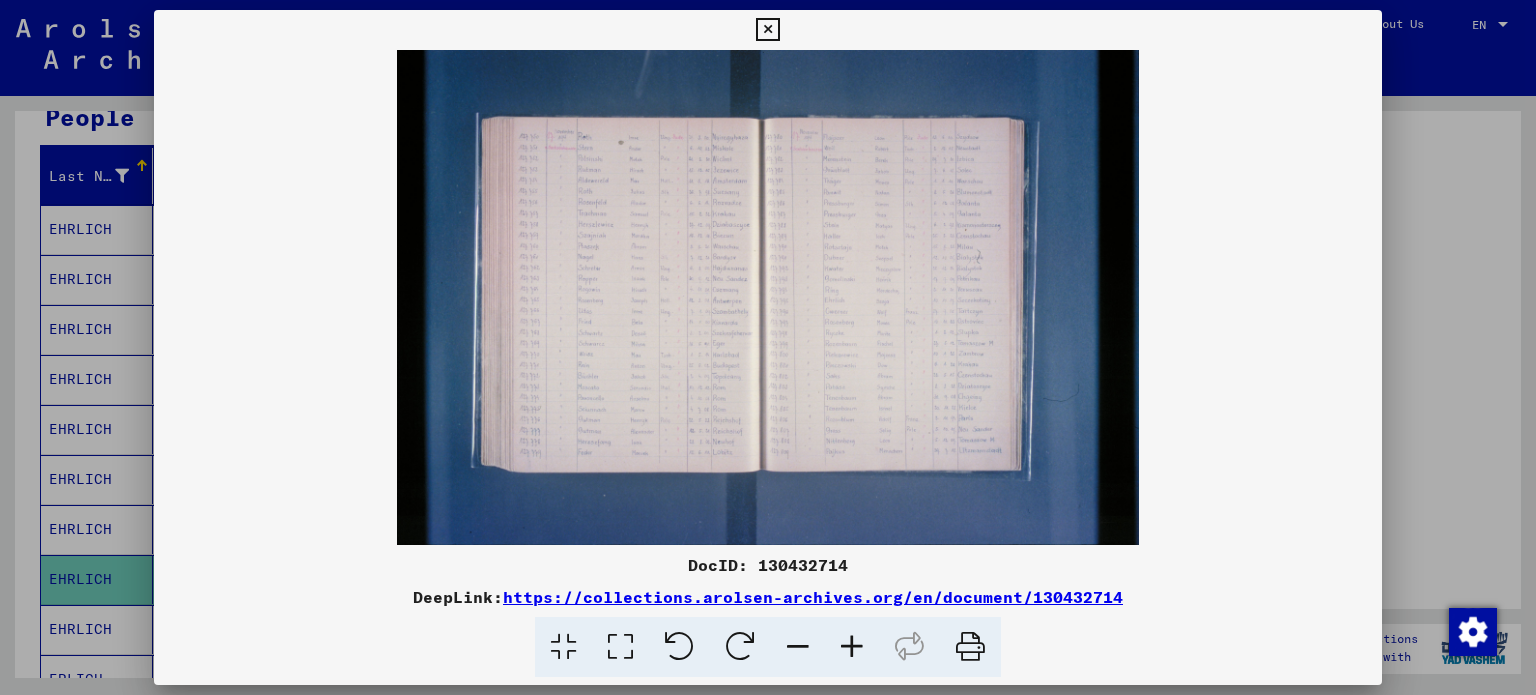 click at bounding box center [852, 647] 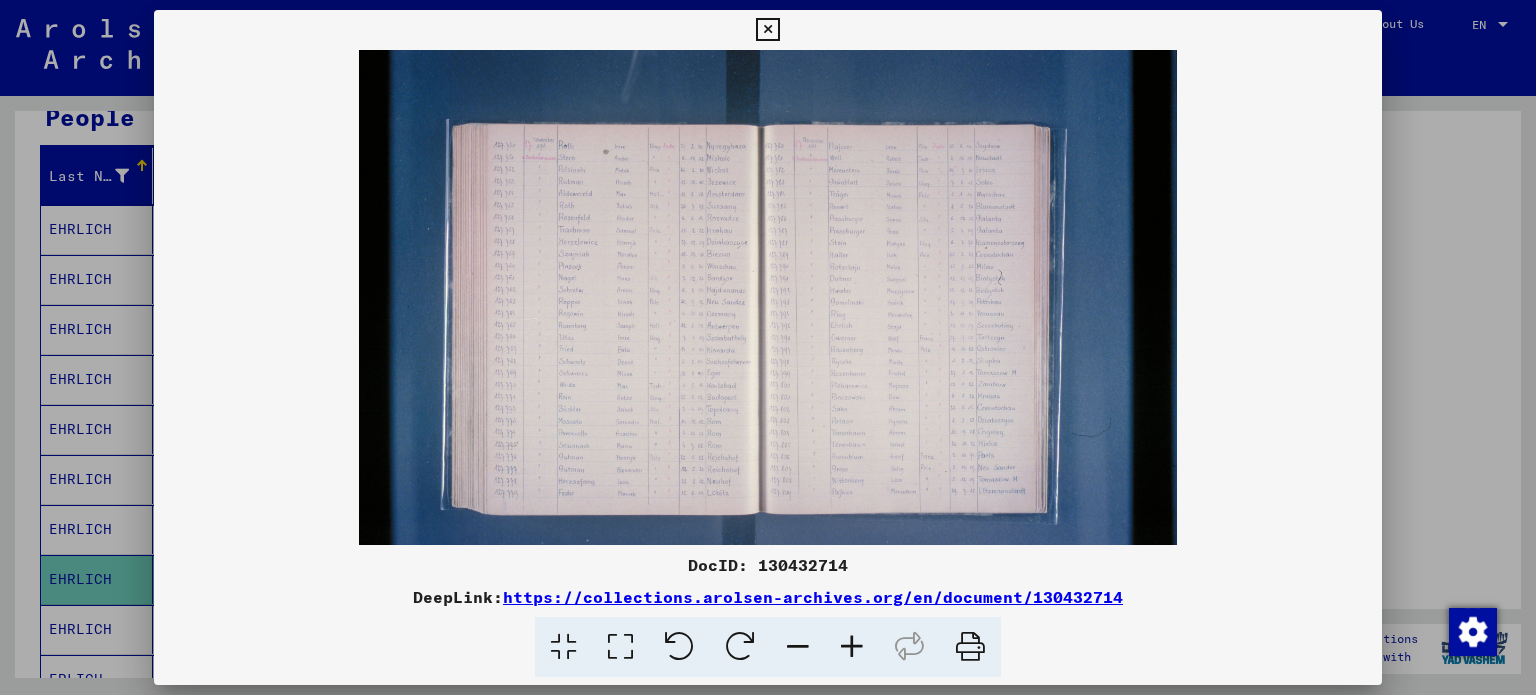 click at bounding box center (852, 647) 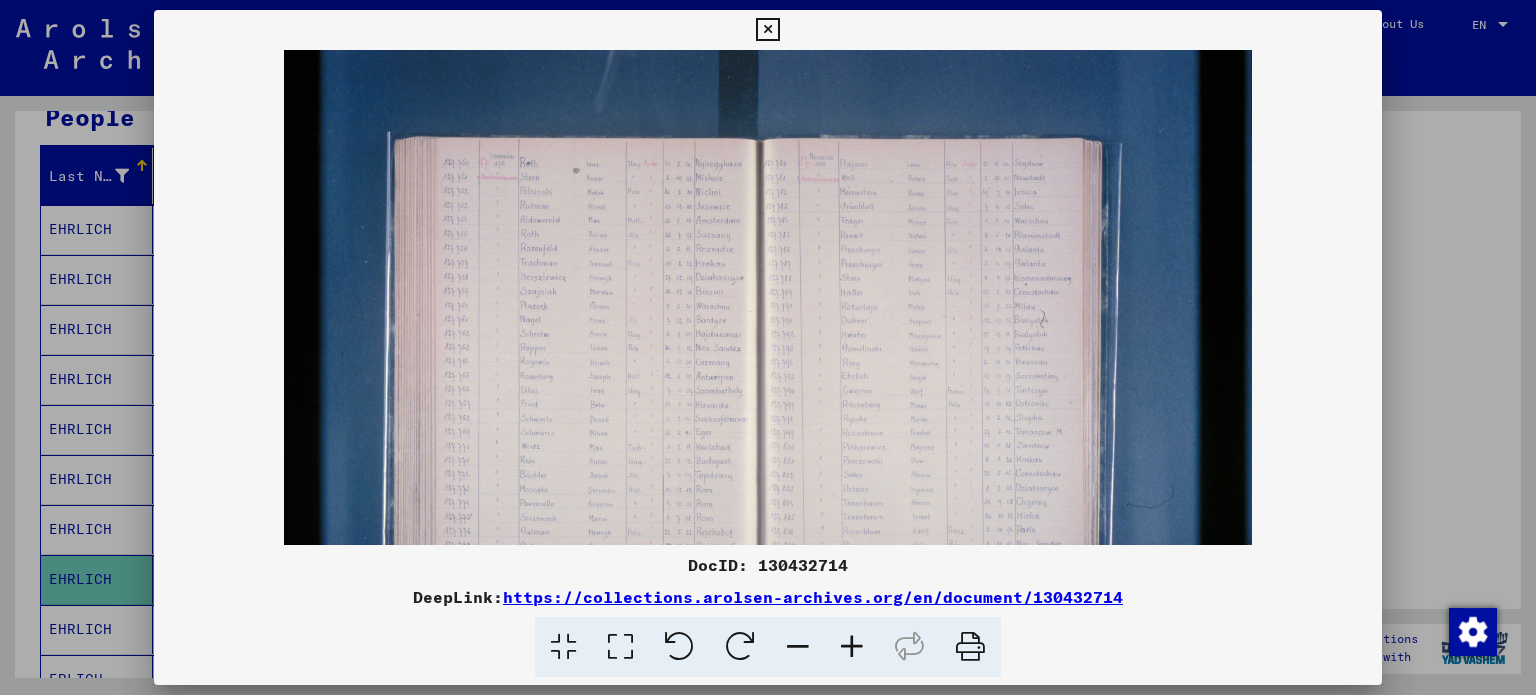 click at bounding box center (852, 647) 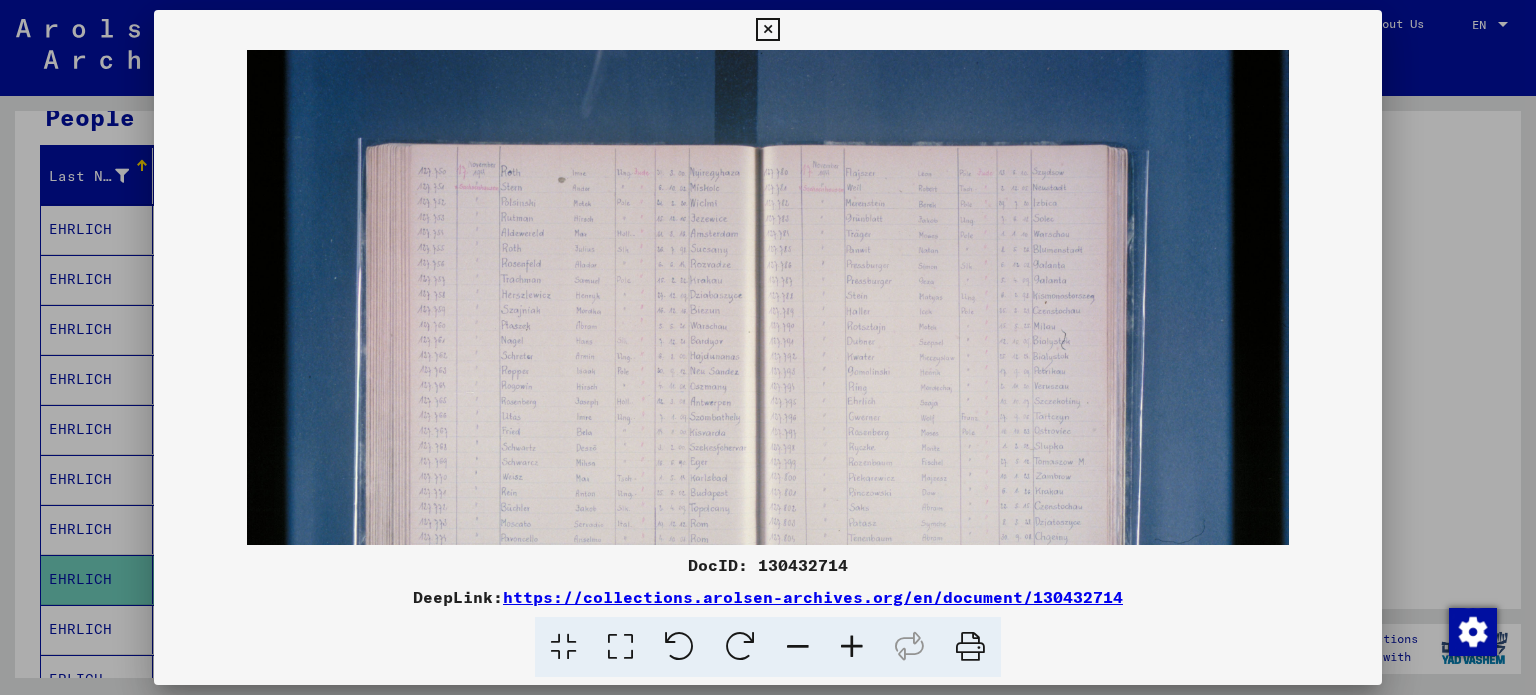 click at bounding box center [852, 647] 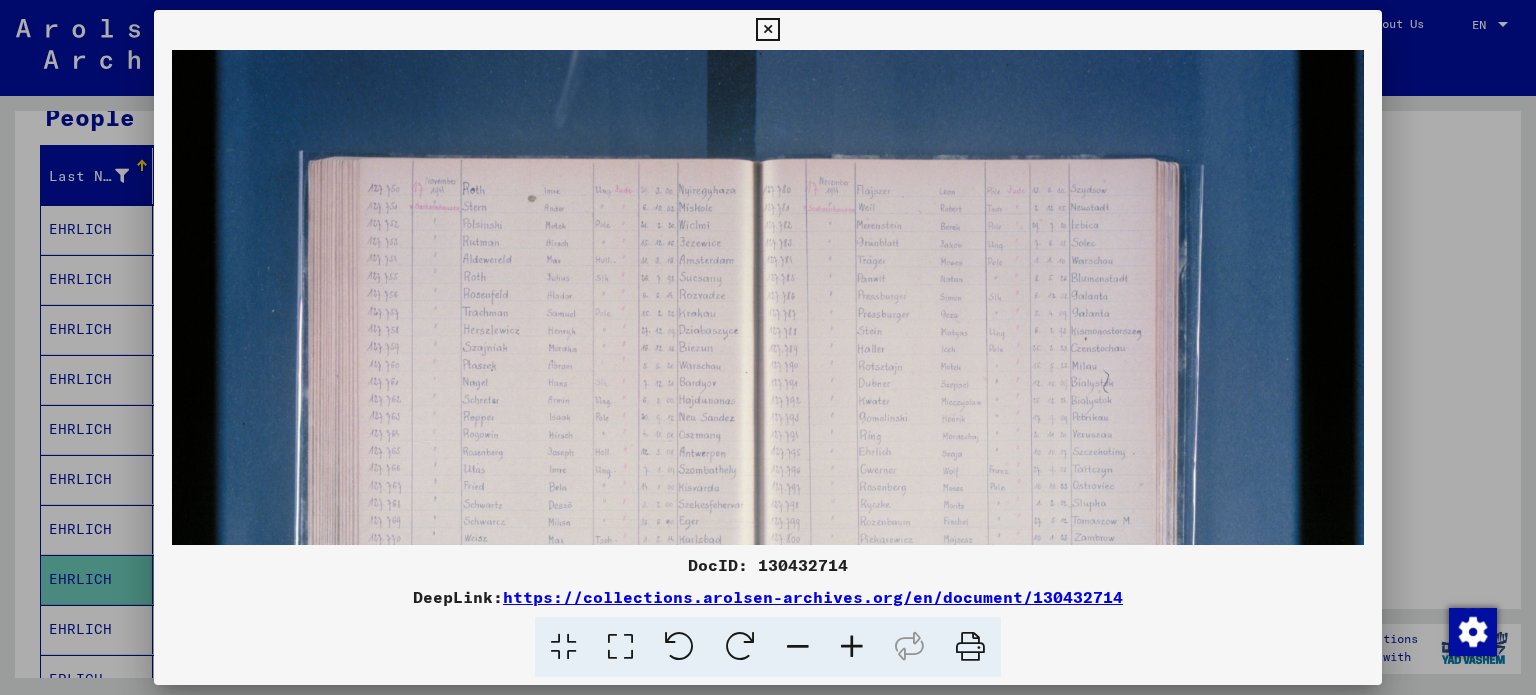 click at bounding box center [852, 647] 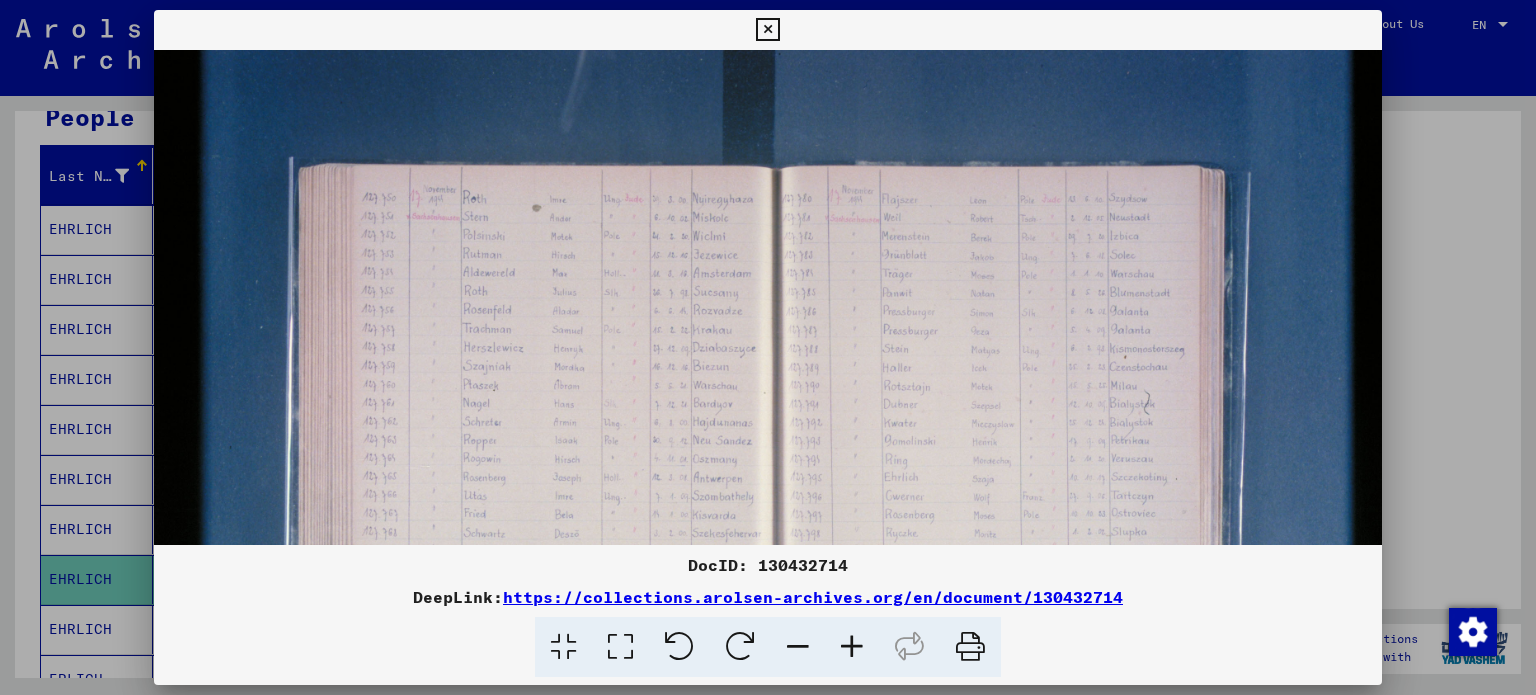 click at bounding box center (852, 647) 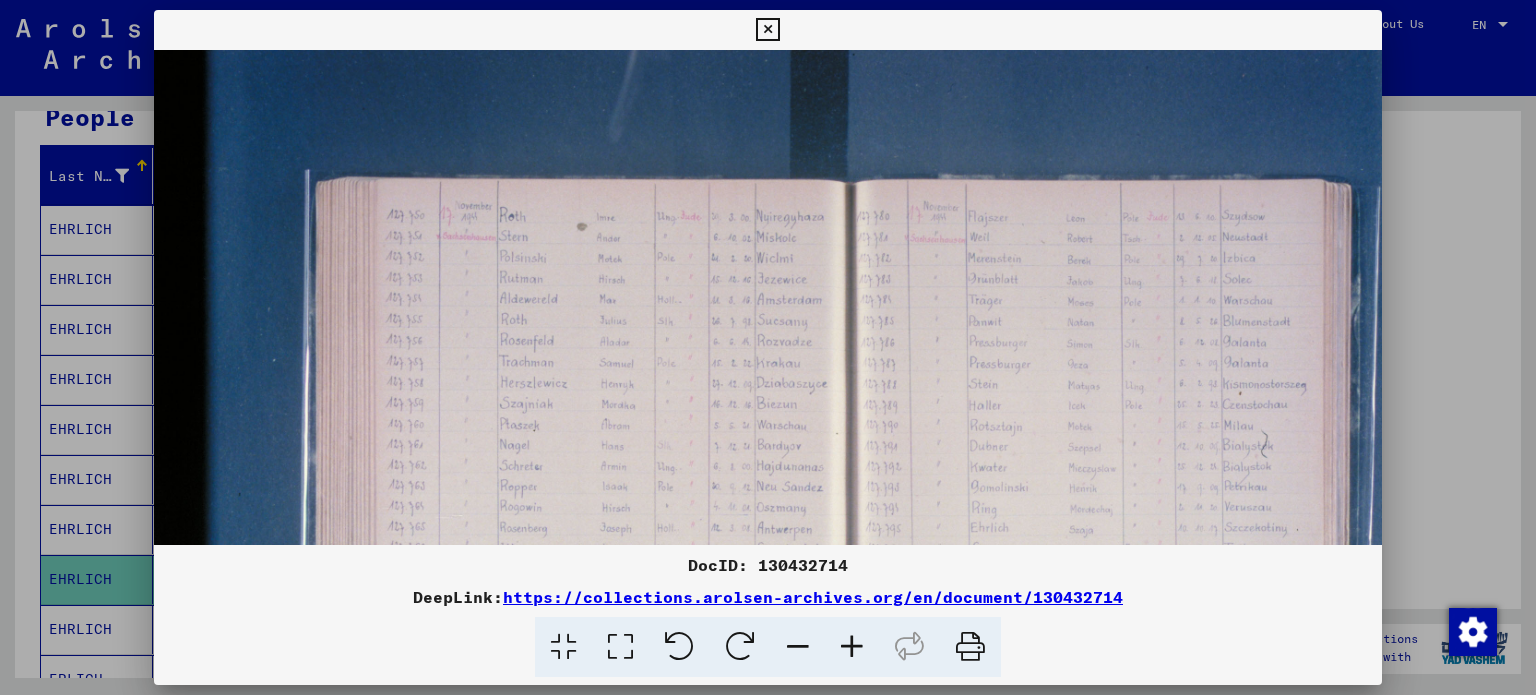 click at bounding box center [852, 647] 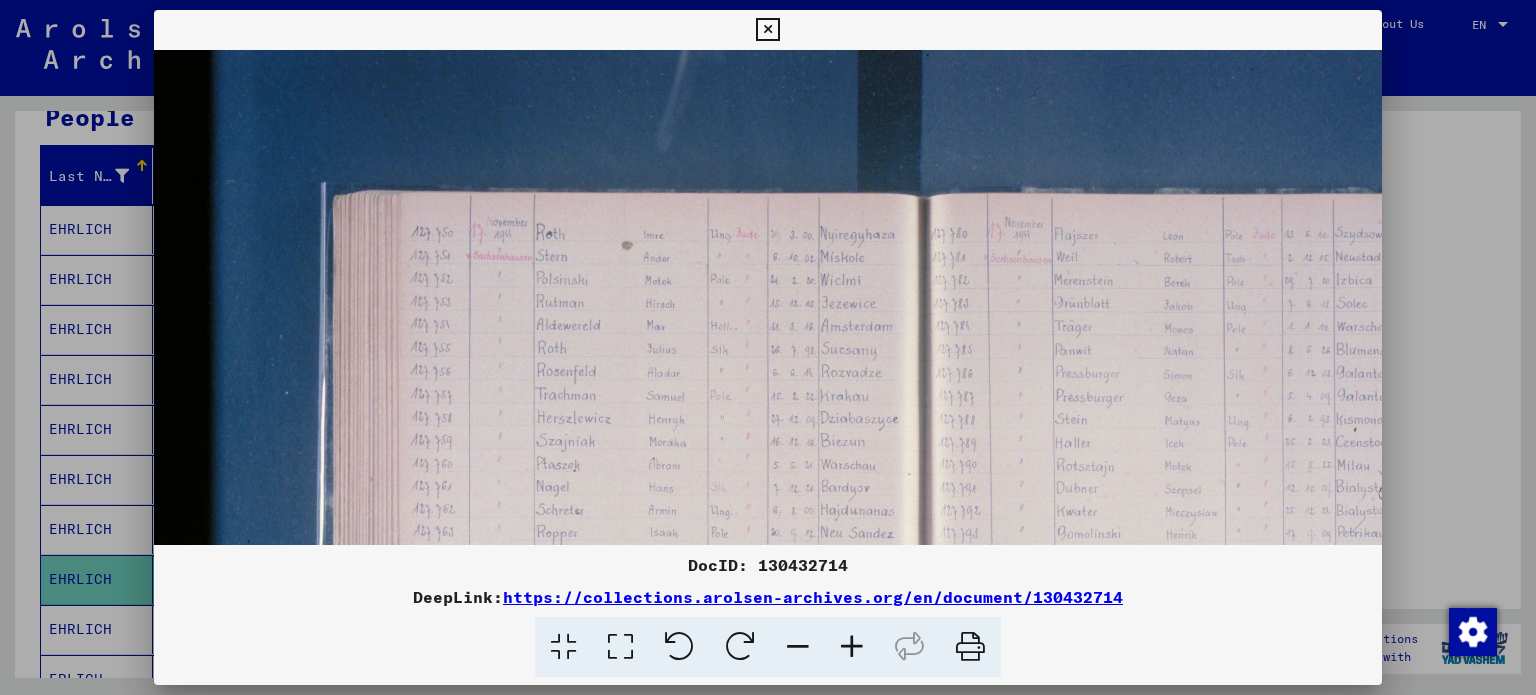 click at bounding box center (852, 647) 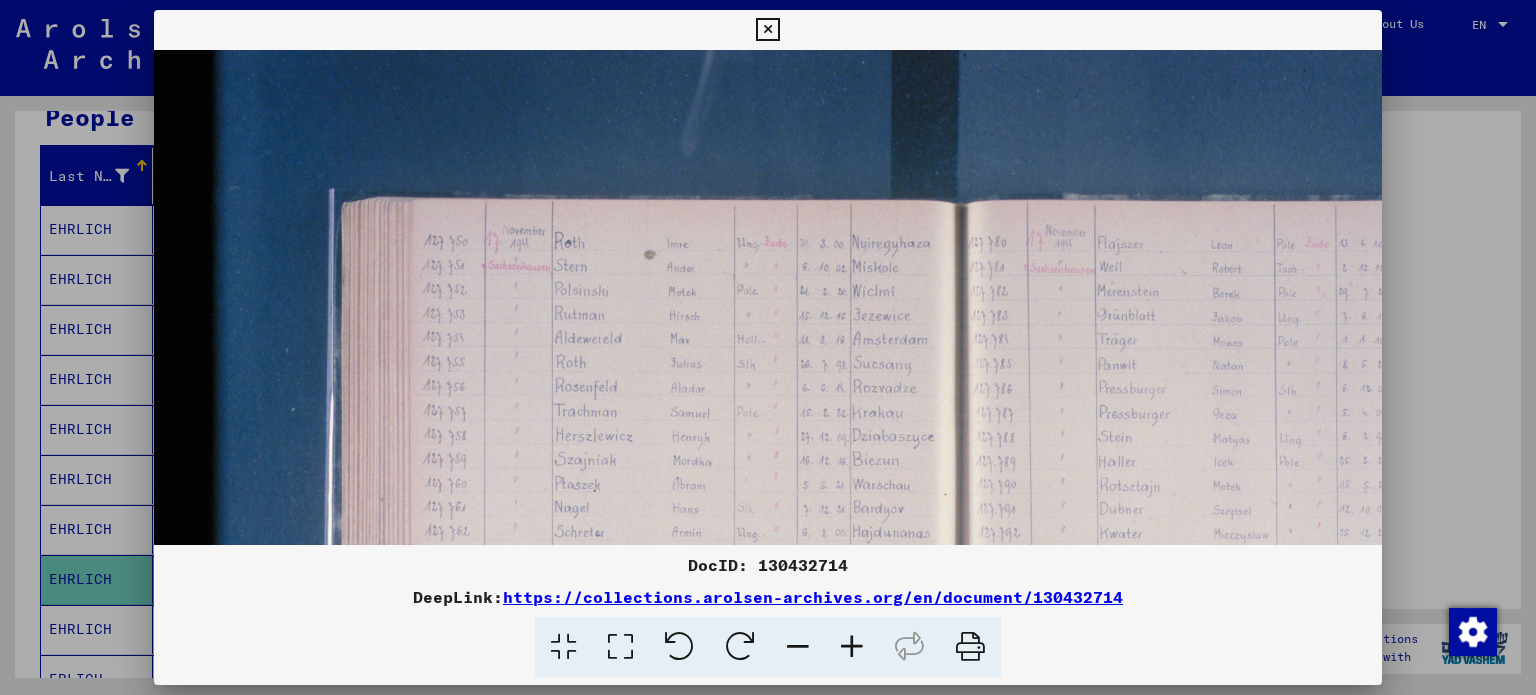 click at bounding box center [852, 647] 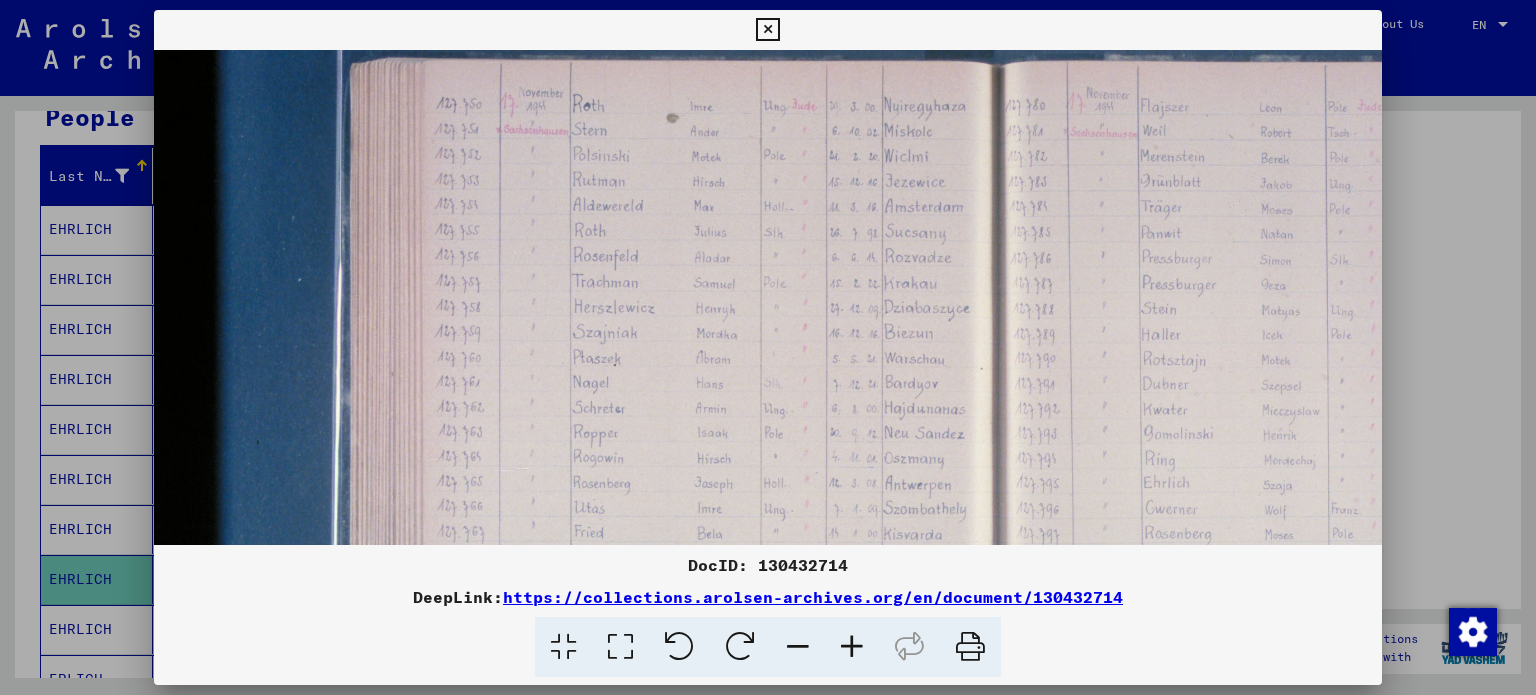 scroll, scrollTop: 152, scrollLeft: 0, axis: vertical 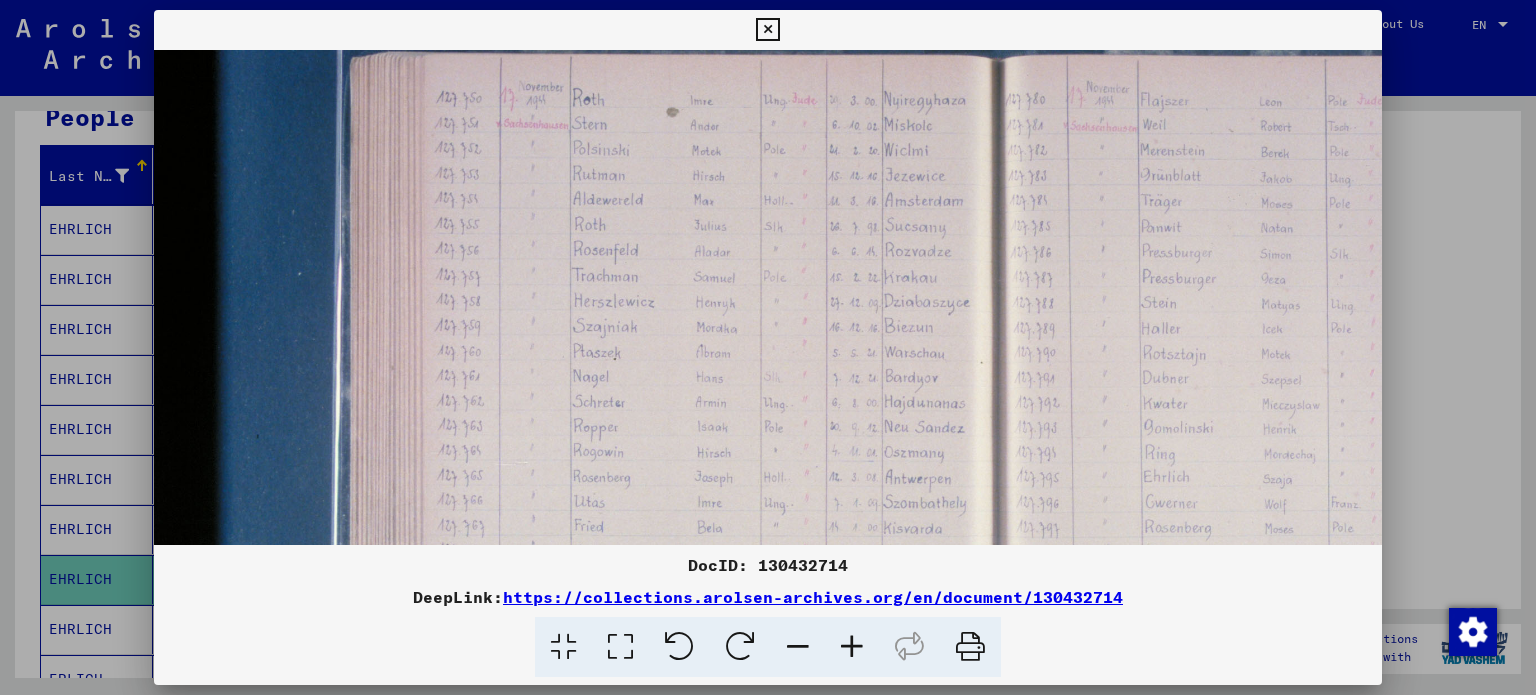 drag, startPoint x: 820, startPoint y: 447, endPoint x: 823, endPoint y: 319, distance: 128.03516 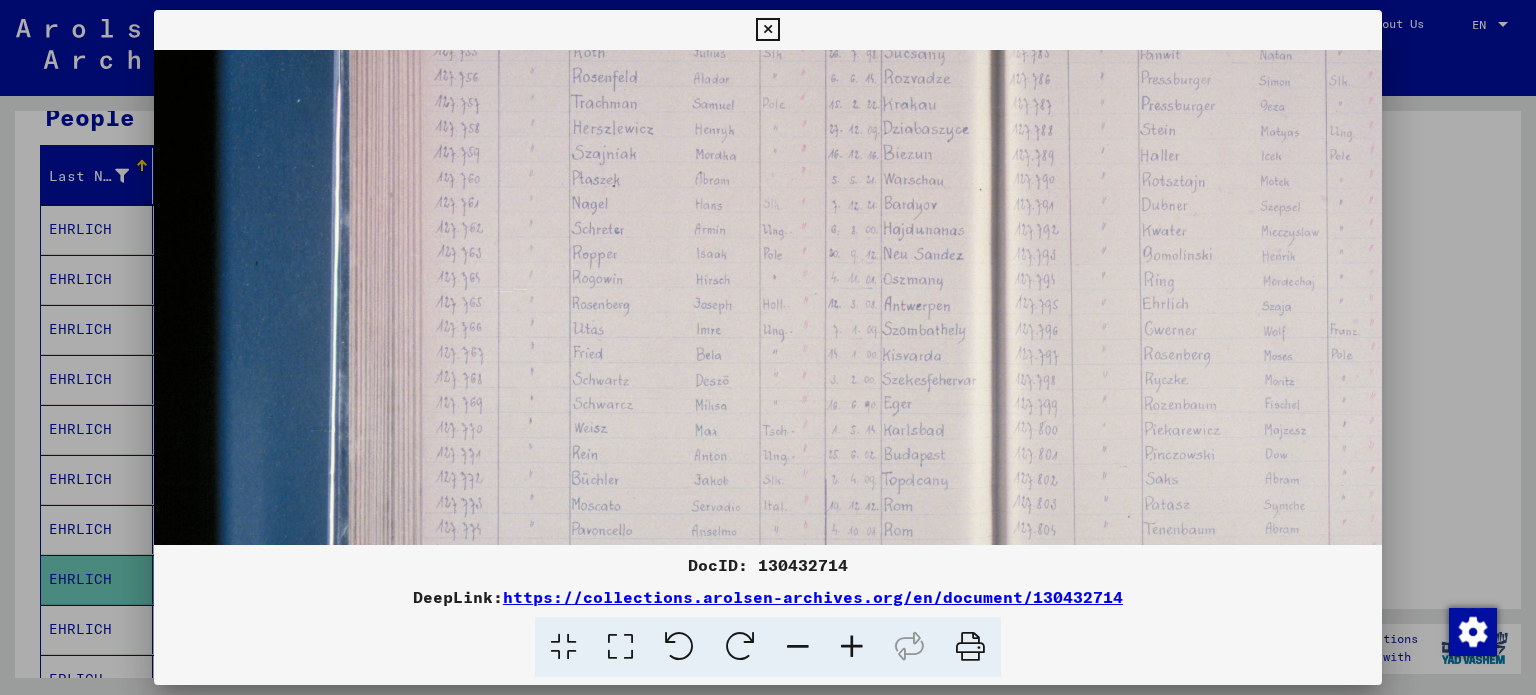 scroll, scrollTop: 357, scrollLeft: 1, axis: both 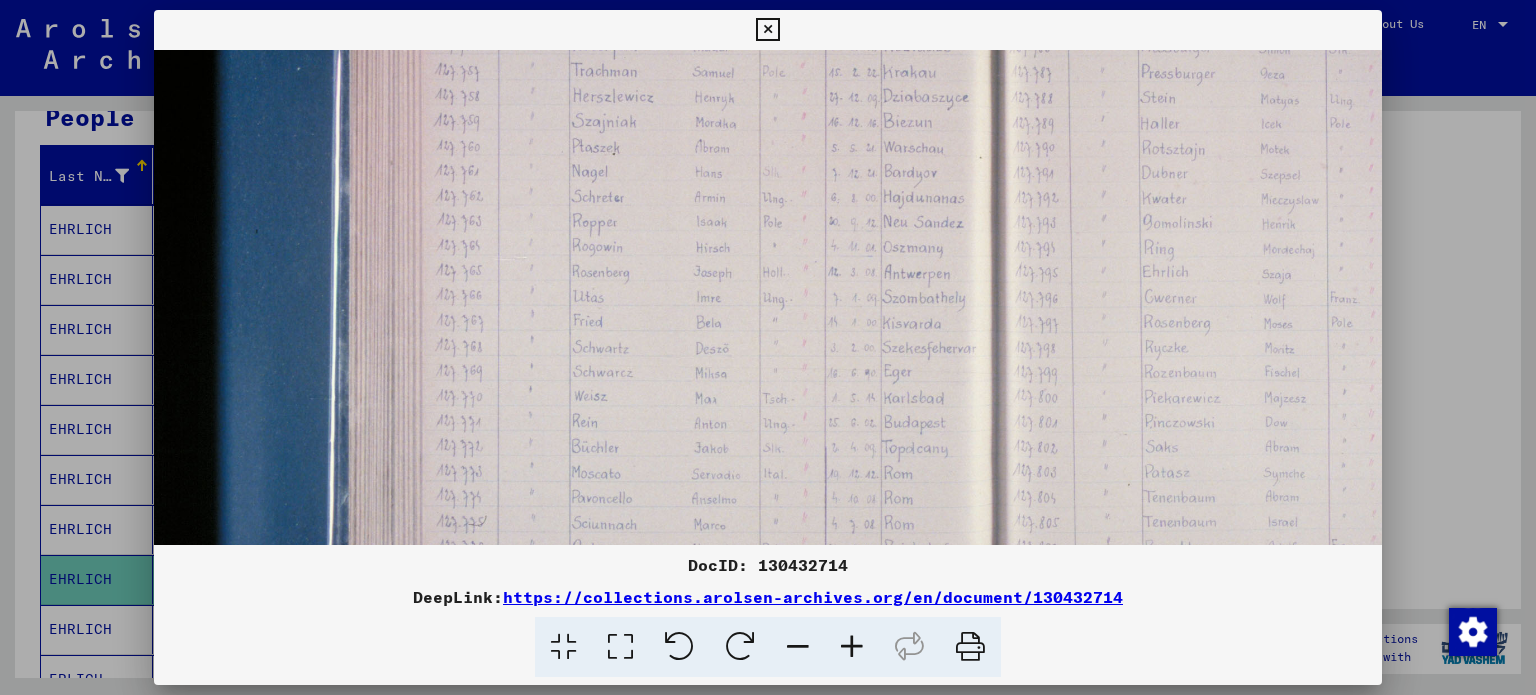 drag, startPoint x: 884, startPoint y: 489, endPoint x: 883, endPoint y: 299, distance: 190.00262 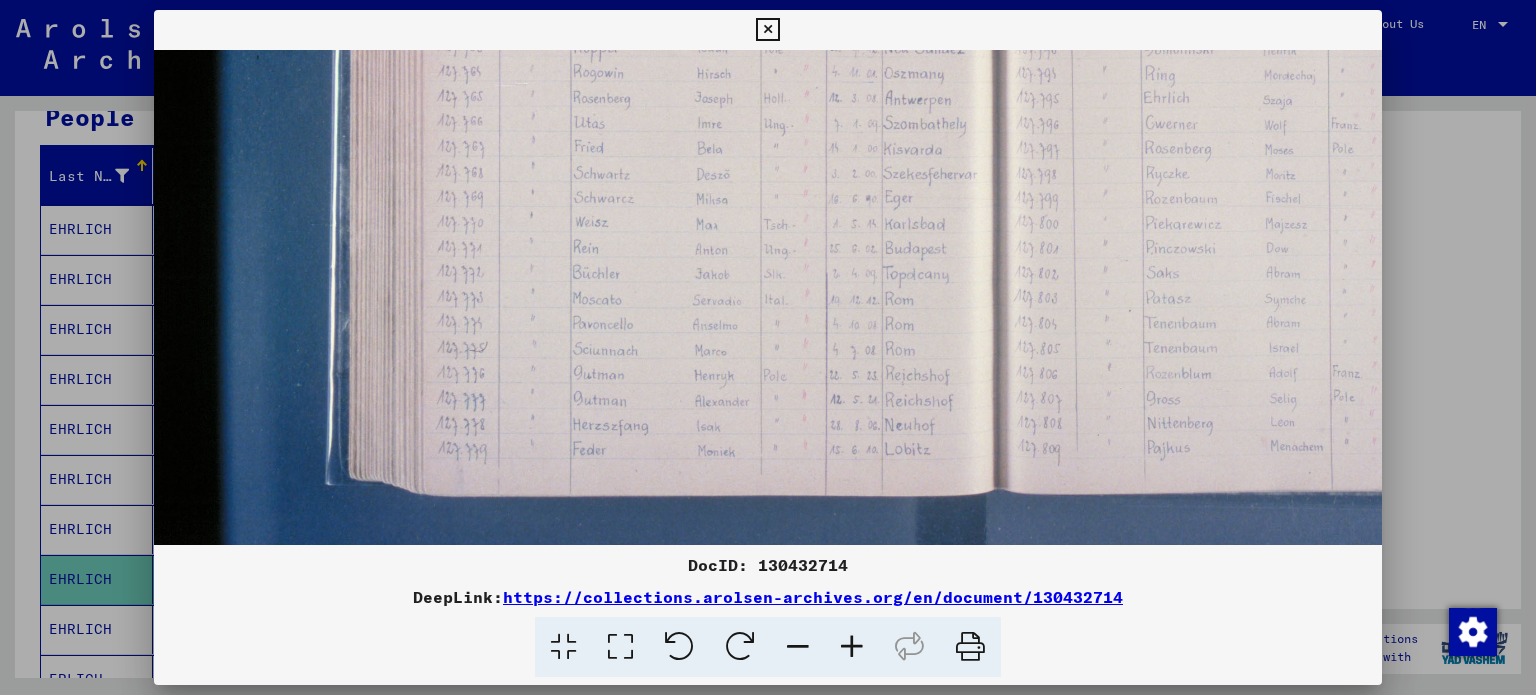scroll, scrollTop: 534, scrollLeft: 0, axis: vertical 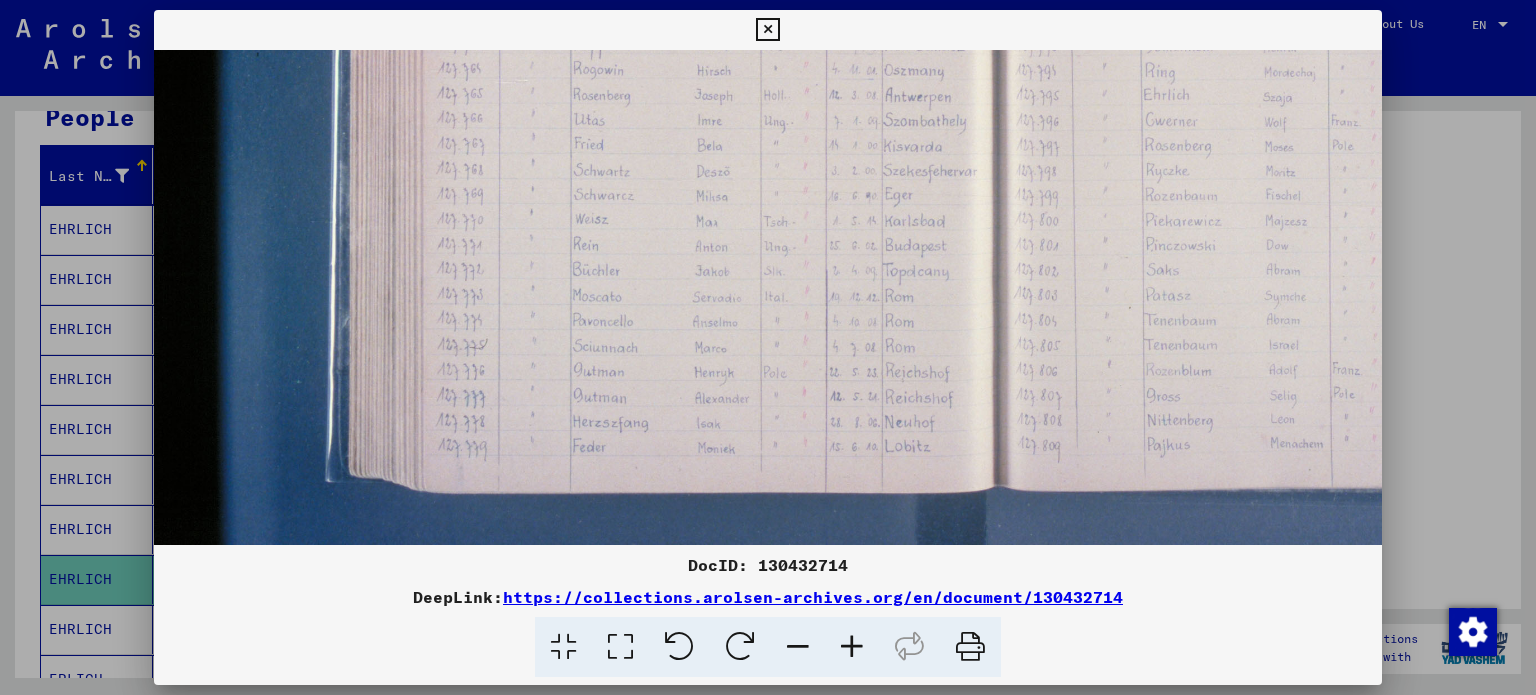 drag, startPoint x: 891, startPoint y: 417, endPoint x: 897, endPoint y: 242, distance: 175.10283 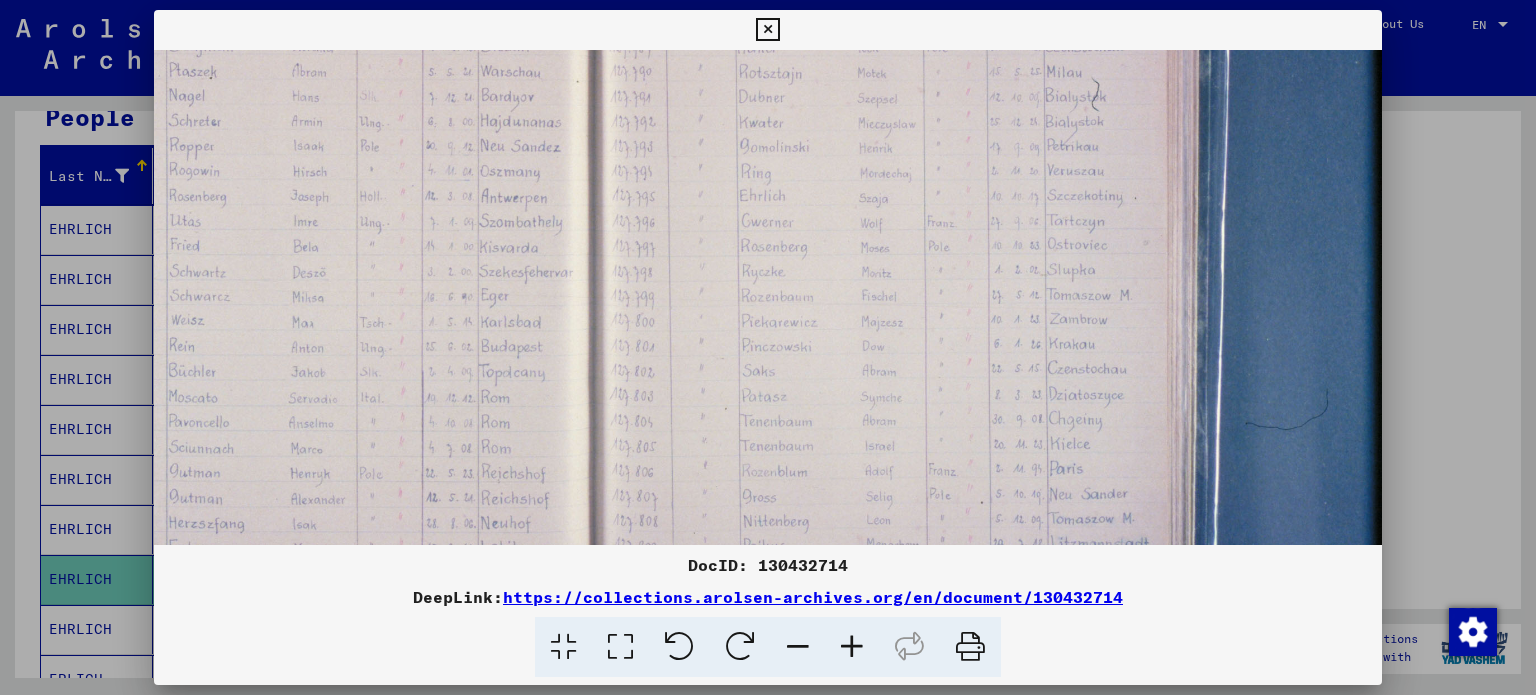 drag, startPoint x: 1104, startPoint y: 224, endPoint x: 706, endPoint y: 338, distance: 414.00482 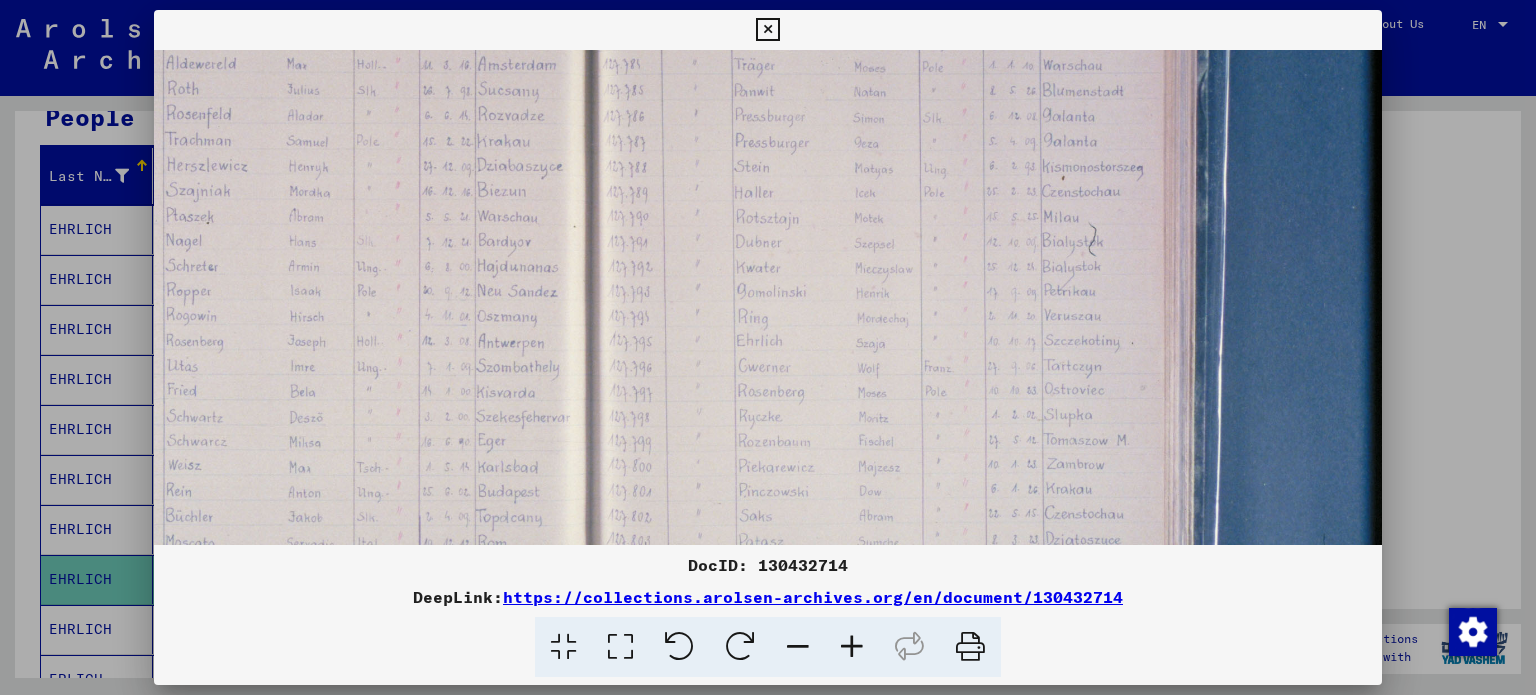 drag, startPoint x: 696, startPoint y: 234, endPoint x: 692, endPoint y: 398, distance: 164.04877 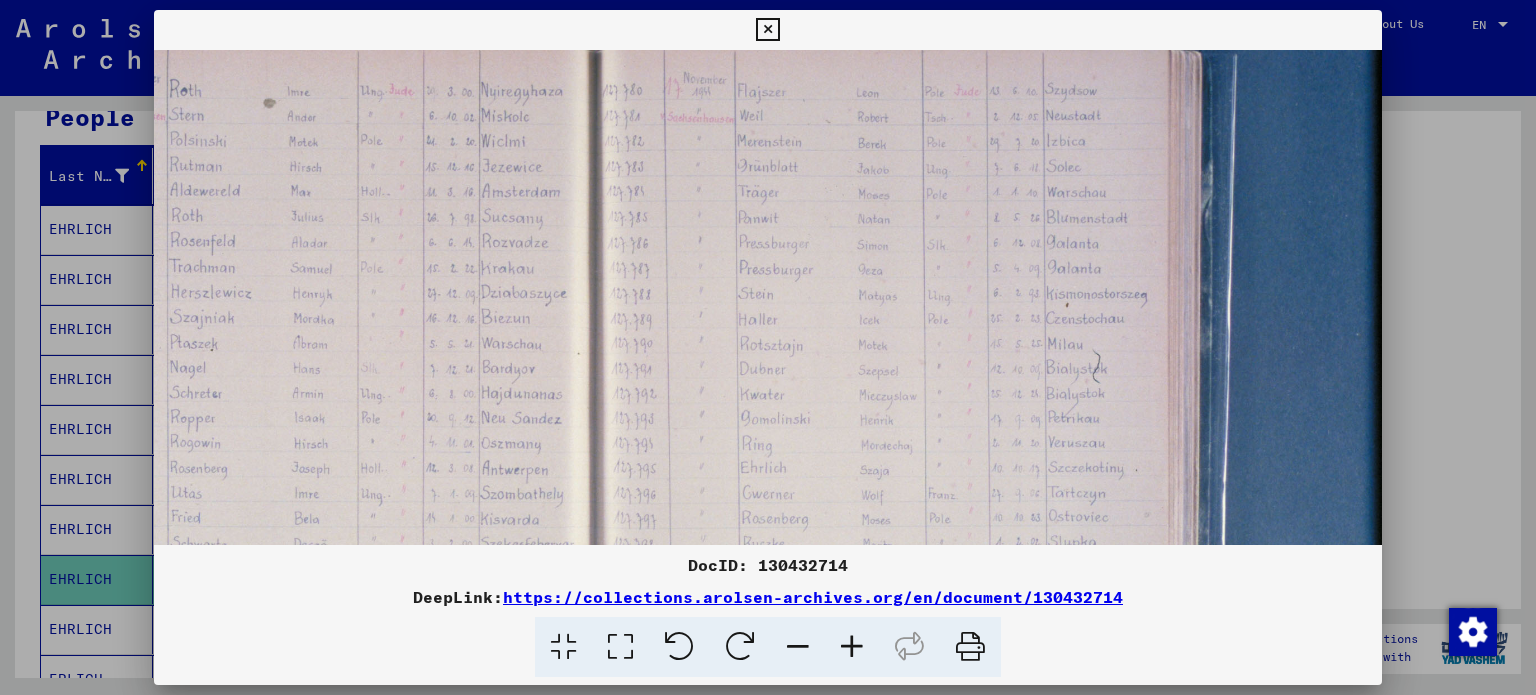 drag, startPoint x: 708, startPoint y: 270, endPoint x: 713, endPoint y: 403, distance: 133.09395 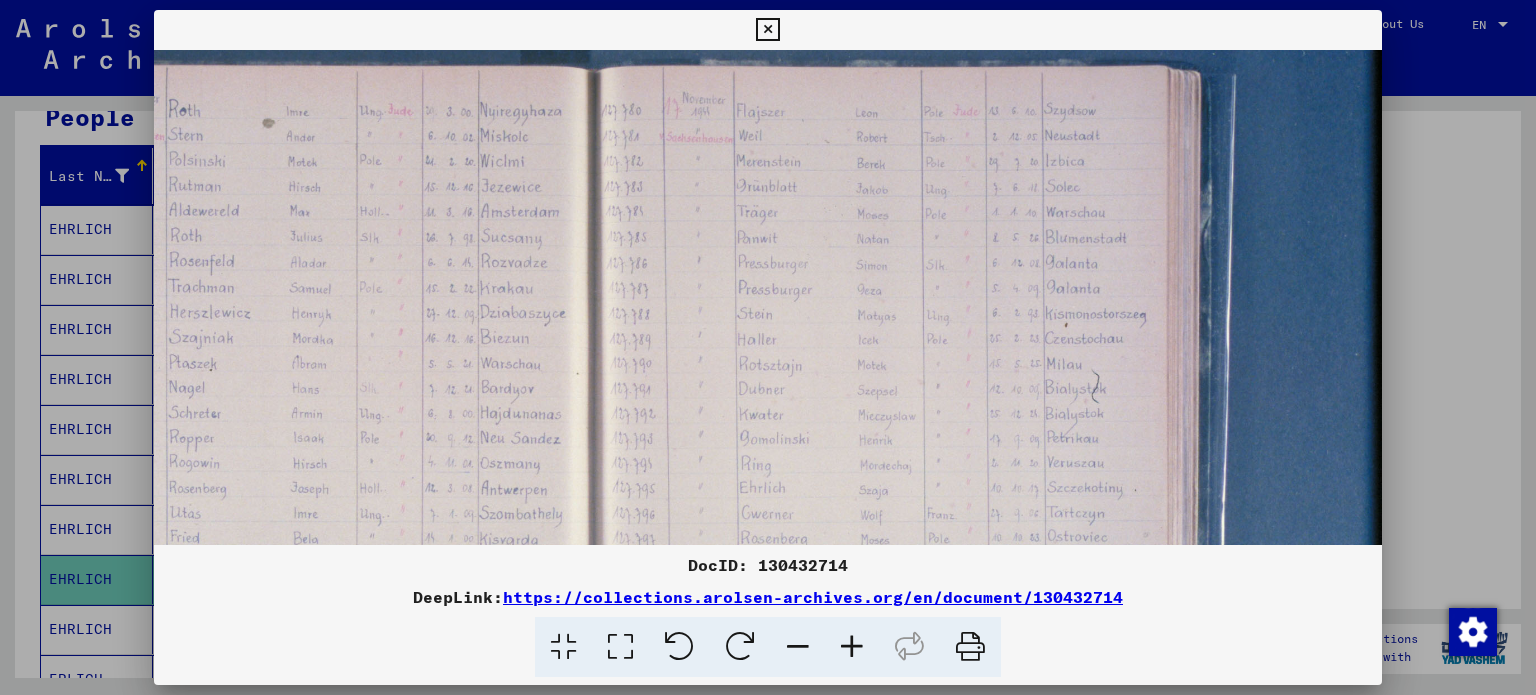 drag, startPoint x: 712, startPoint y: 275, endPoint x: 712, endPoint y: 299, distance: 24 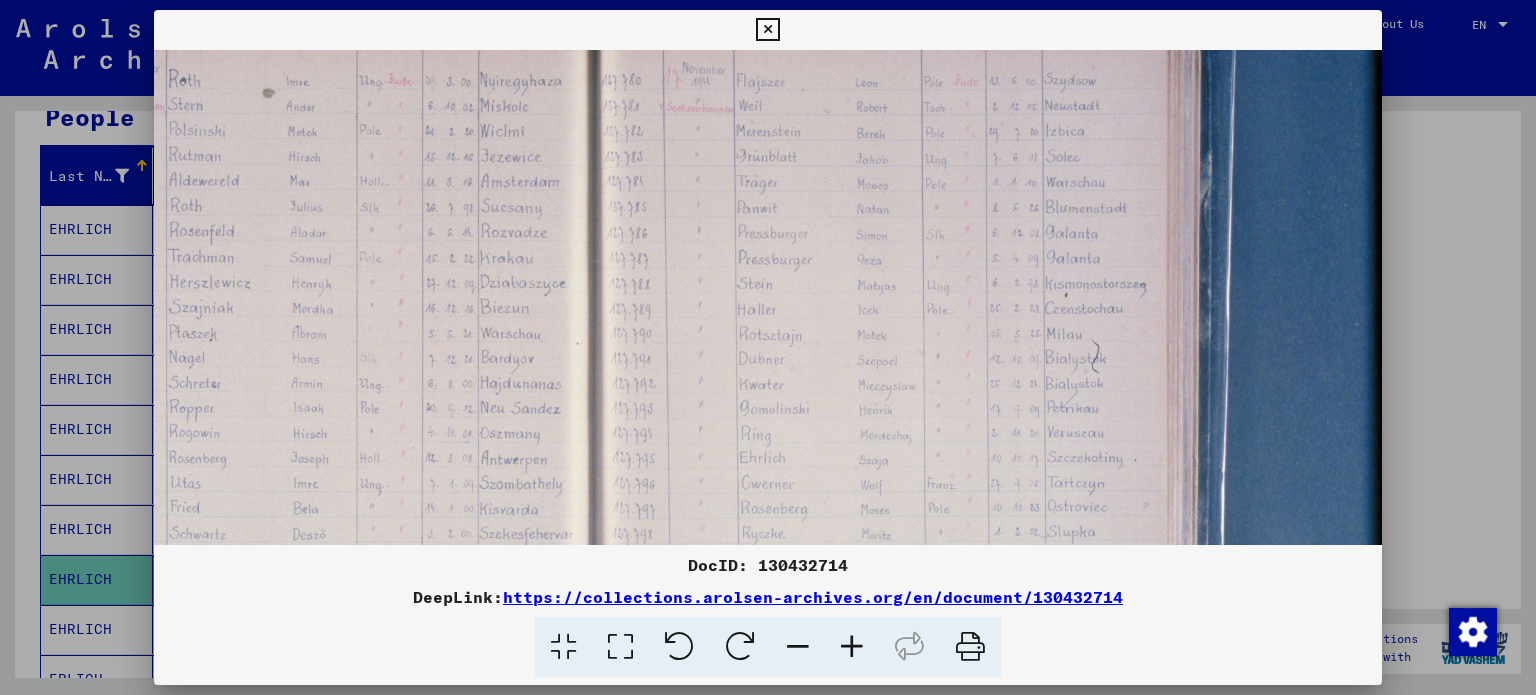 drag, startPoint x: 728, startPoint y: 399, endPoint x: 728, endPoint y: 370, distance: 29 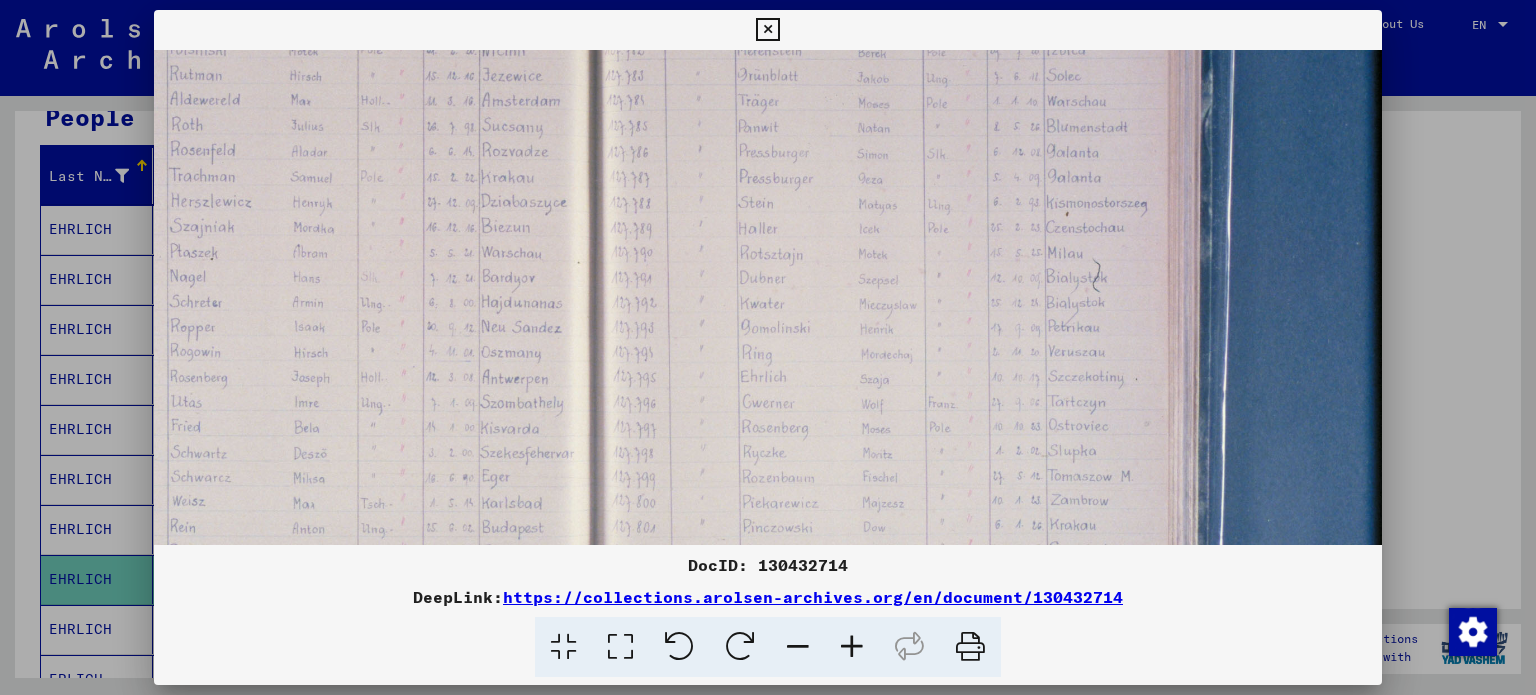 scroll, scrollTop: 262, scrollLeft: 403, axis: both 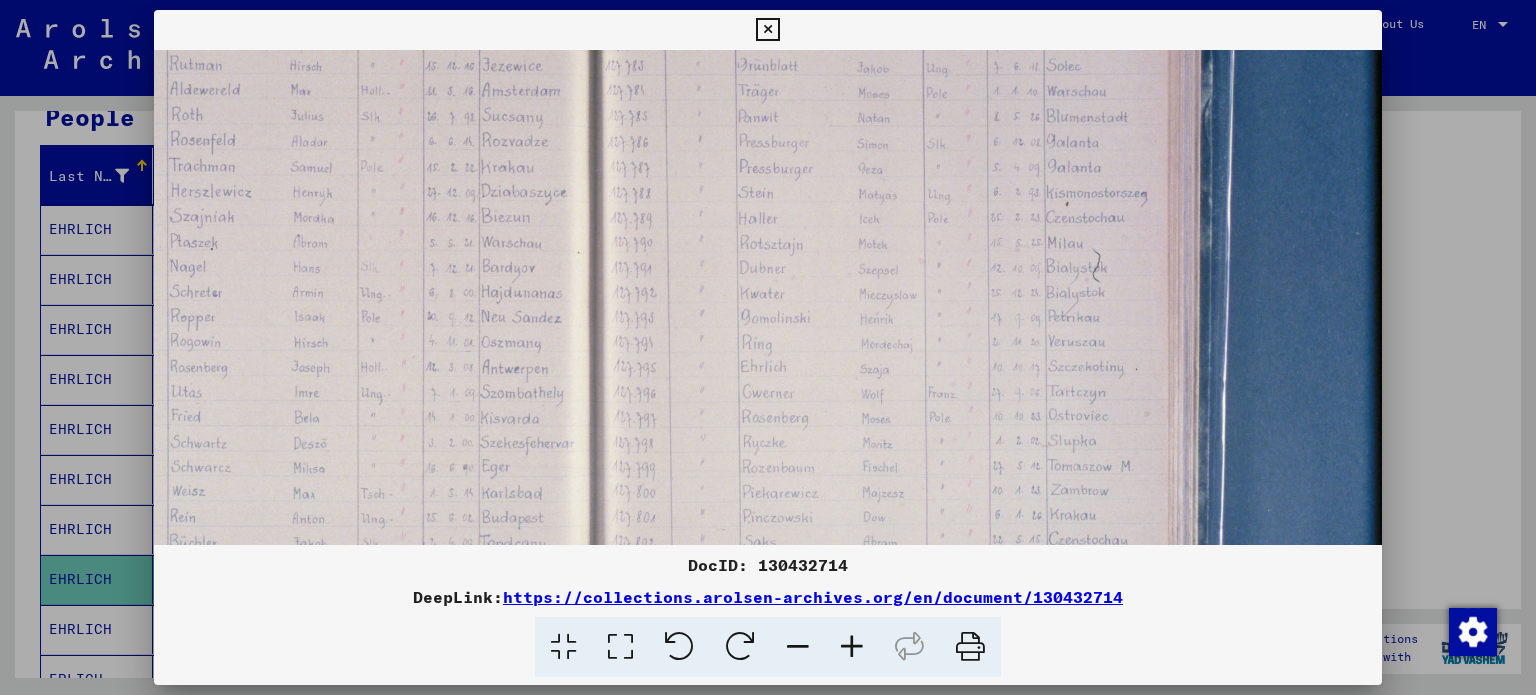 drag, startPoint x: 899, startPoint y: 447, endPoint x: 900, endPoint y: 358, distance: 89.005615 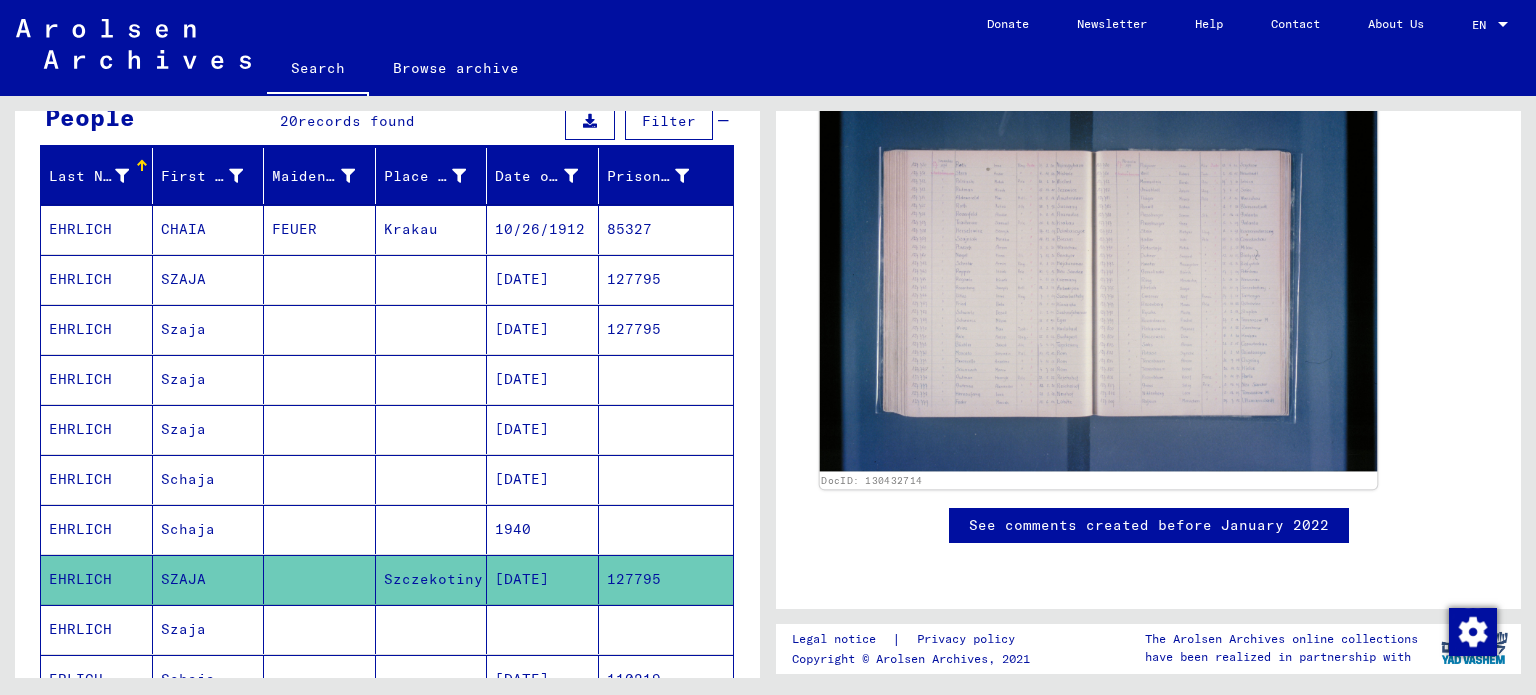 click 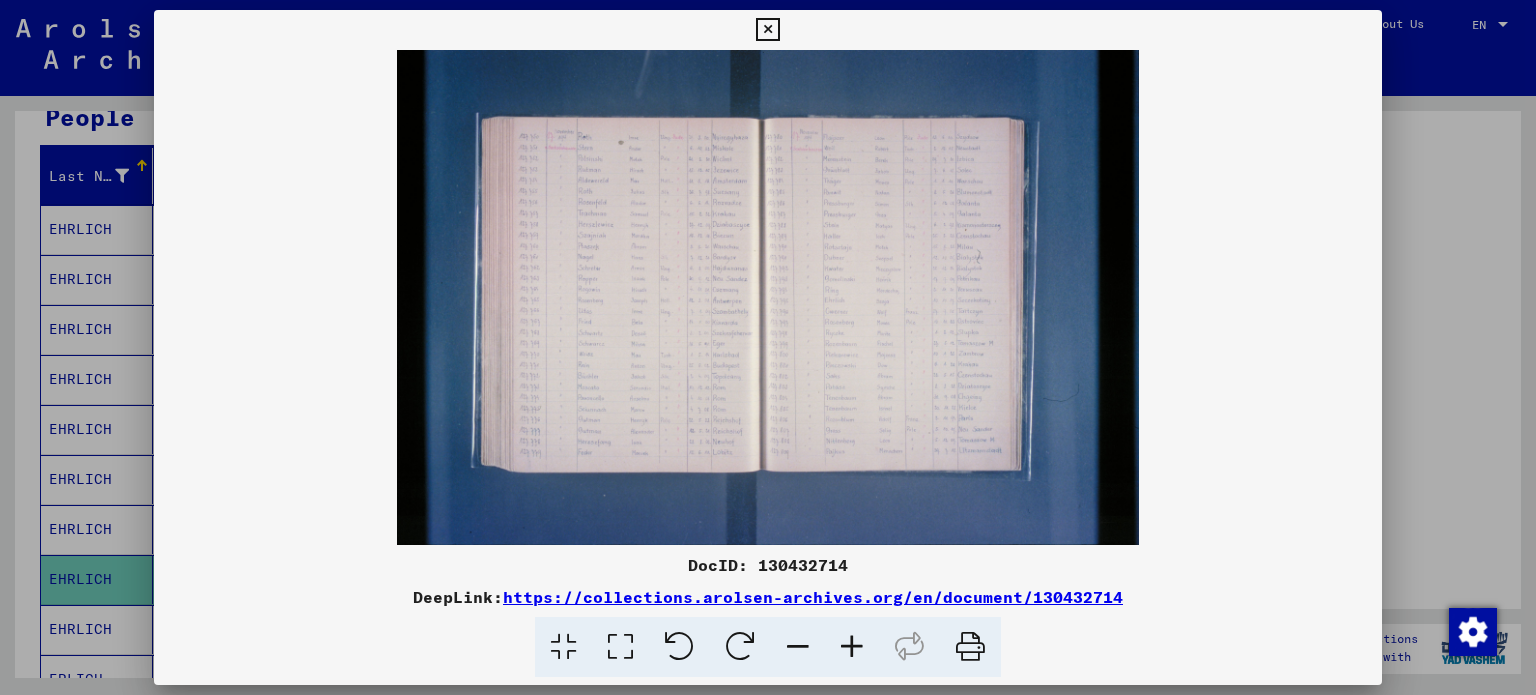 click at bounding box center [852, 647] 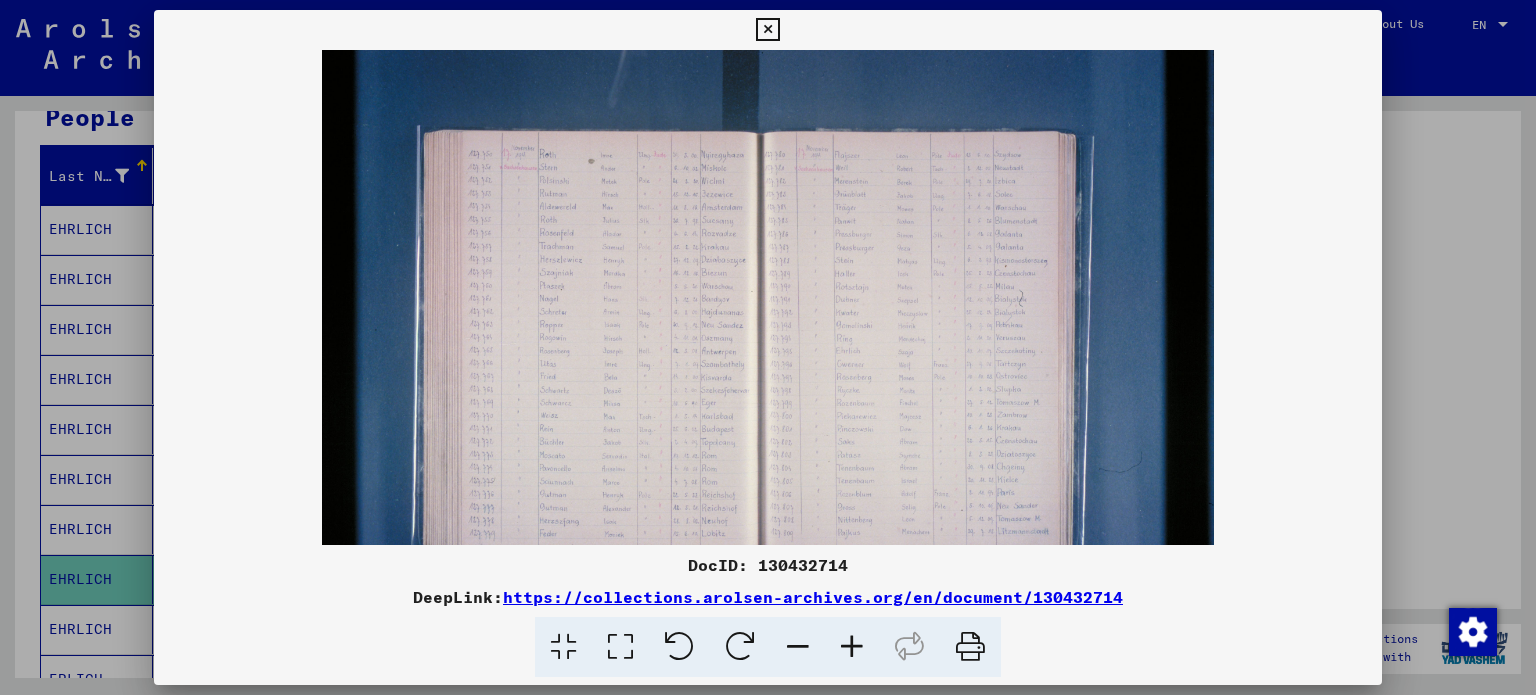 click at bounding box center (852, 647) 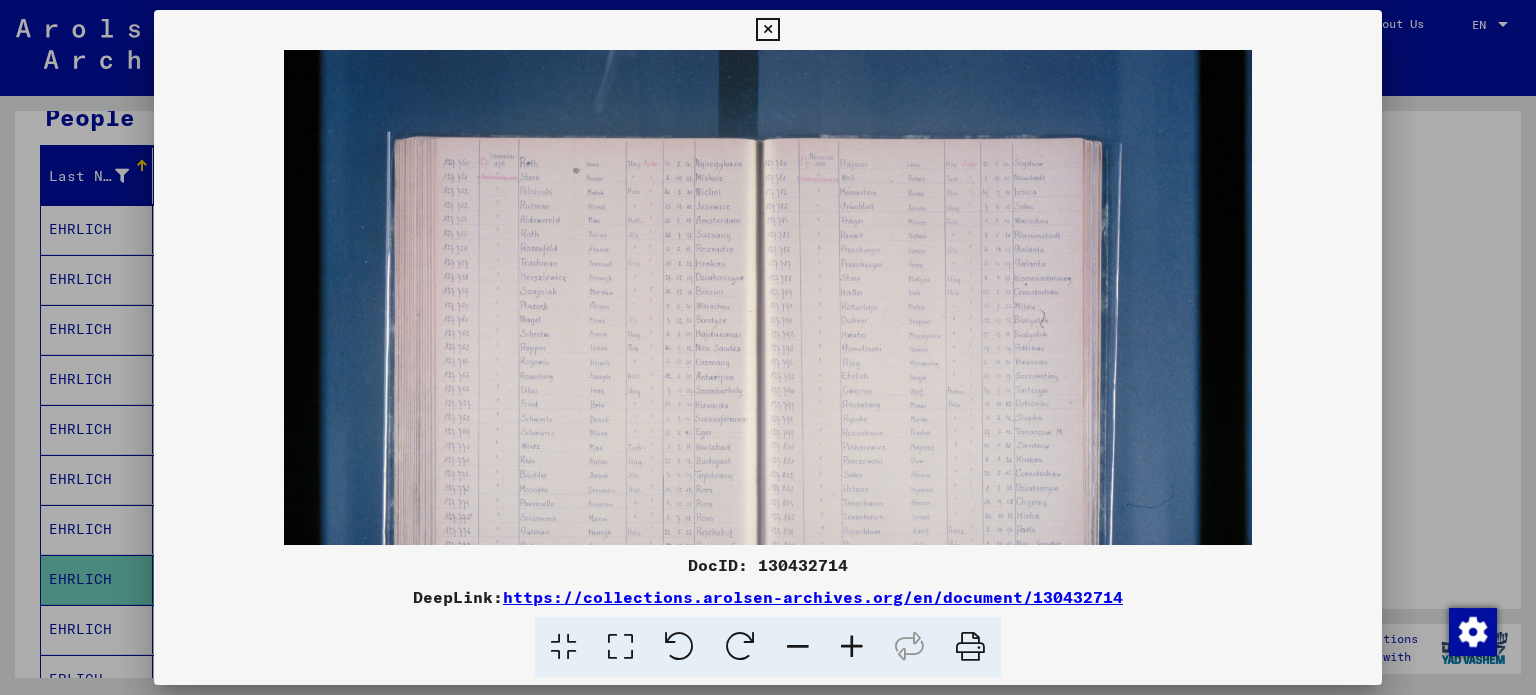 click at bounding box center (852, 647) 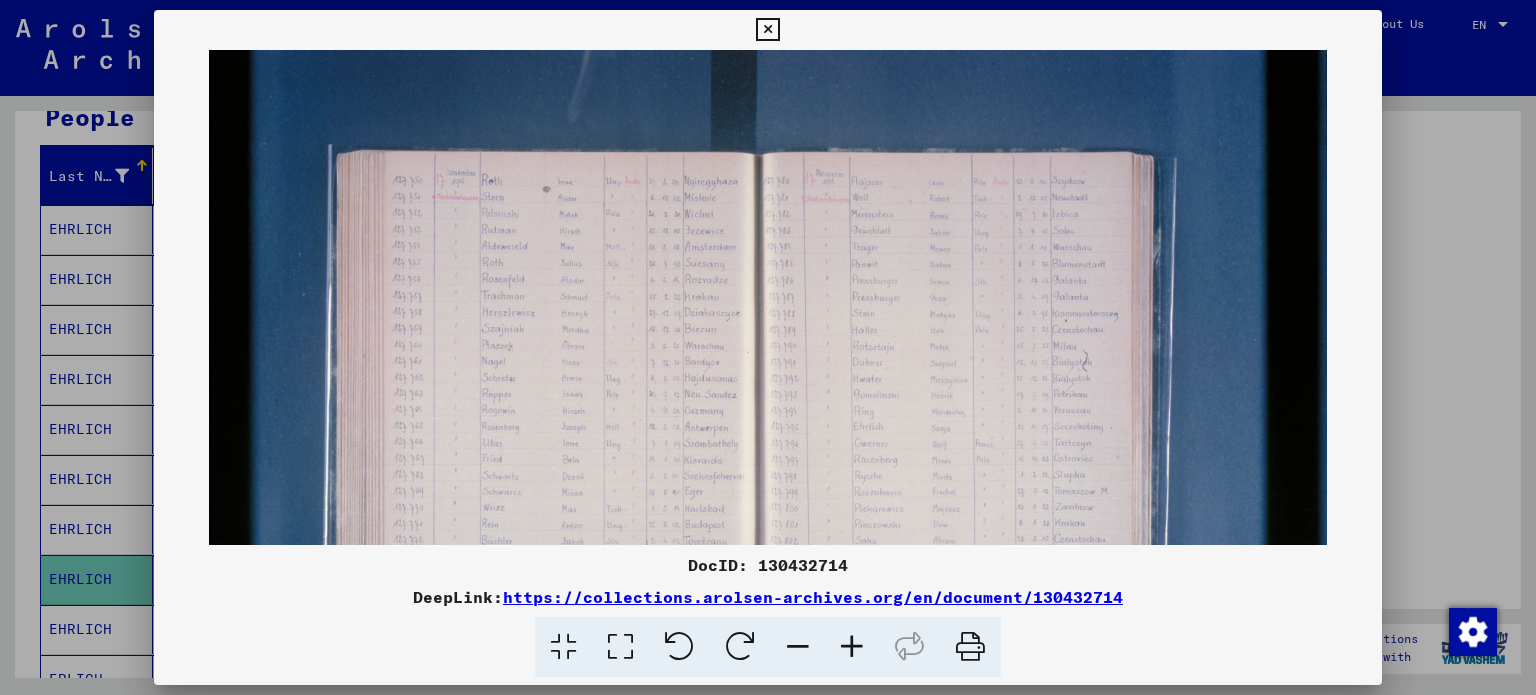 click at bounding box center [852, 647] 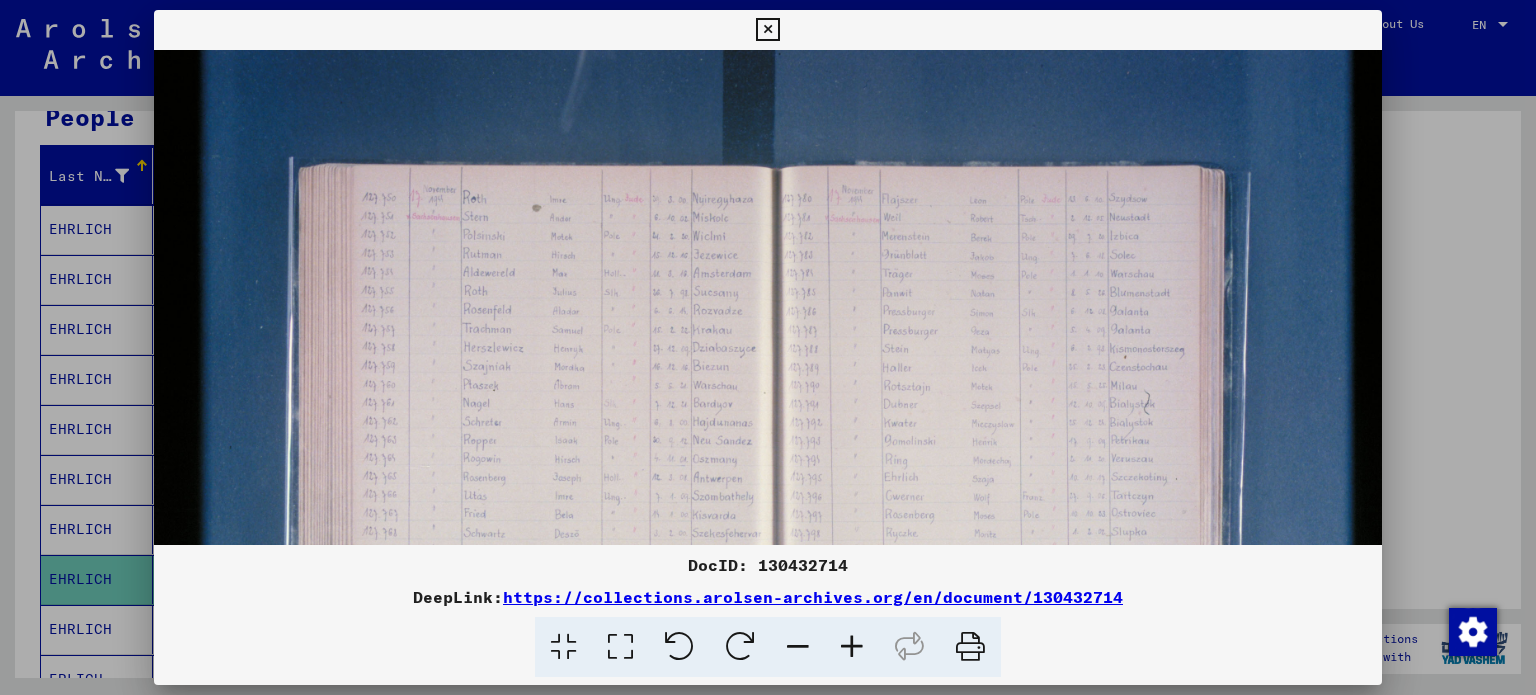 click at bounding box center [852, 647] 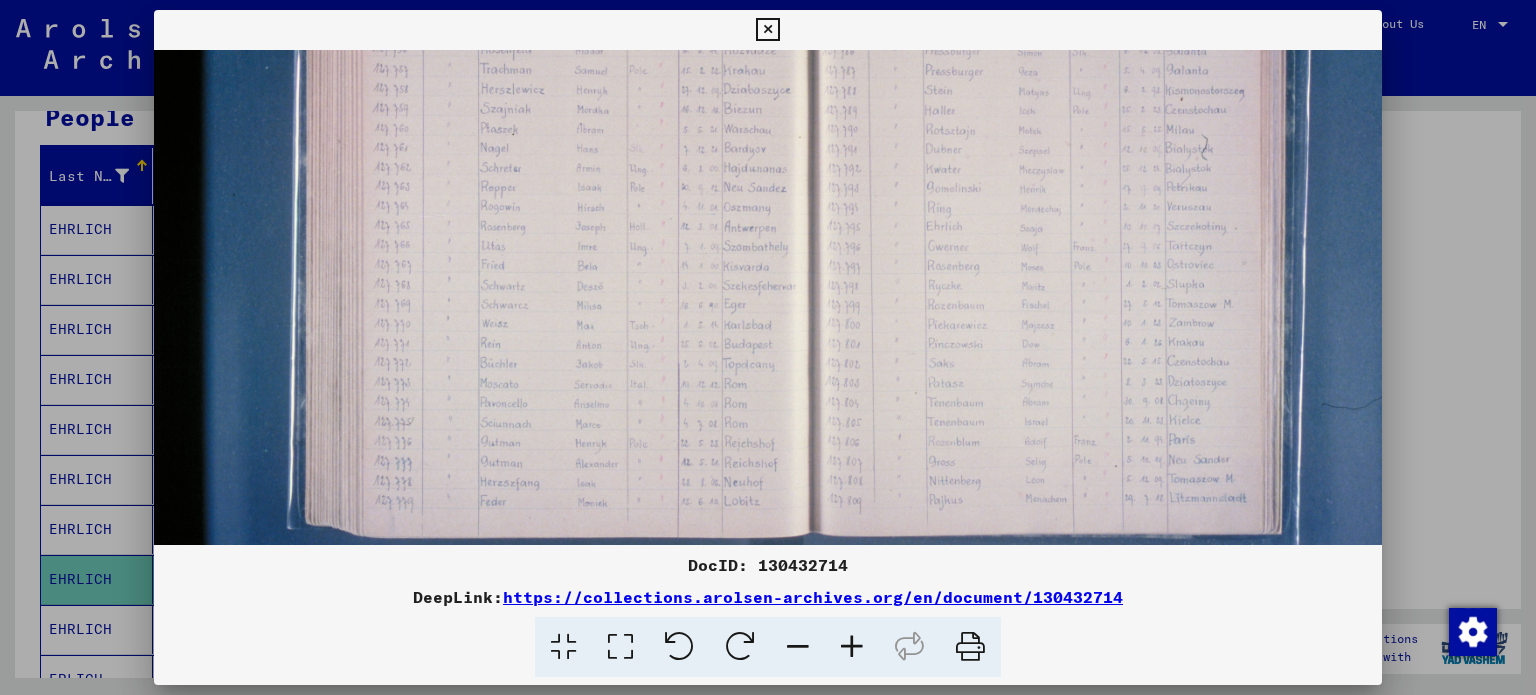 scroll, scrollTop: 285, scrollLeft: 1, axis: both 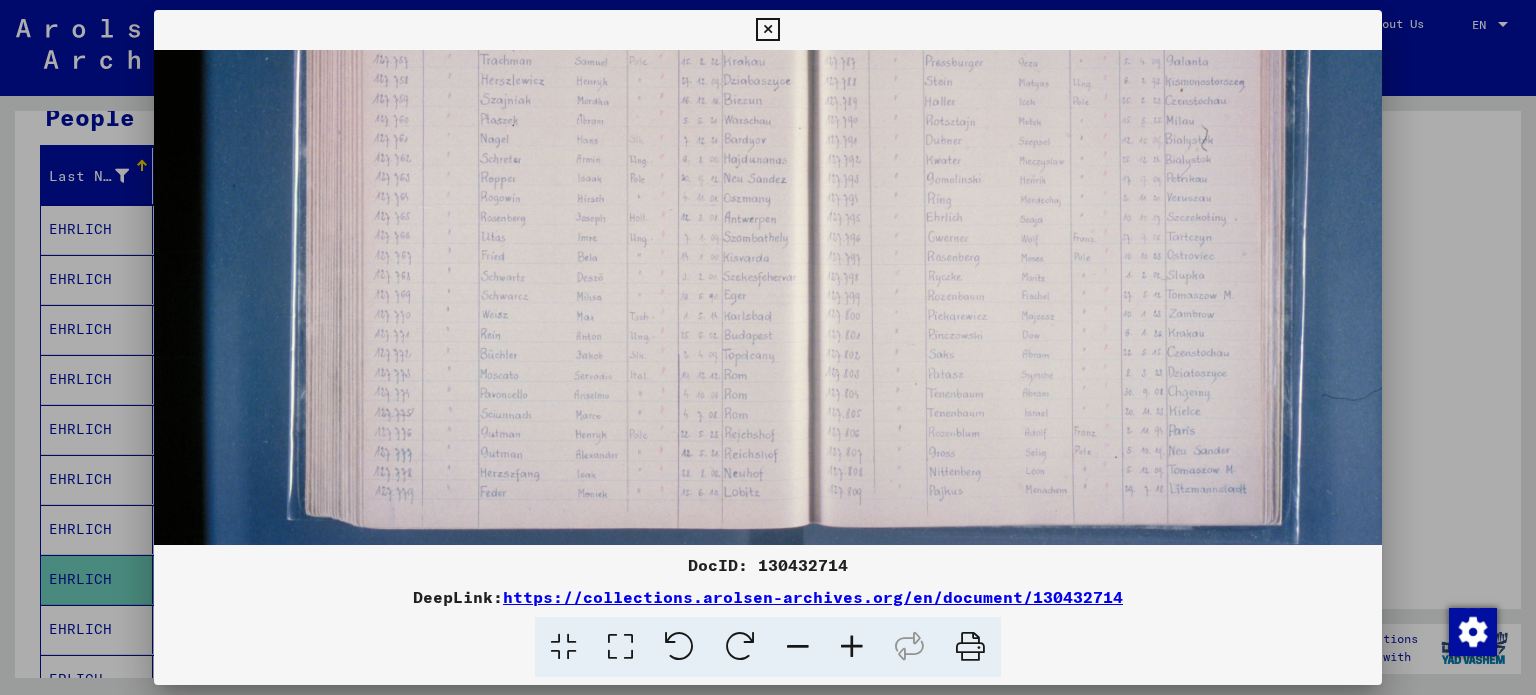 drag, startPoint x: 694, startPoint y: 459, endPoint x: 692, endPoint y: 171, distance: 288.00696 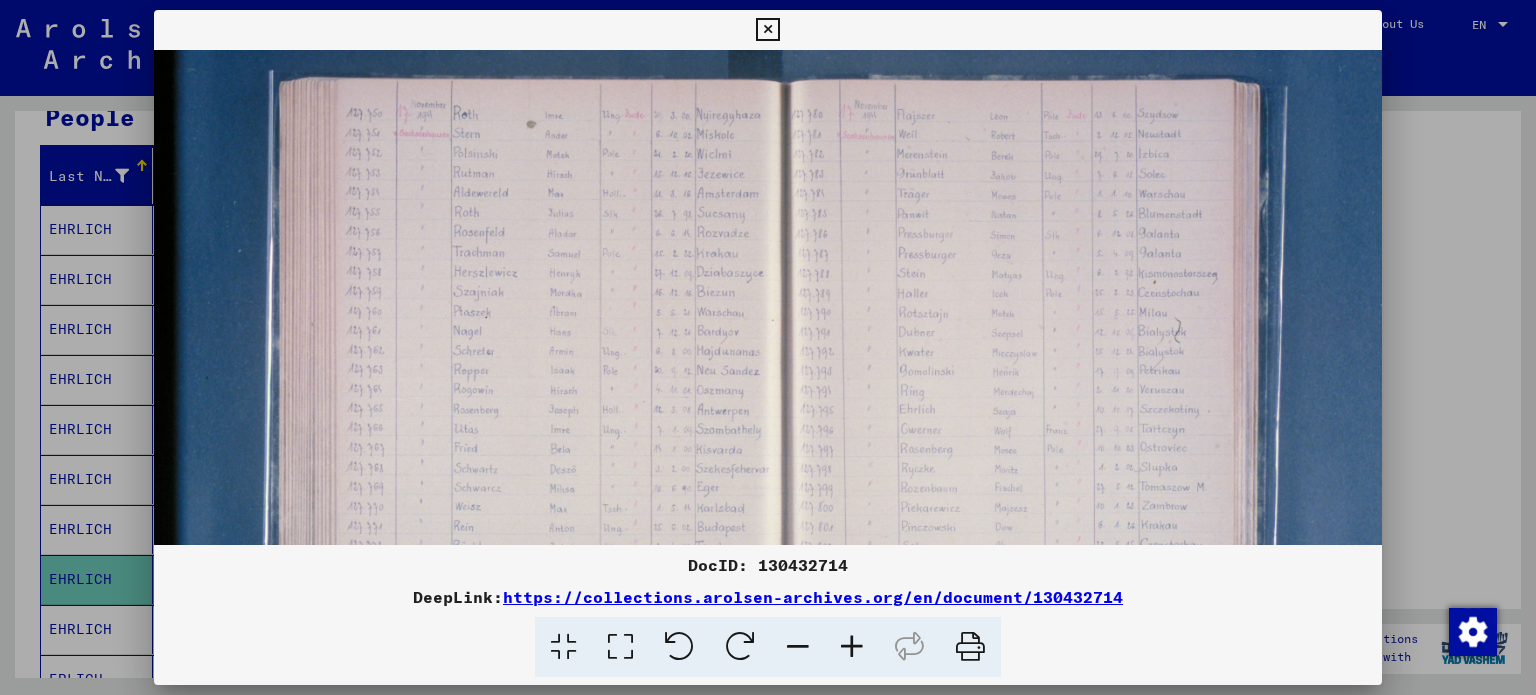 scroll, scrollTop: 88, scrollLeft: 28, axis: both 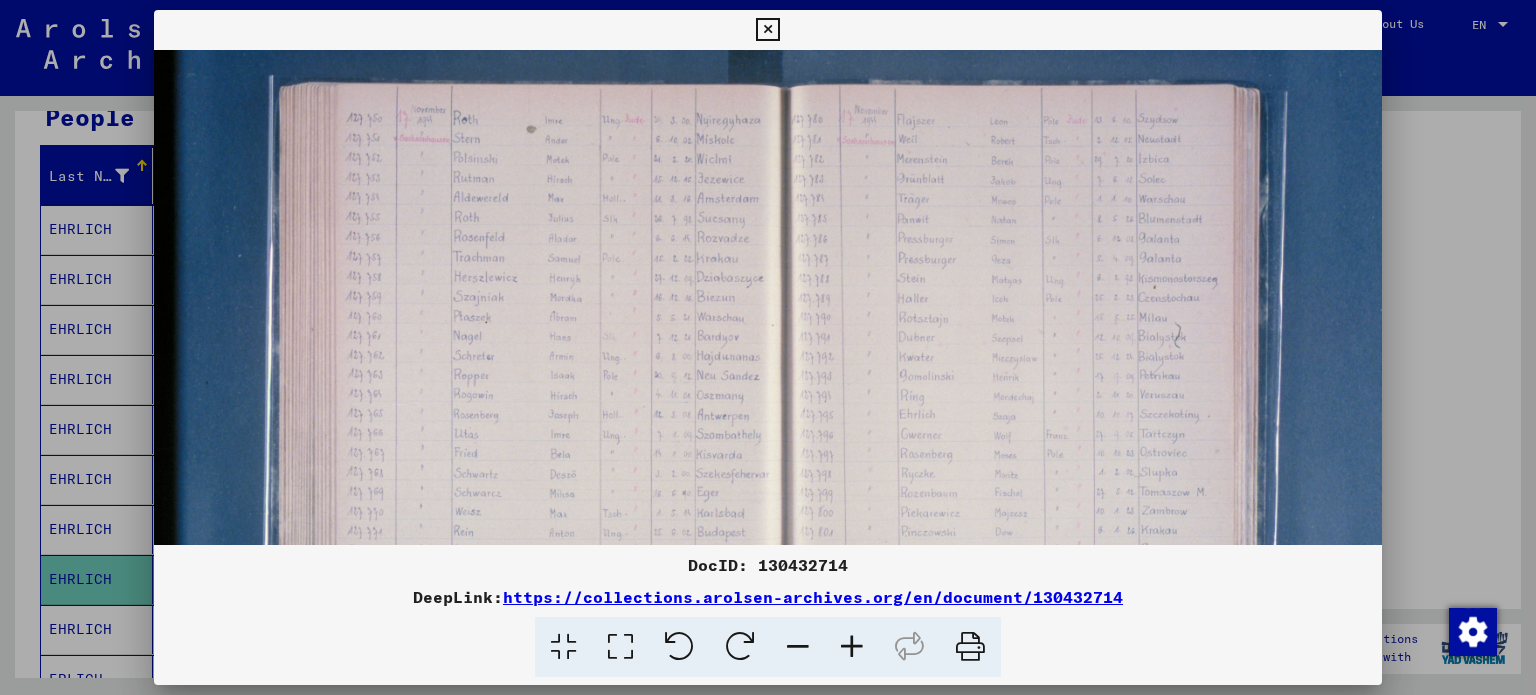 drag, startPoint x: 1049, startPoint y: 219, endPoint x: 1016, endPoint y: 455, distance: 238.29604 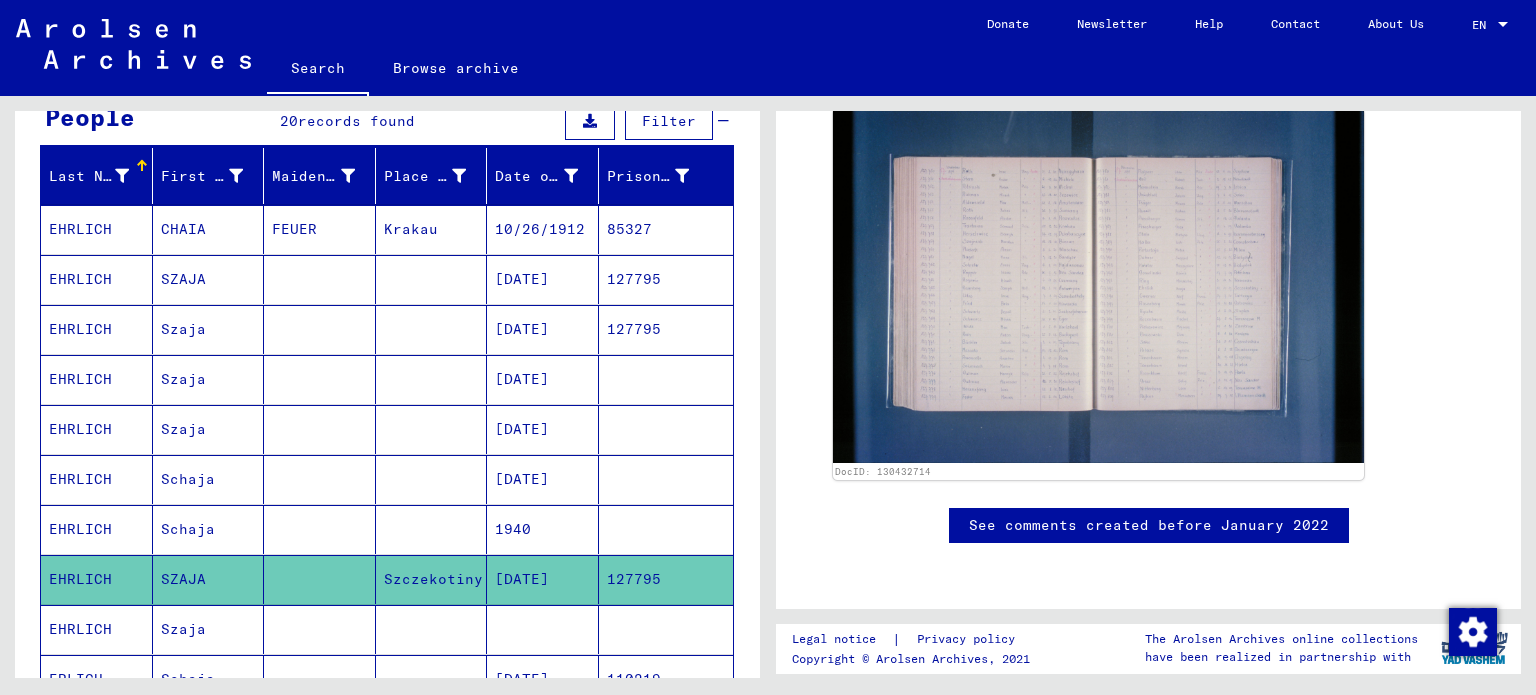 click on "[DATE]" at bounding box center [543, 329] 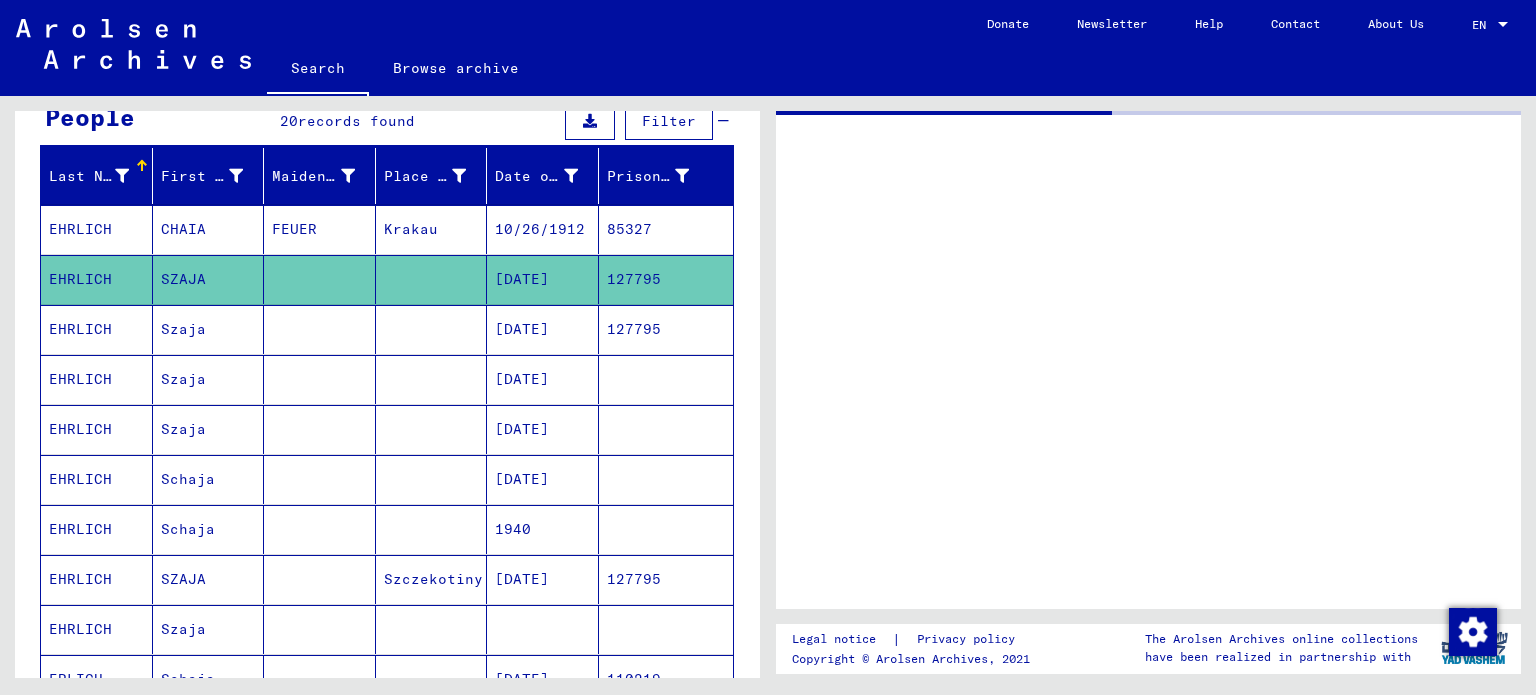 scroll, scrollTop: 0, scrollLeft: 0, axis: both 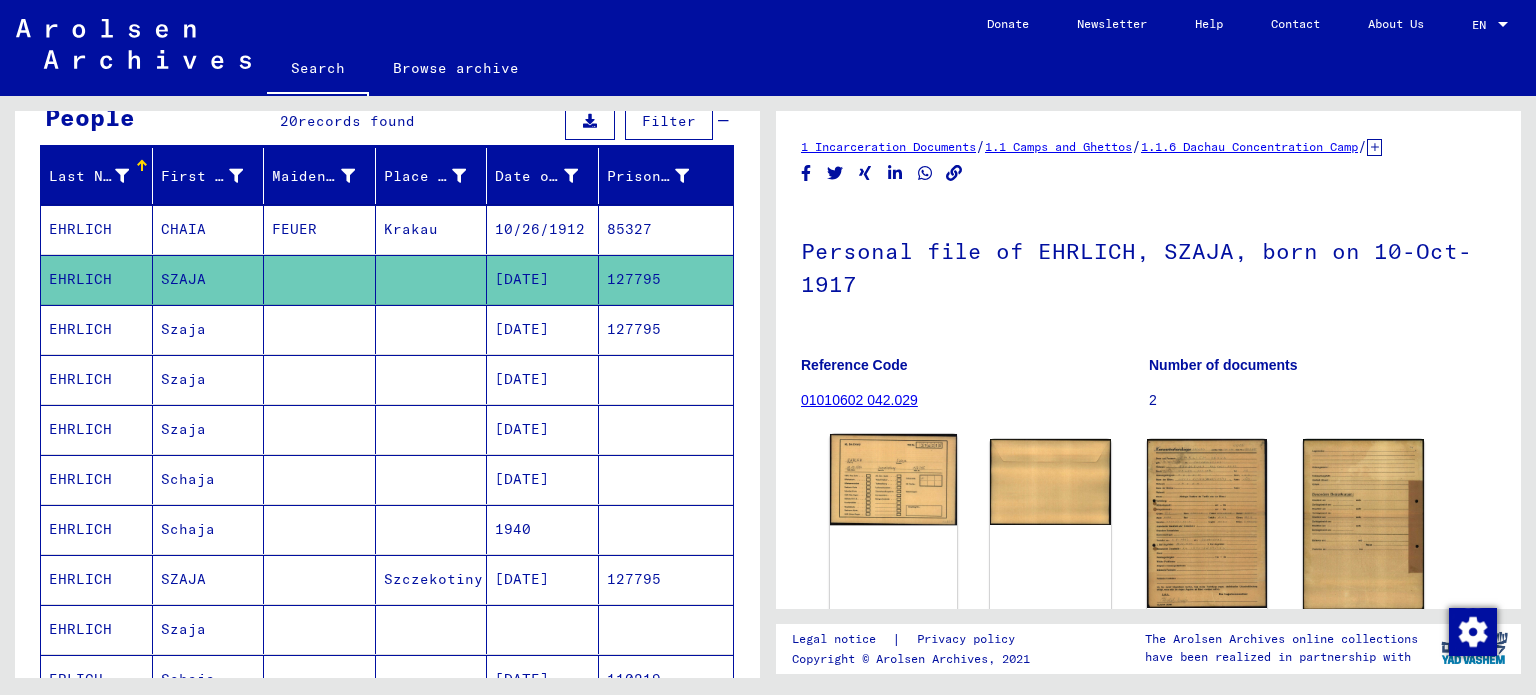 click 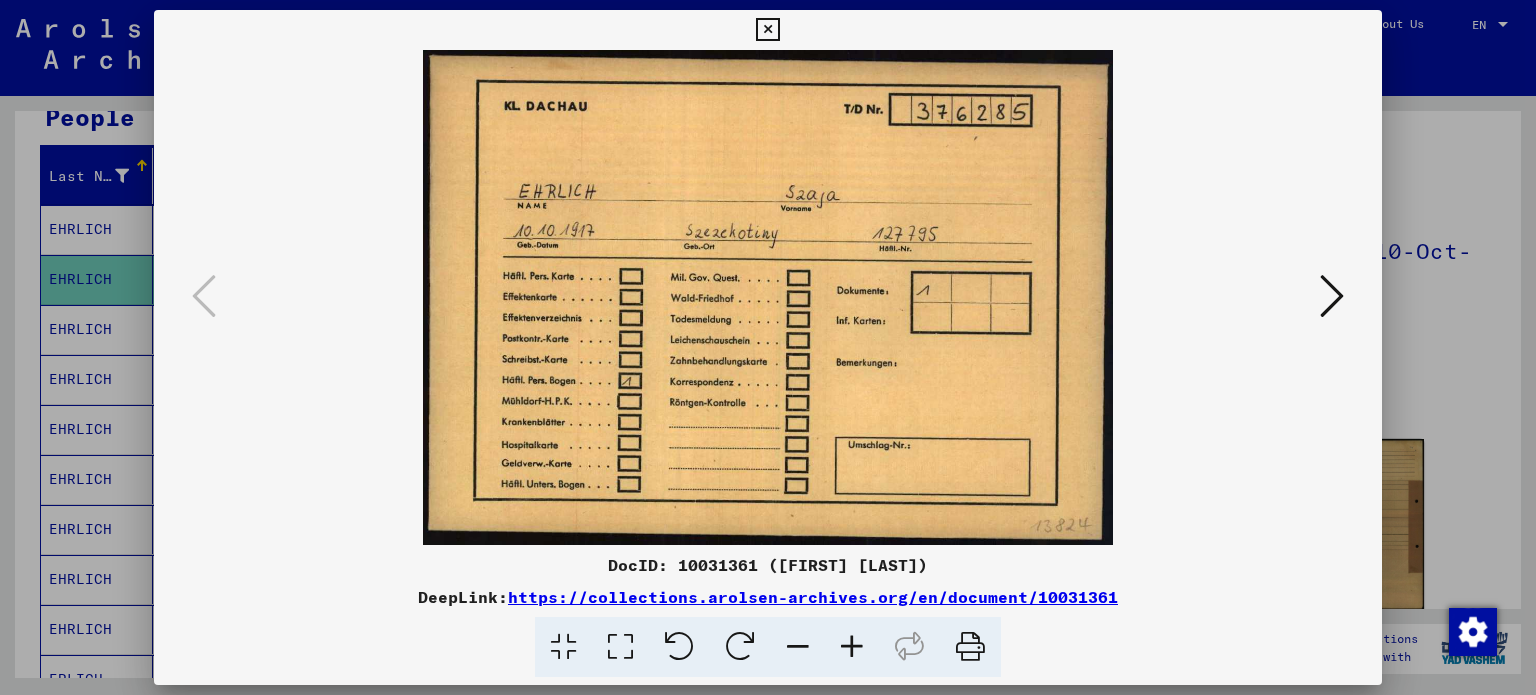 click at bounding box center [1332, 296] 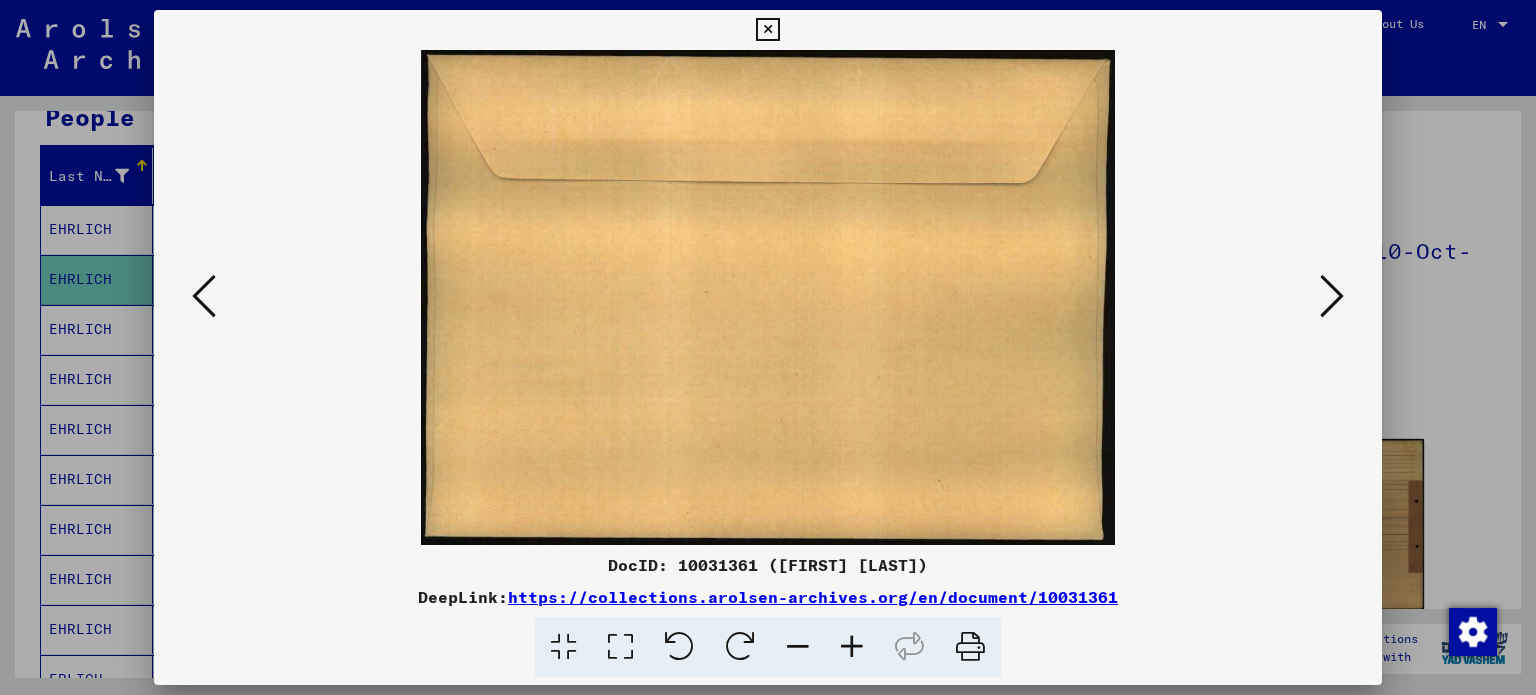 click at bounding box center [1332, 296] 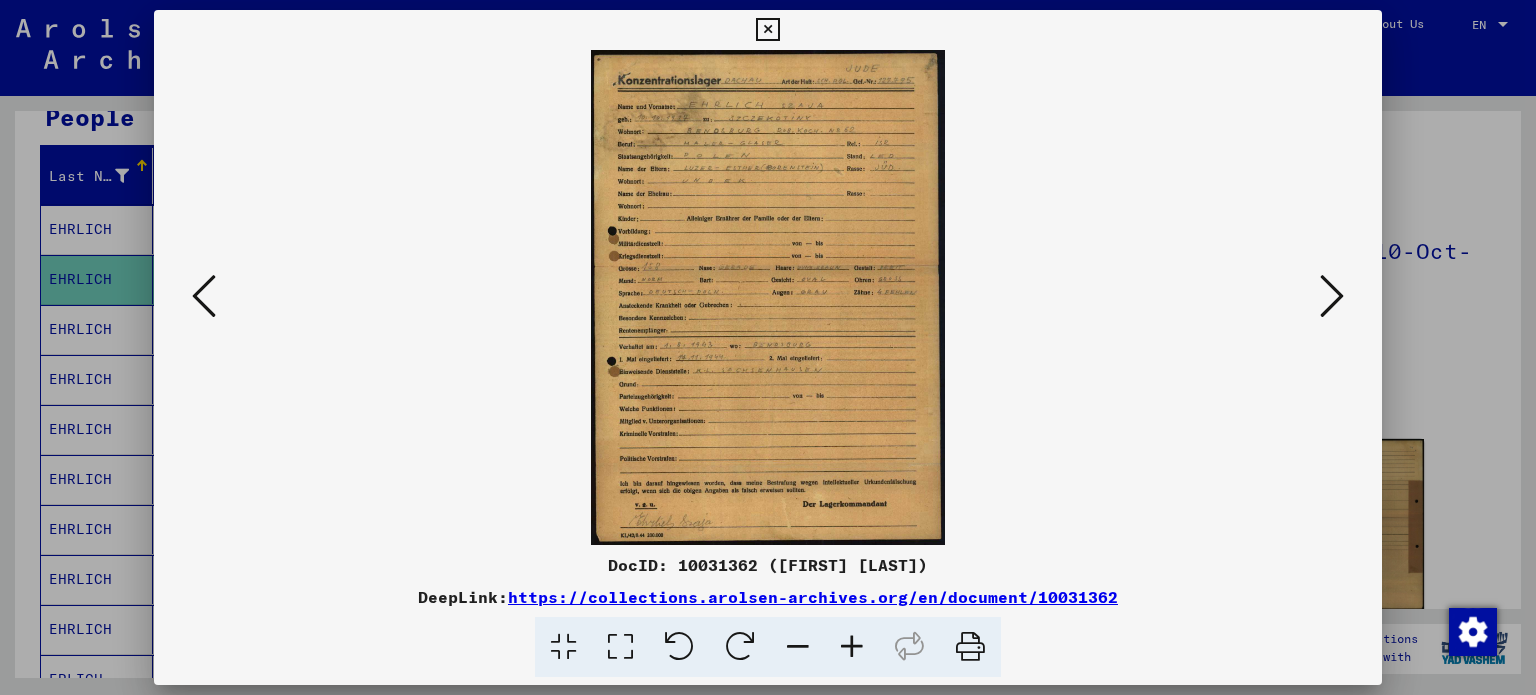 click at bounding box center (1332, 296) 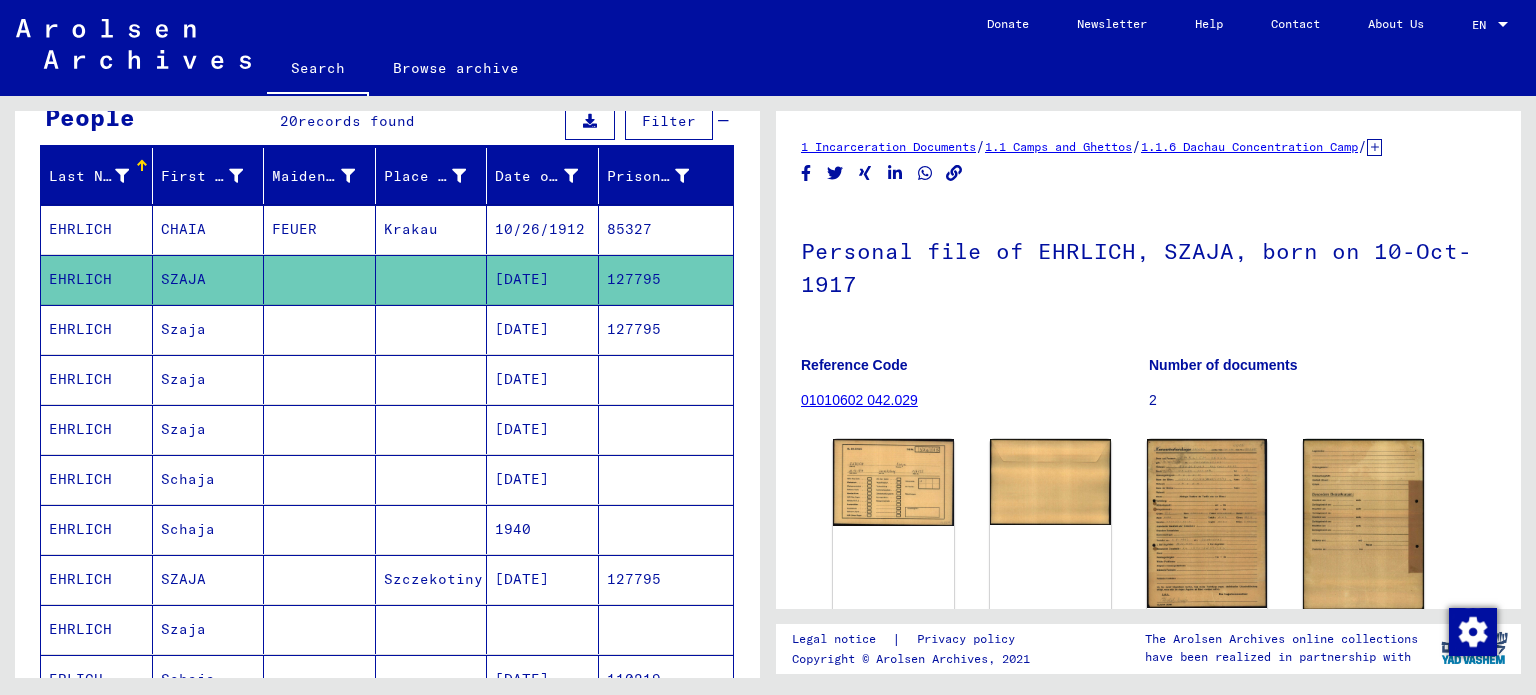 click on "[DATE]" at bounding box center (543, 379) 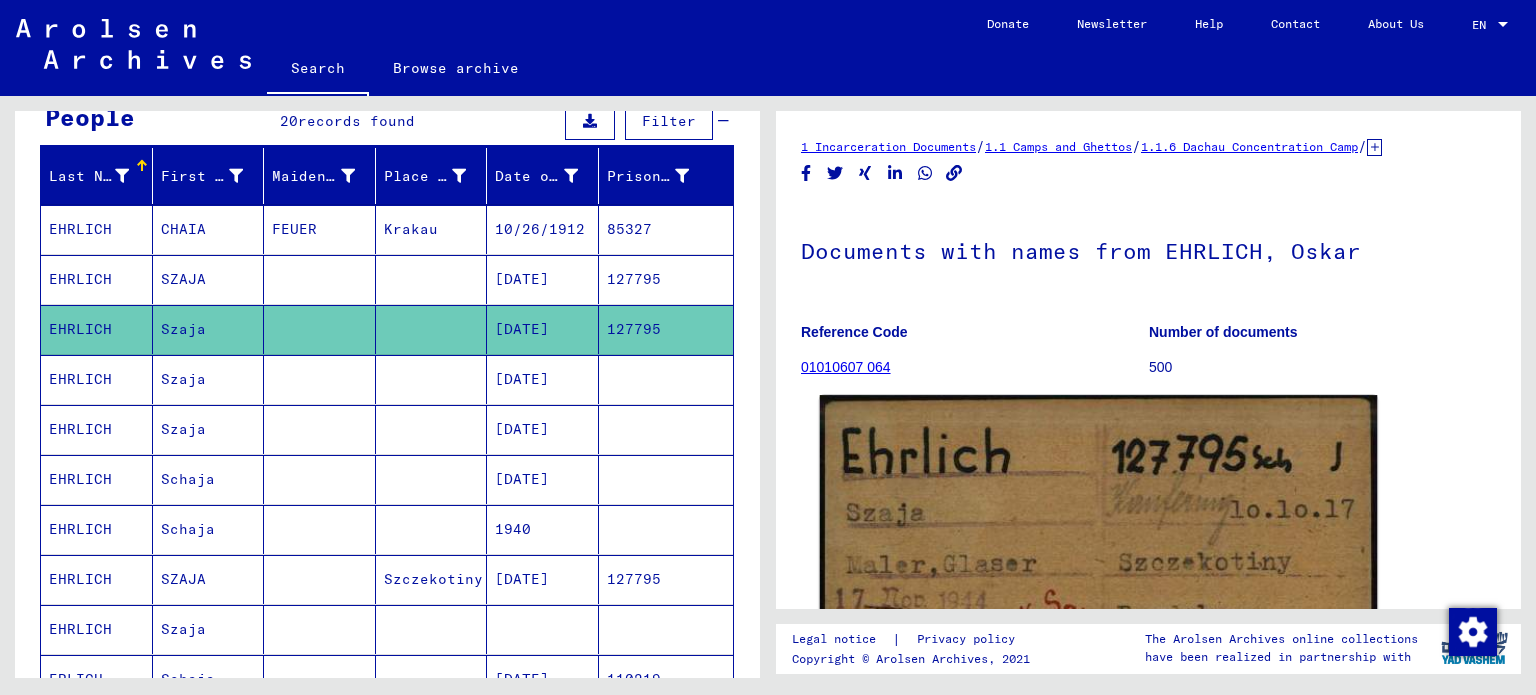scroll, scrollTop: 40, scrollLeft: 0, axis: vertical 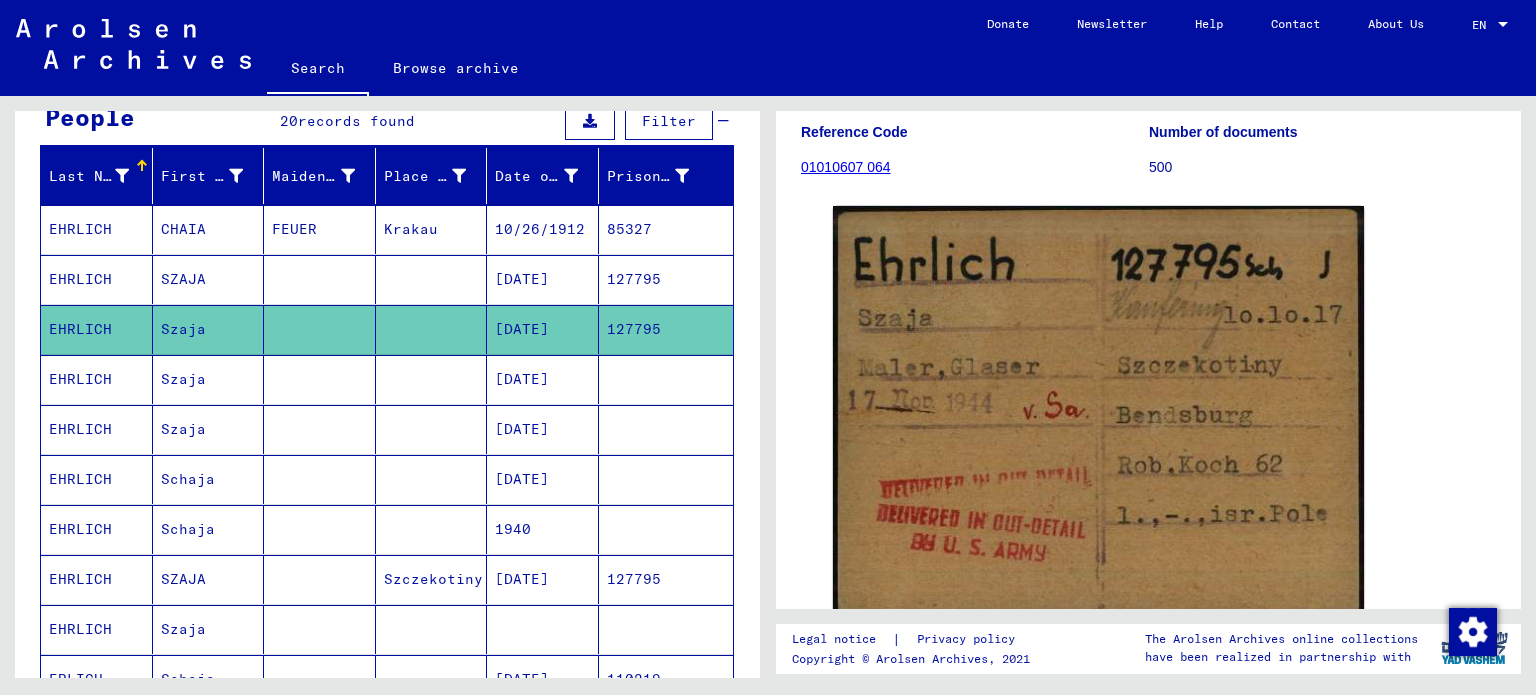 click on "[DATE]" at bounding box center (543, 329) 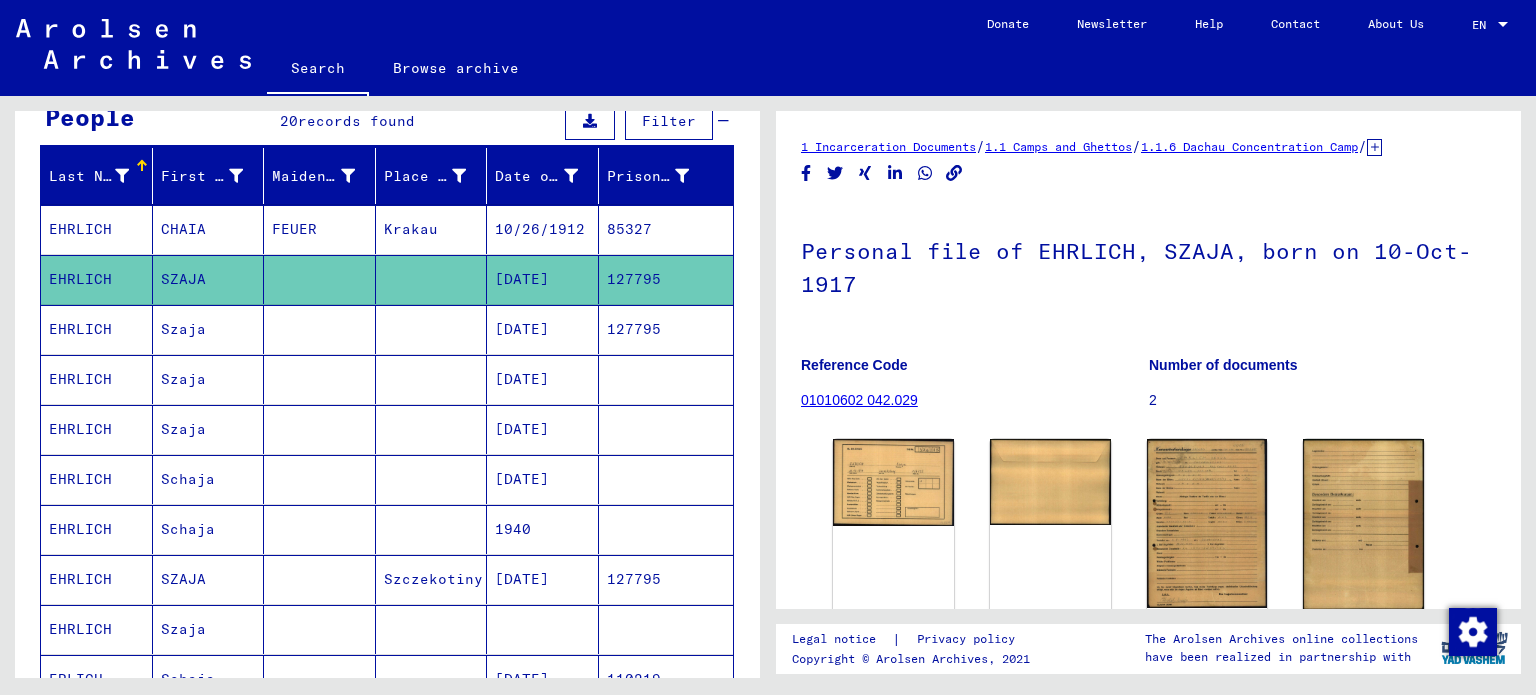 scroll, scrollTop: 0, scrollLeft: 0, axis: both 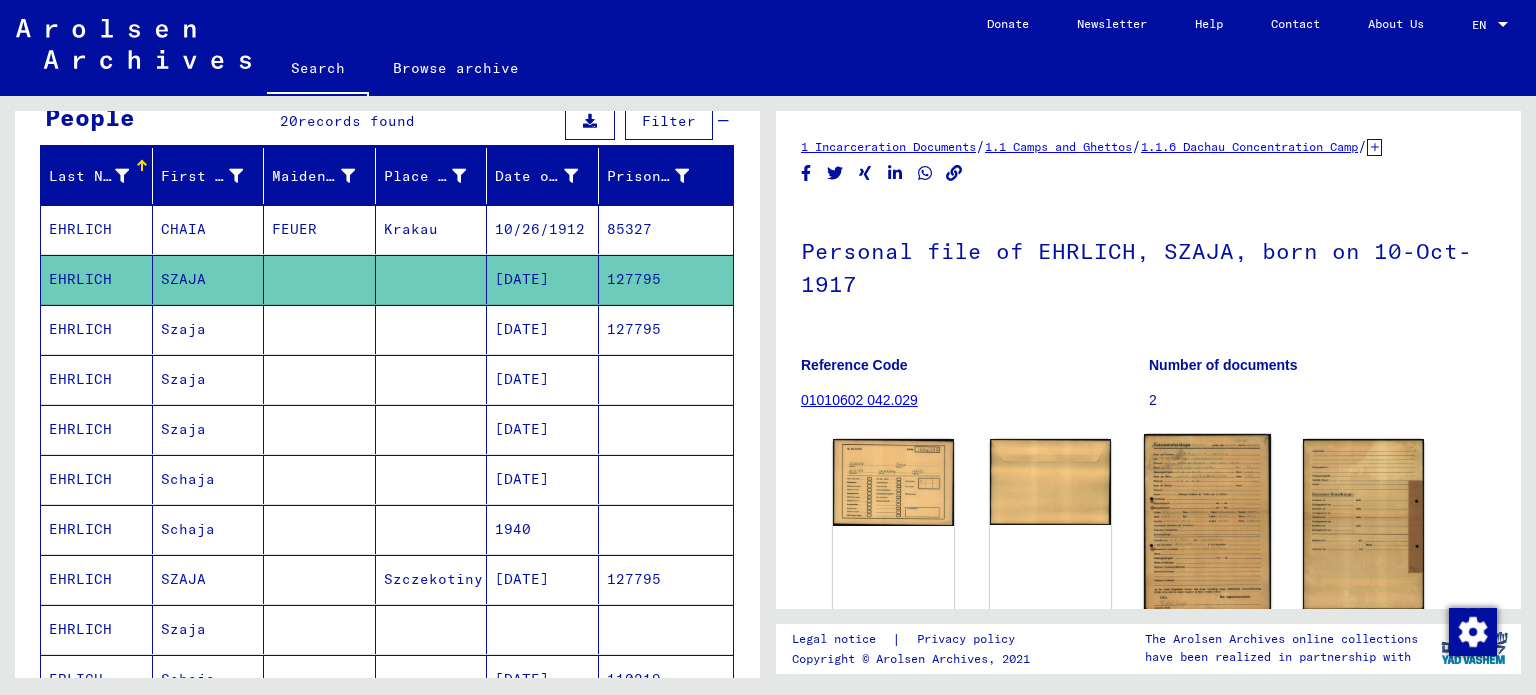 click 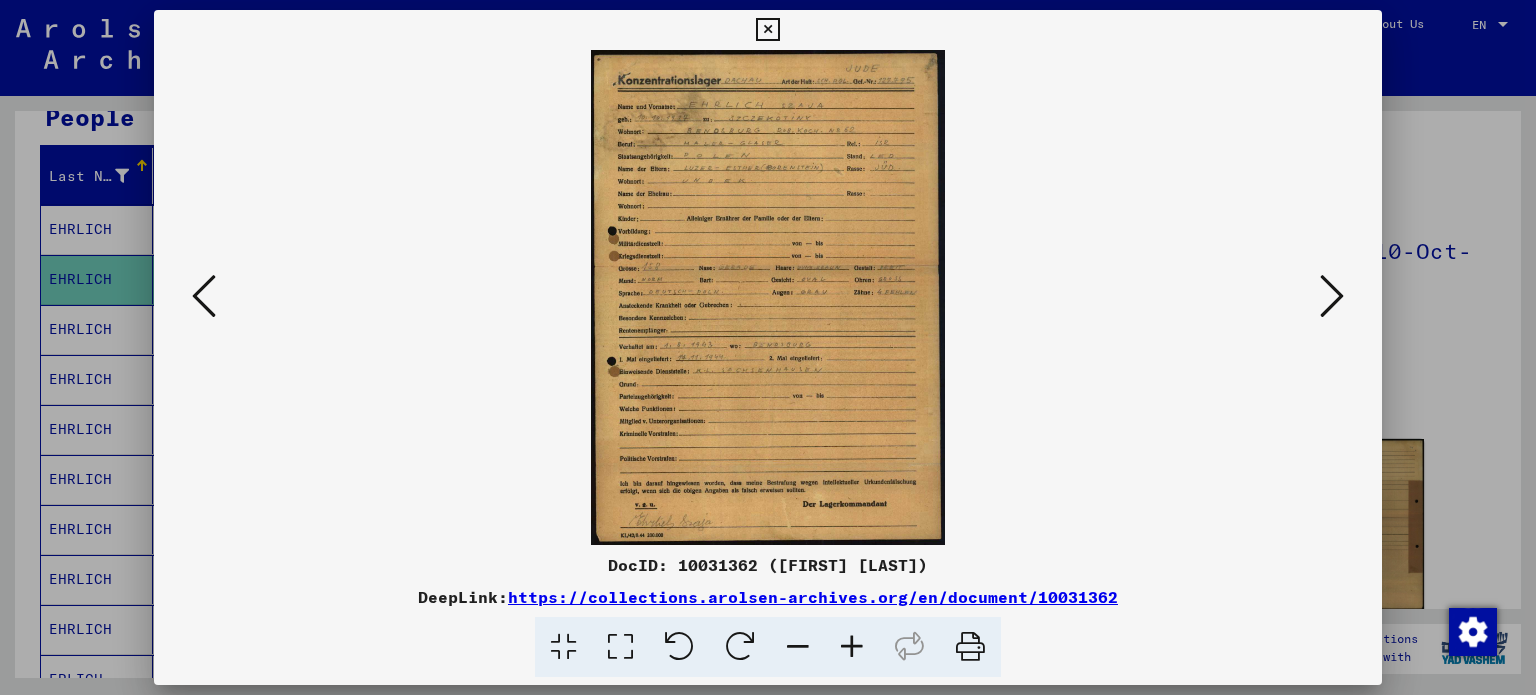 click at bounding box center (852, 647) 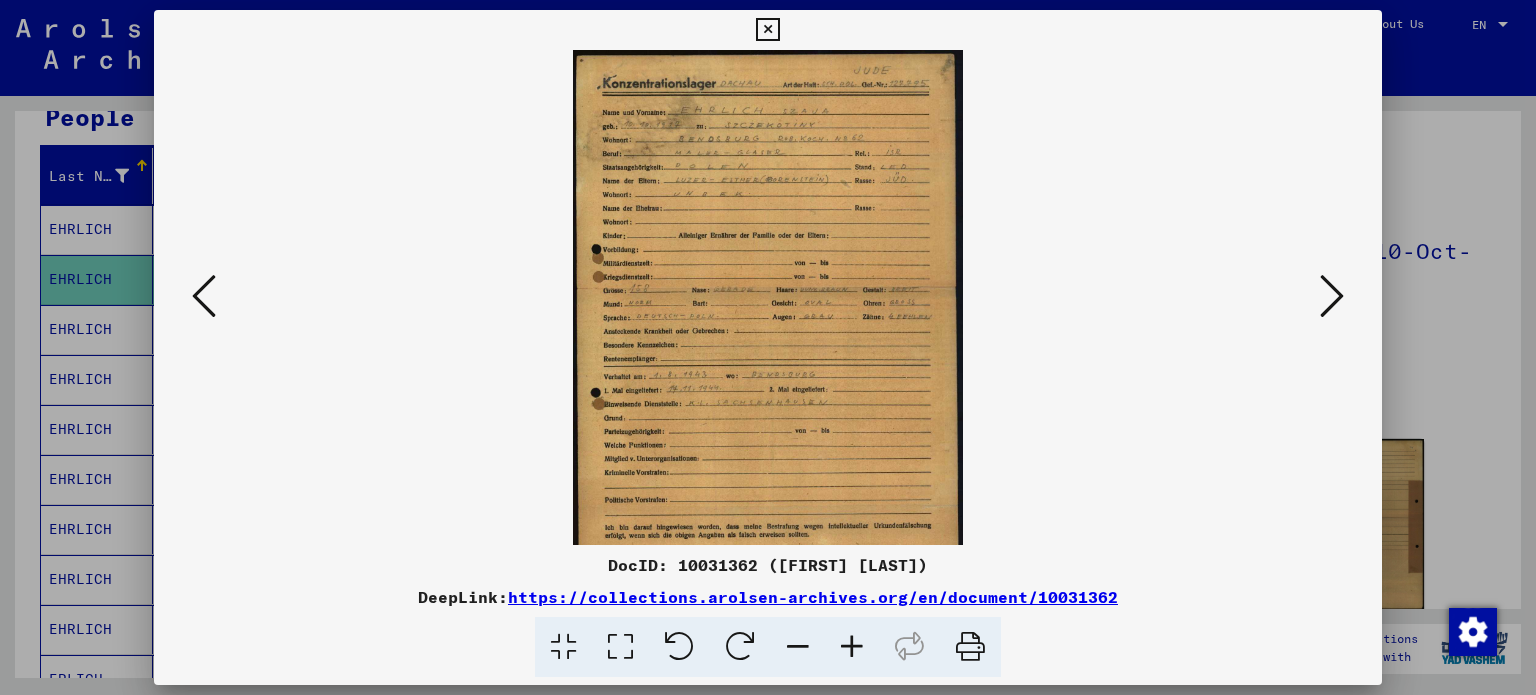 click at bounding box center (852, 647) 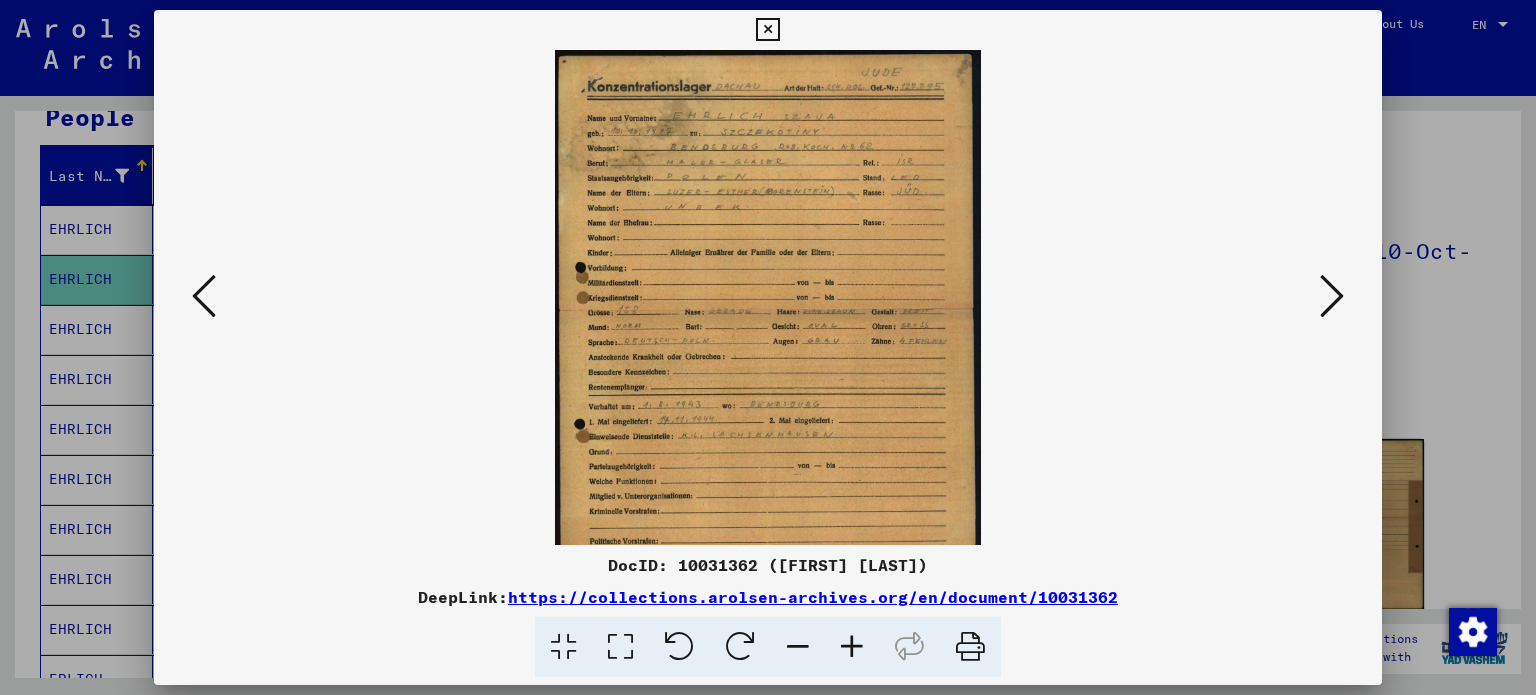 click at bounding box center (852, 647) 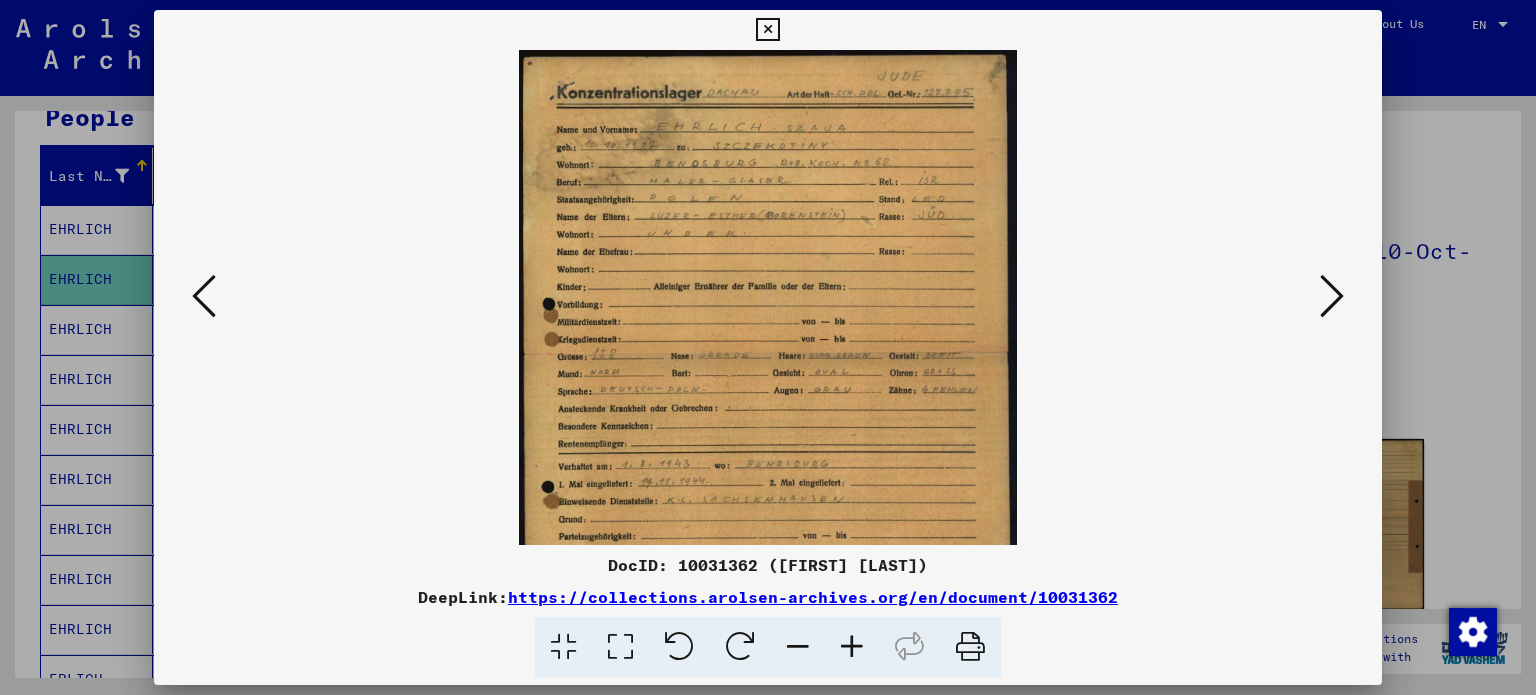 click at bounding box center [852, 647] 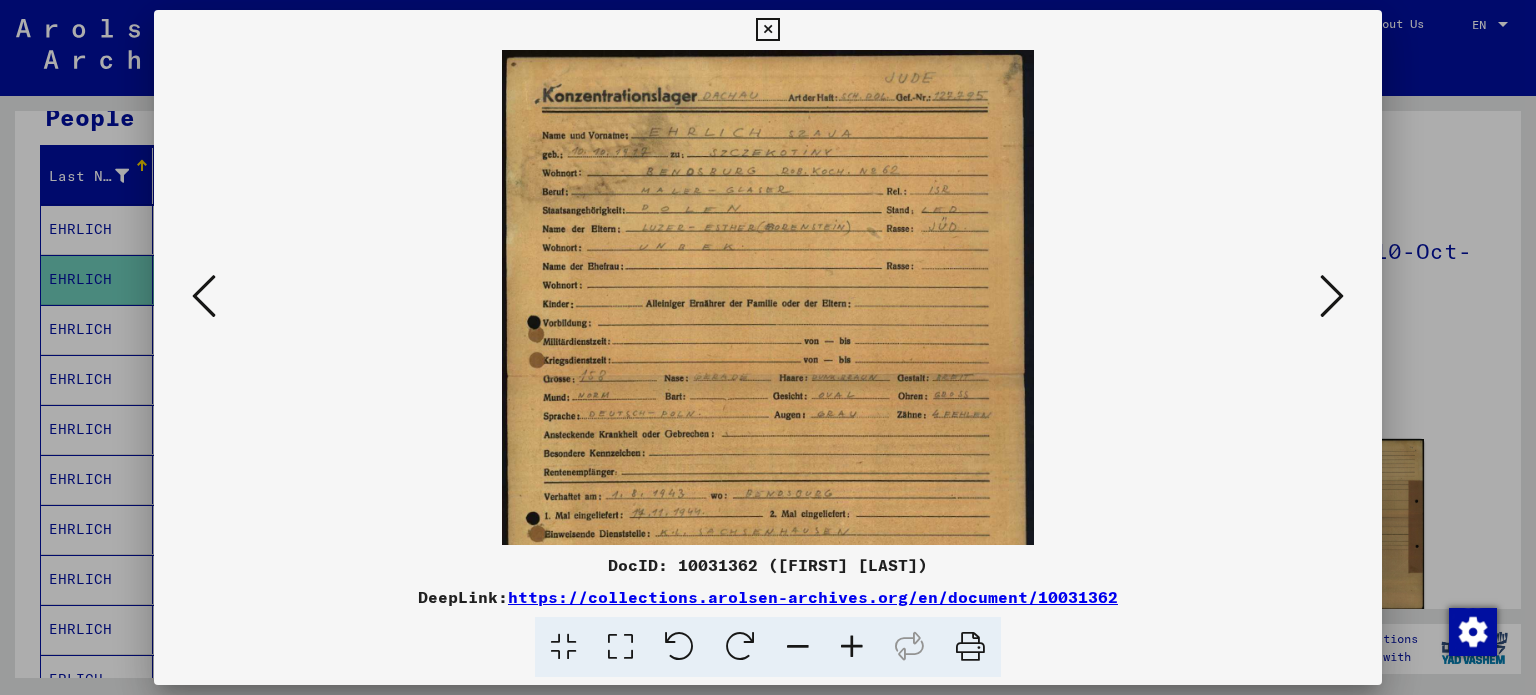click at bounding box center [852, 647] 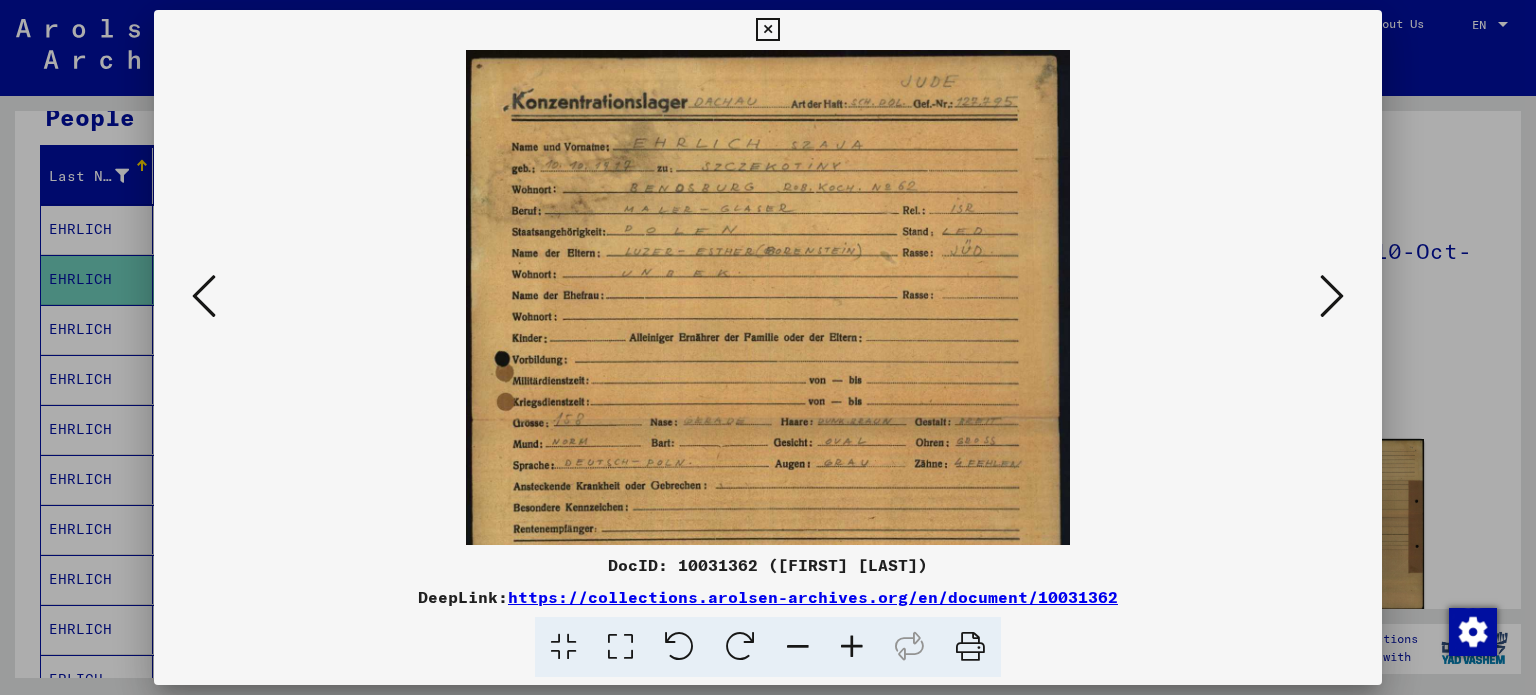 click at bounding box center [852, 647] 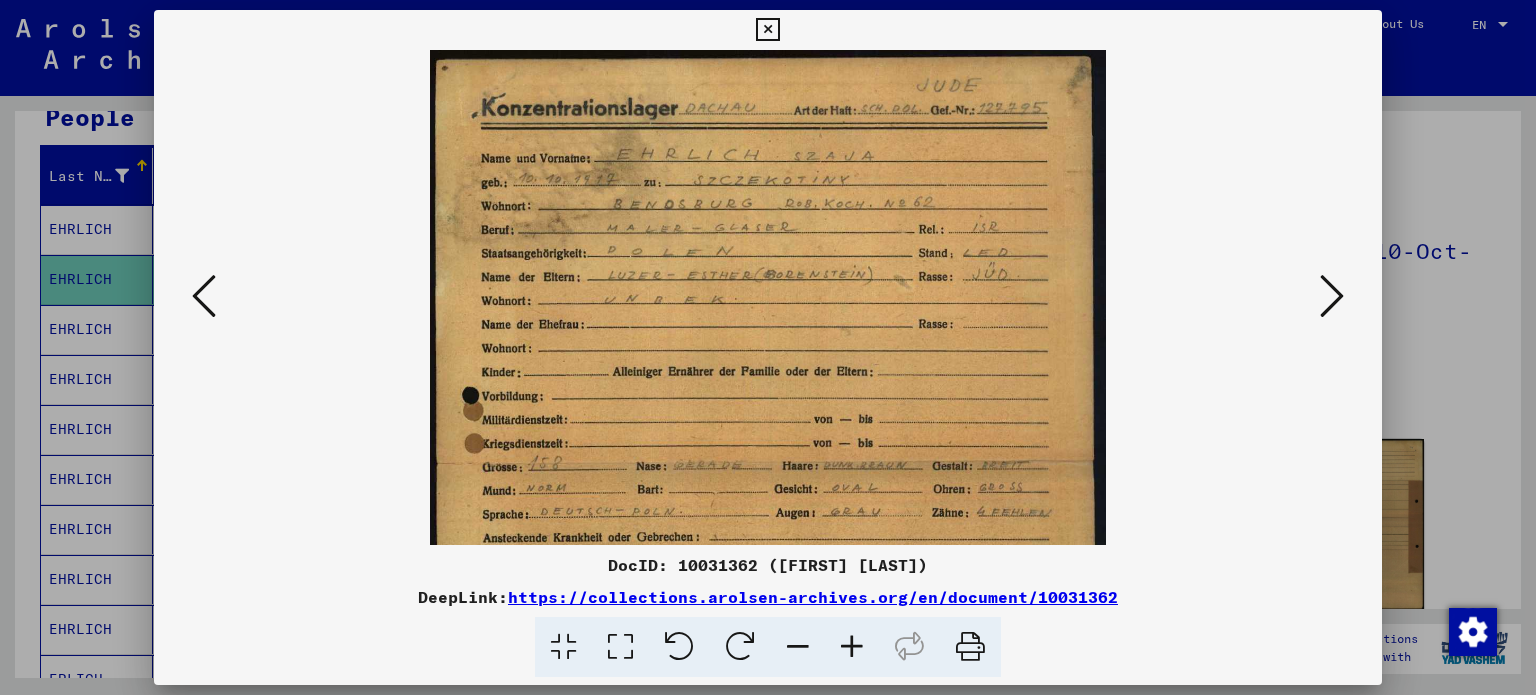 click at bounding box center [852, 647] 